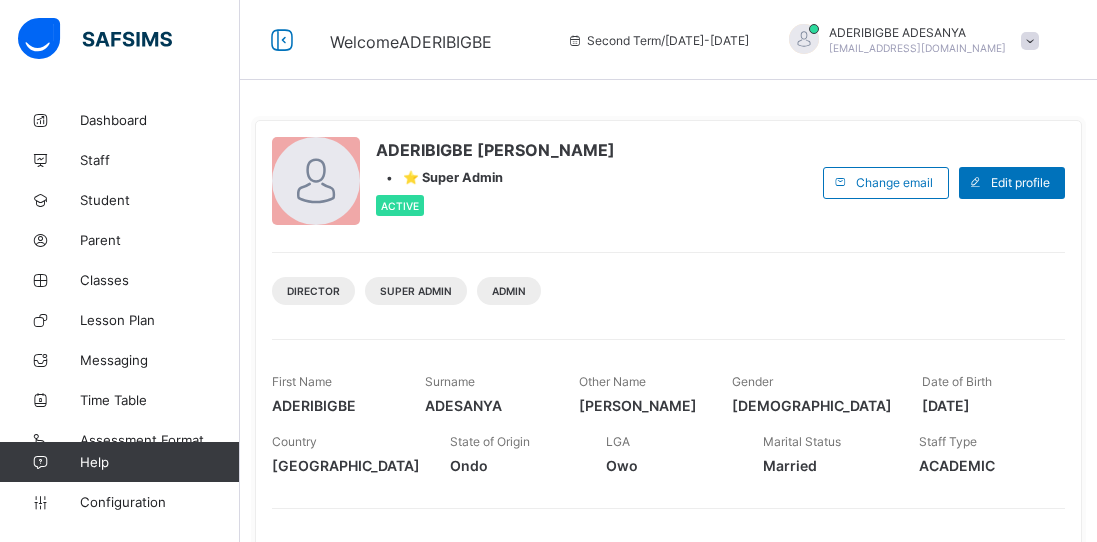 scroll, scrollTop: 403, scrollLeft: 0, axis: vertical 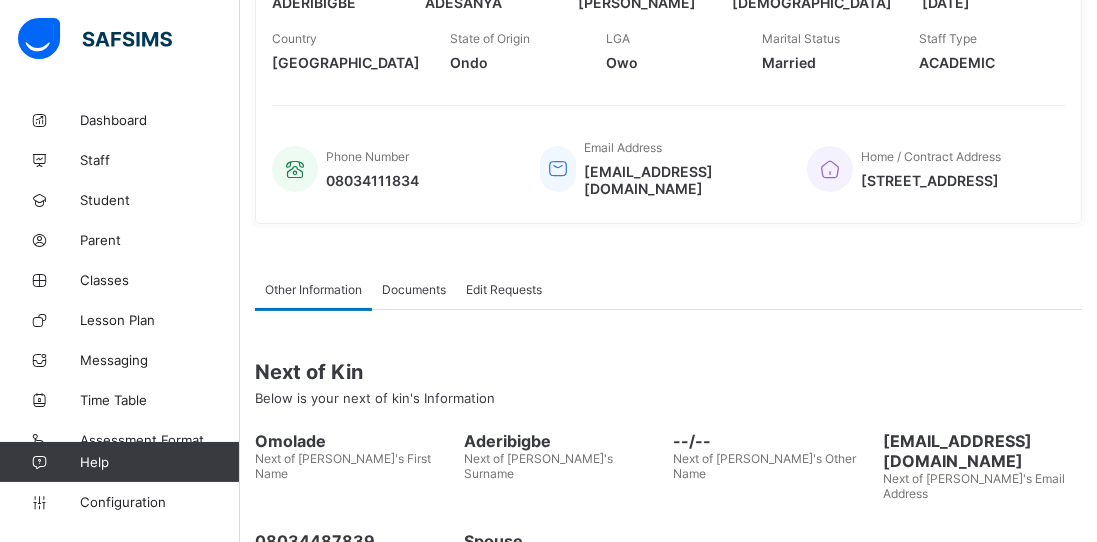 click on "Configuration" at bounding box center (159, 502) 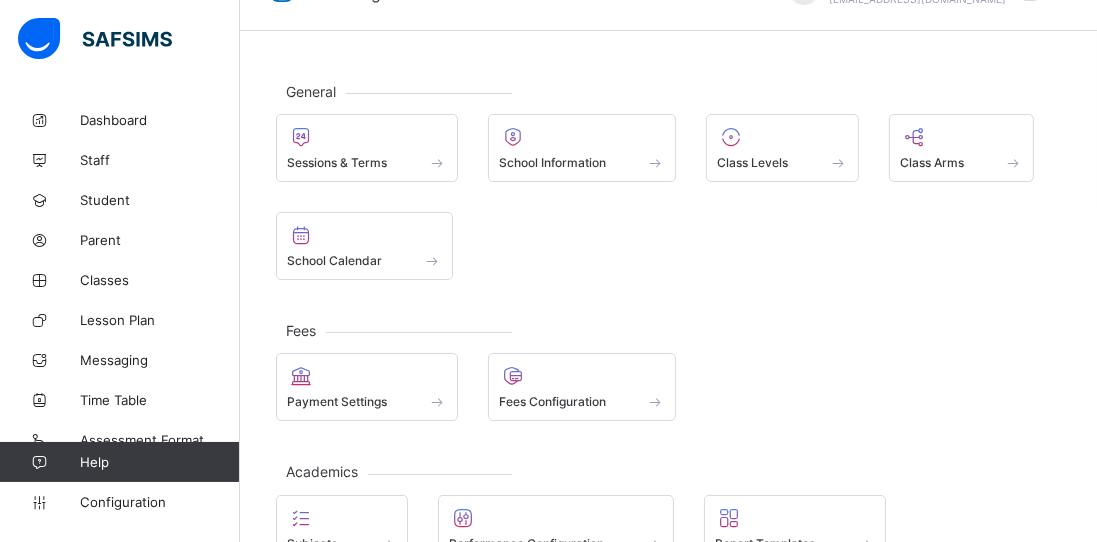 scroll, scrollTop: 49, scrollLeft: 0, axis: vertical 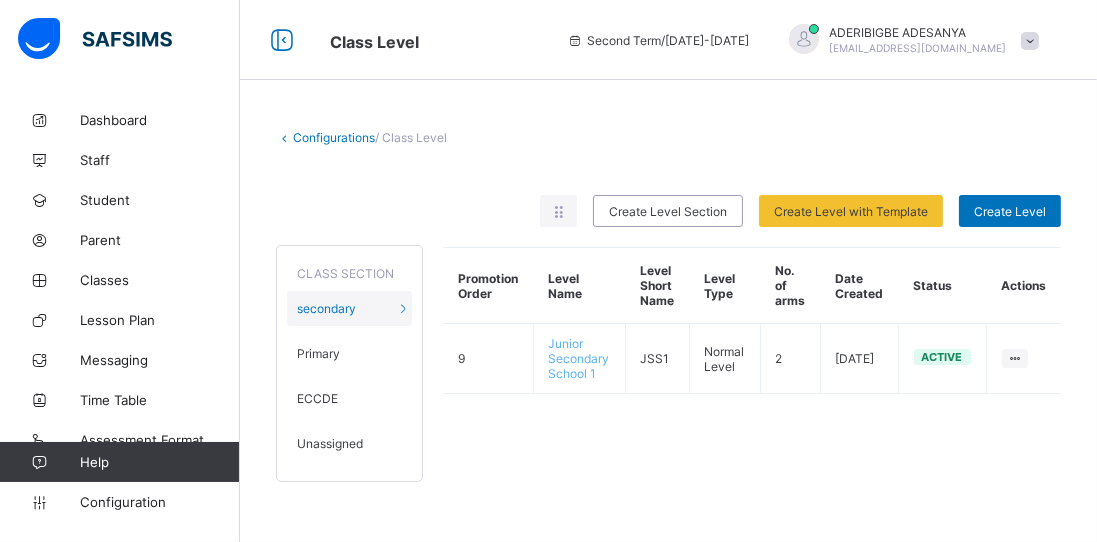 click at bounding box center (1015, 358) 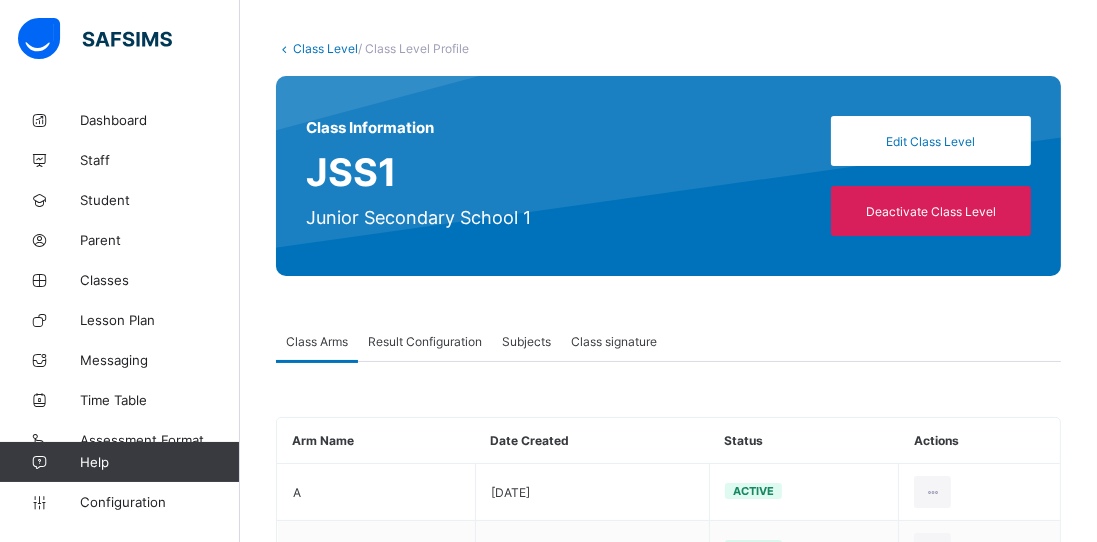 scroll, scrollTop: 172, scrollLeft: 0, axis: vertical 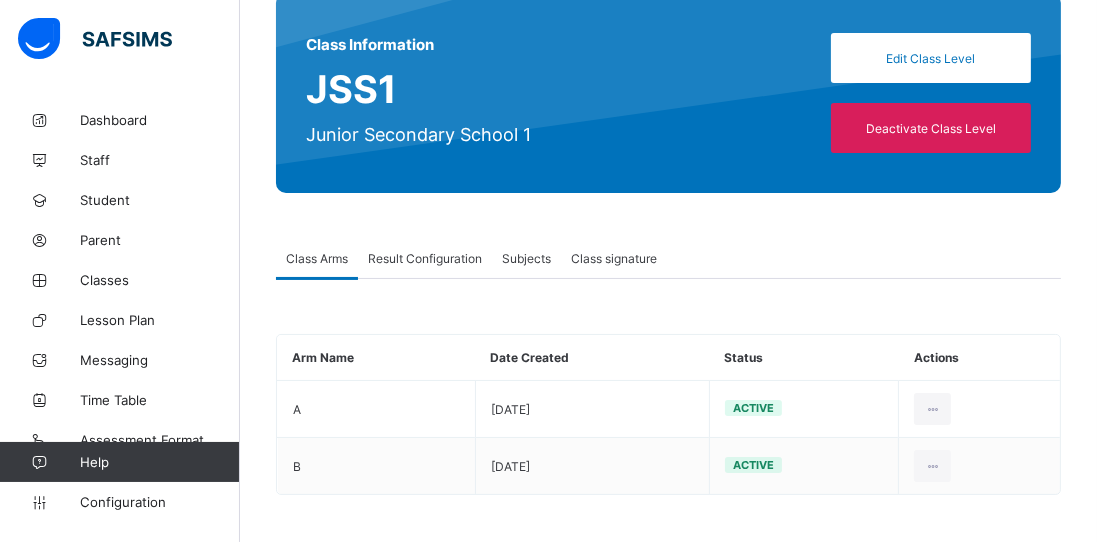 click on "Result Configuration" at bounding box center (425, 258) 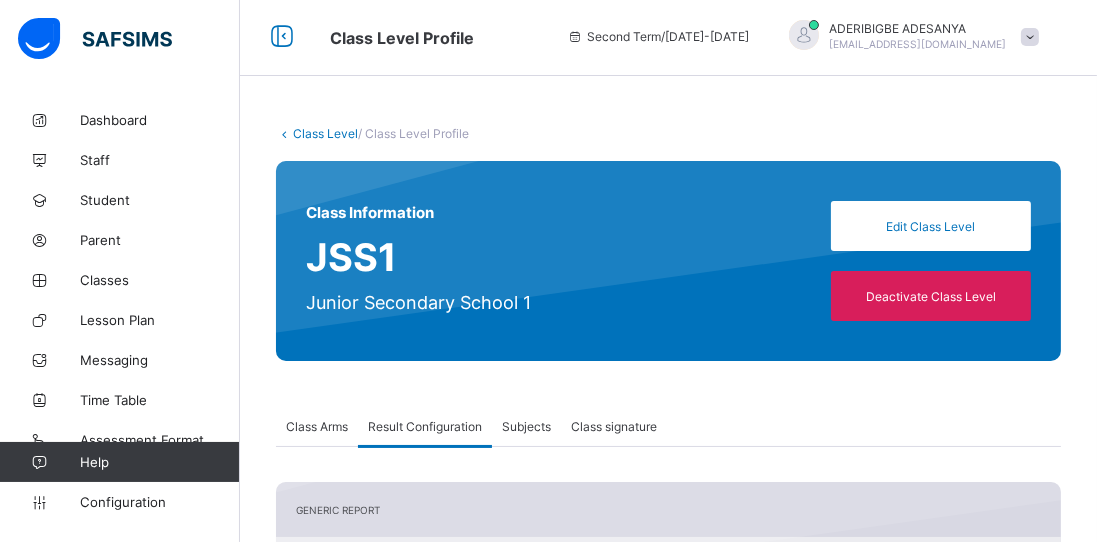 scroll, scrollTop: 0, scrollLeft: 0, axis: both 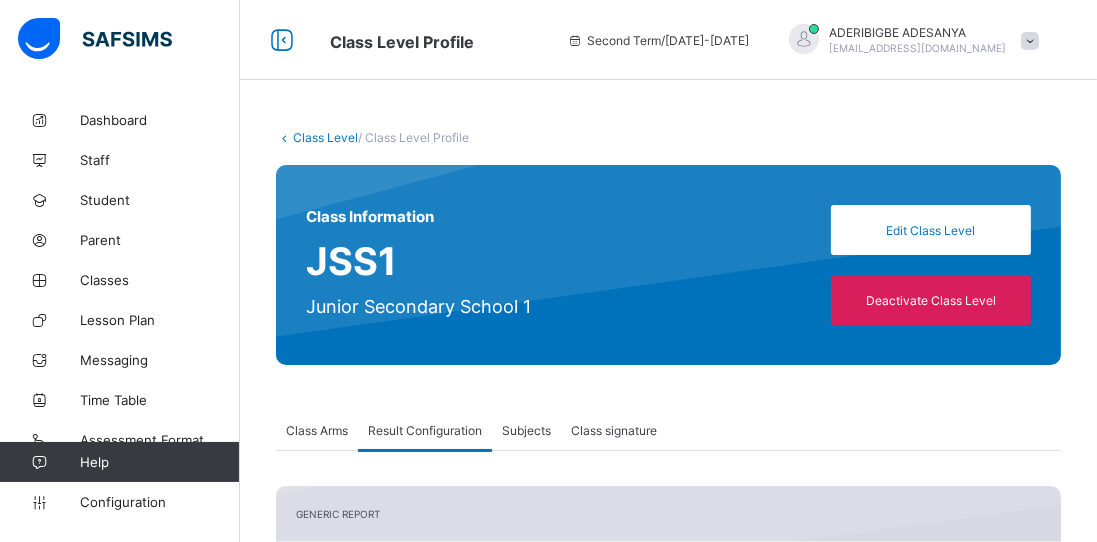 click on "Class Level" at bounding box center [325, 137] 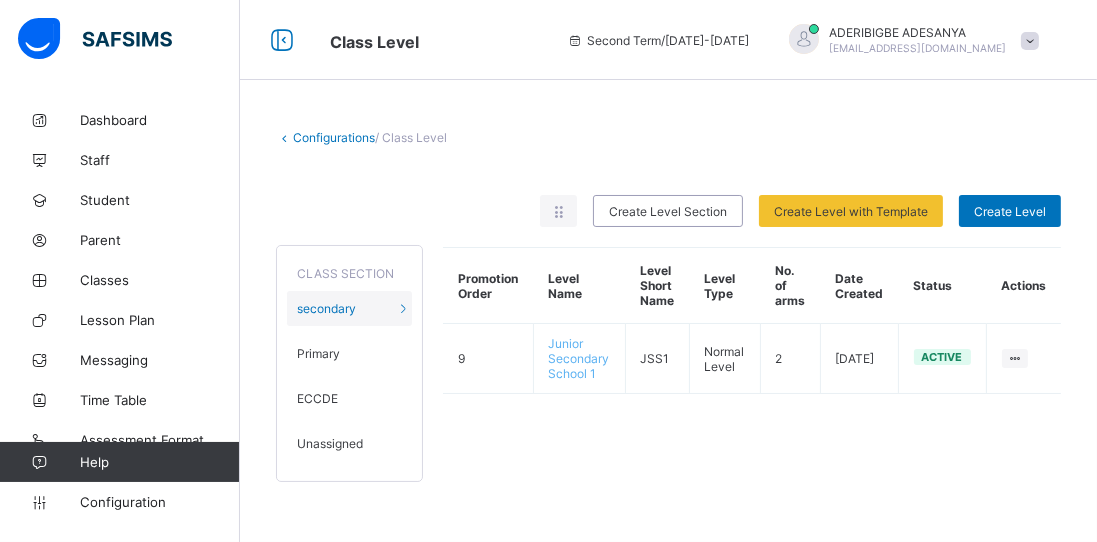 click on "Primary" at bounding box center [349, 353] 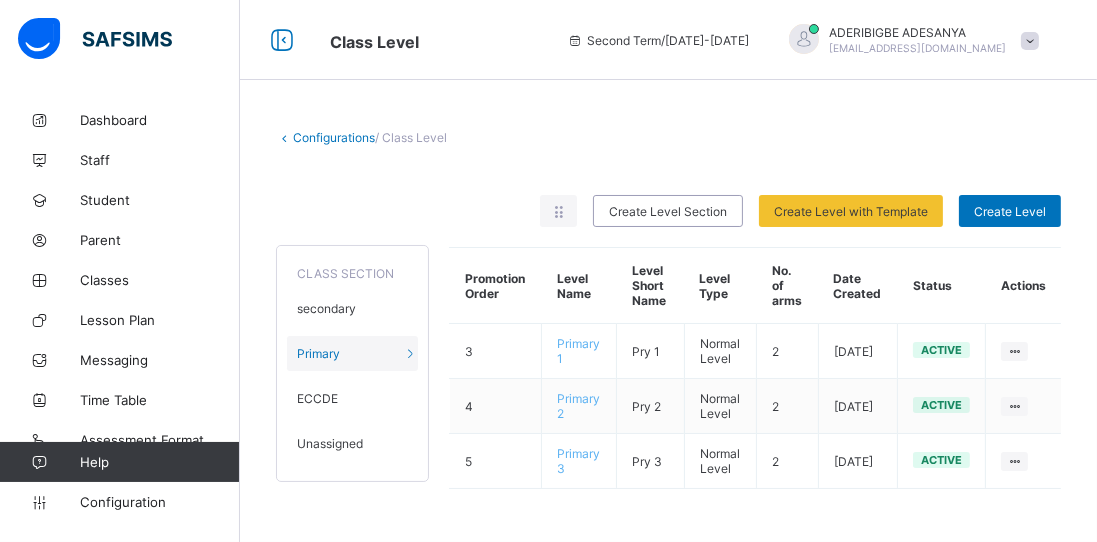 click on "Primary 1" at bounding box center (578, 351) 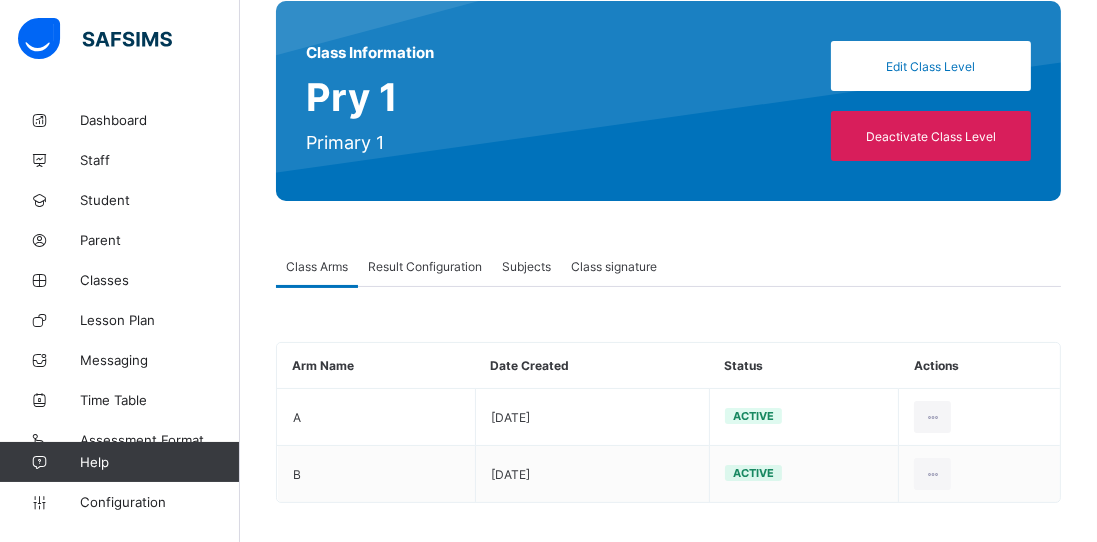 scroll, scrollTop: 172, scrollLeft: 0, axis: vertical 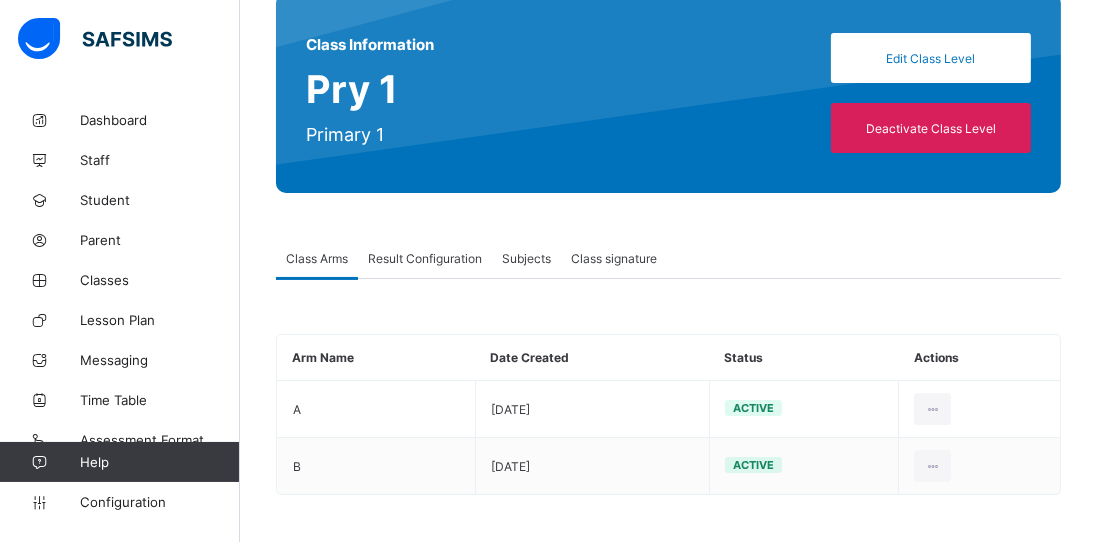 click on "Subjects" at bounding box center (526, 258) 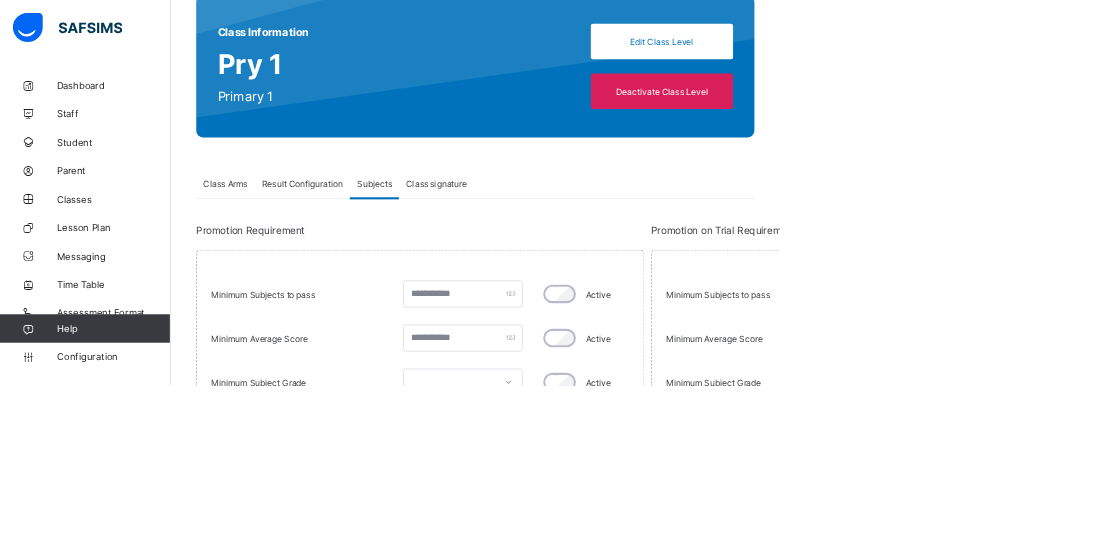 type on "*" 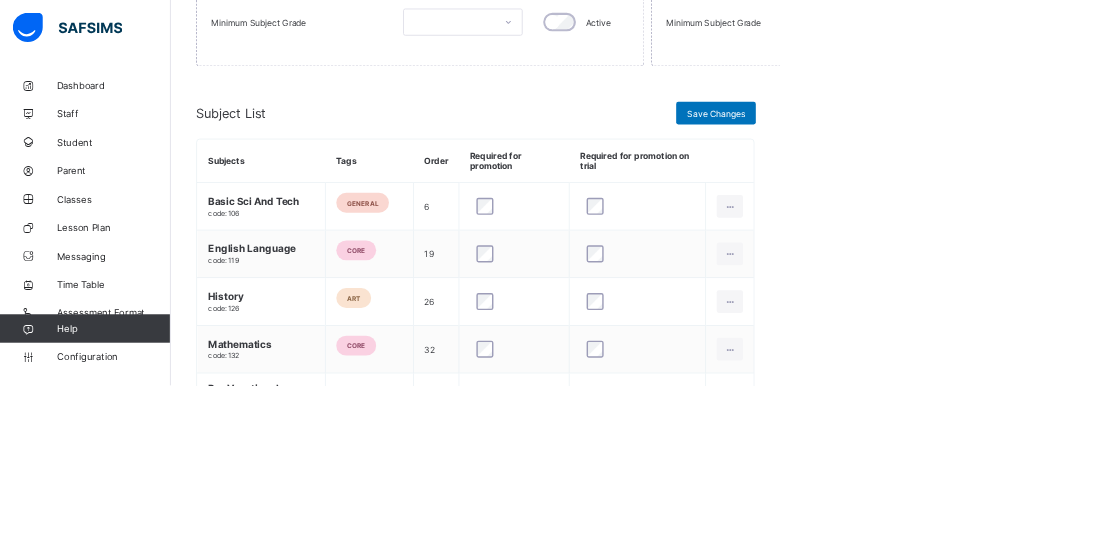scroll, scrollTop: 762, scrollLeft: 0, axis: vertical 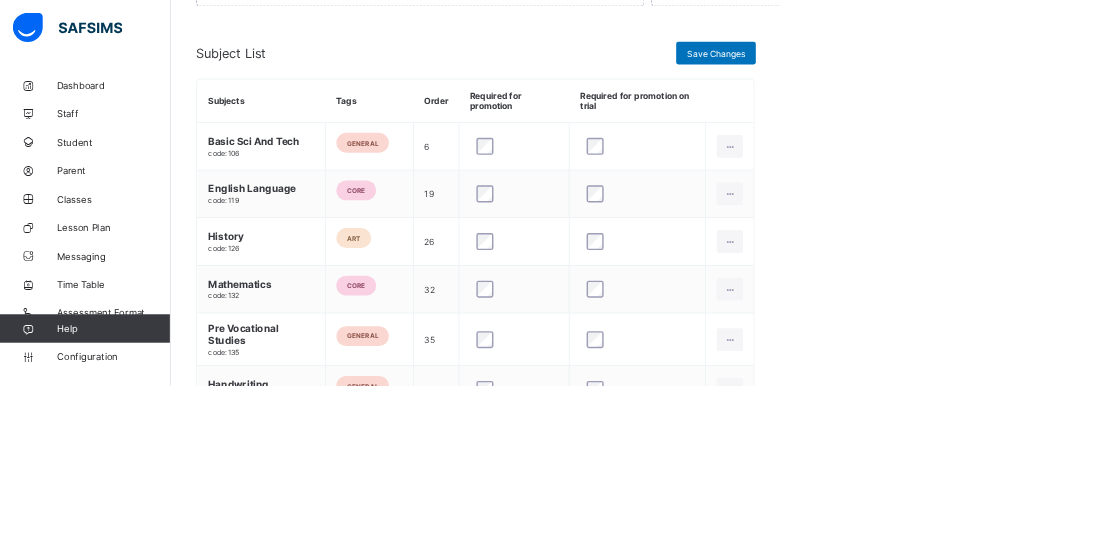 click on "Class Level Profile     Second Term  /  2024-2025   ADERIBIGBE   ADESANYA adeadesanya05@gmail.com Dashboard Staff Student Parent Classes Lesson Plan Messaging Time Table Assessment Format   Help   Configuration Onboarding Great job! You have finished setting up all essential configurations. Our wizard which has lots of in-built templates will continue to guide you through with the academic configurations. Academic Configuration Steps Continue × Idle Mode Due to inactivity you would be logged out to the system in the next   15mins , click the "Resume" button to keep working or the "Log me out" button to log out of the system. Log me out Resume Class Level  / Class Level Profile   Class Information   Pry 1   Primary 1   Edit Class Level     Deactivate Class Level Class Arms Result Configuration Subjects Class signature Subjects More Options   Arm Name Date Created Status Actions A 2025-06-04 Active View Details B 2025-06-04 Active View Details Generic Report Generic End of Term Report Report Name Status T" at bounding box center (548, 72) 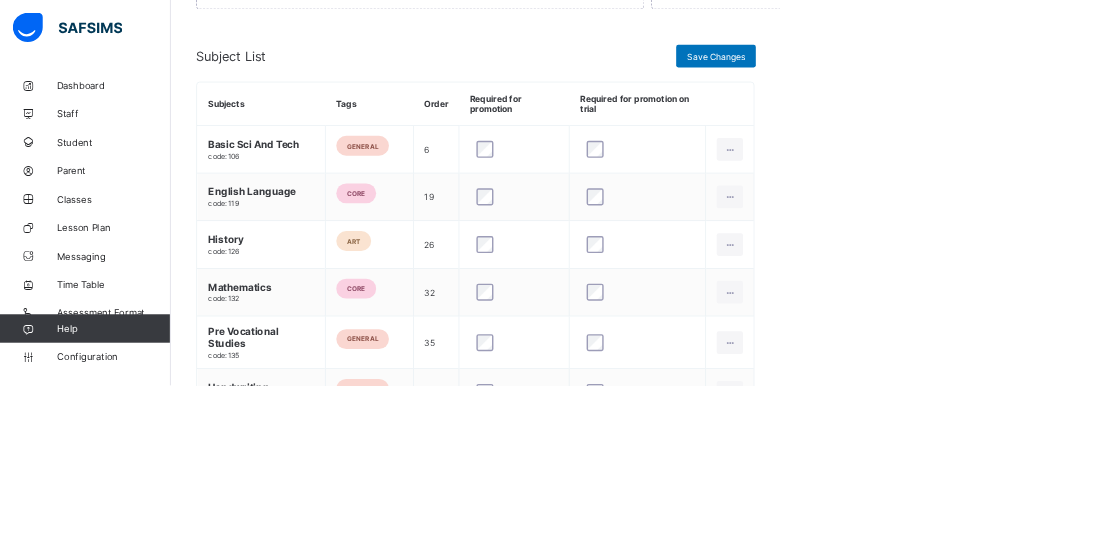 scroll, scrollTop: 0, scrollLeft: 0, axis: both 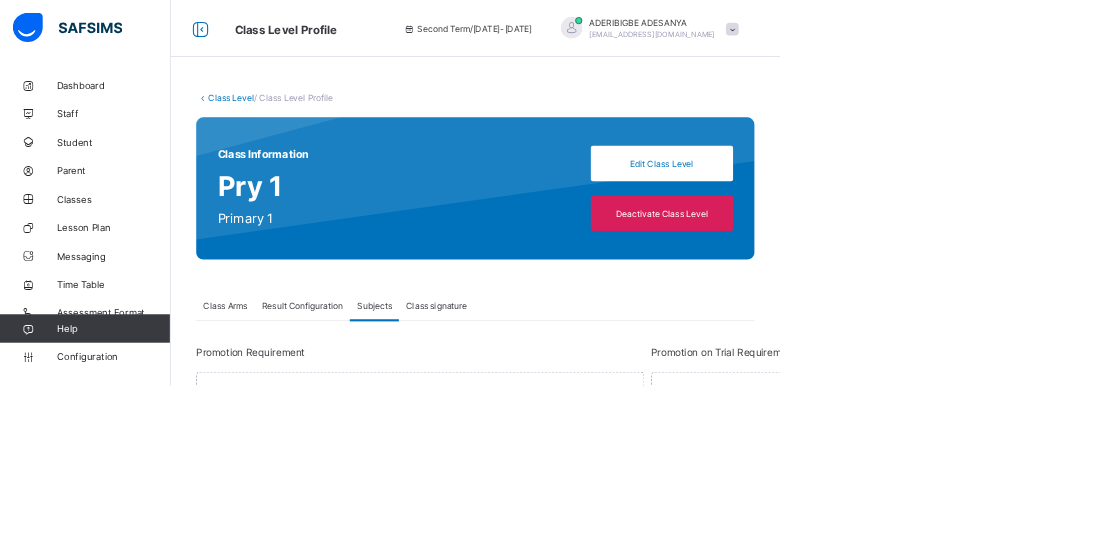 click at bounding box center (95, 39) 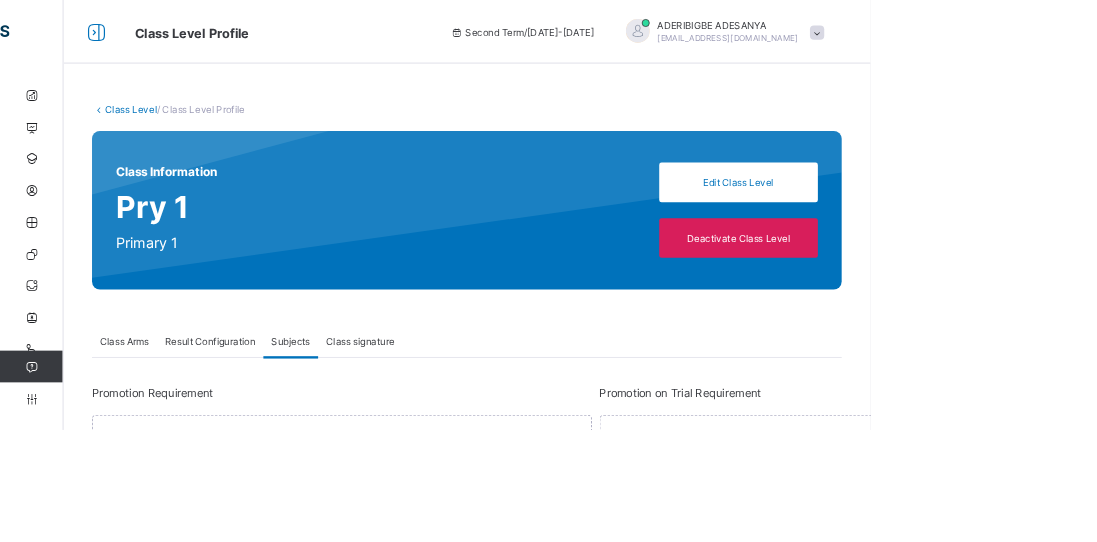 click on "Class Level" at bounding box center (165, 137) 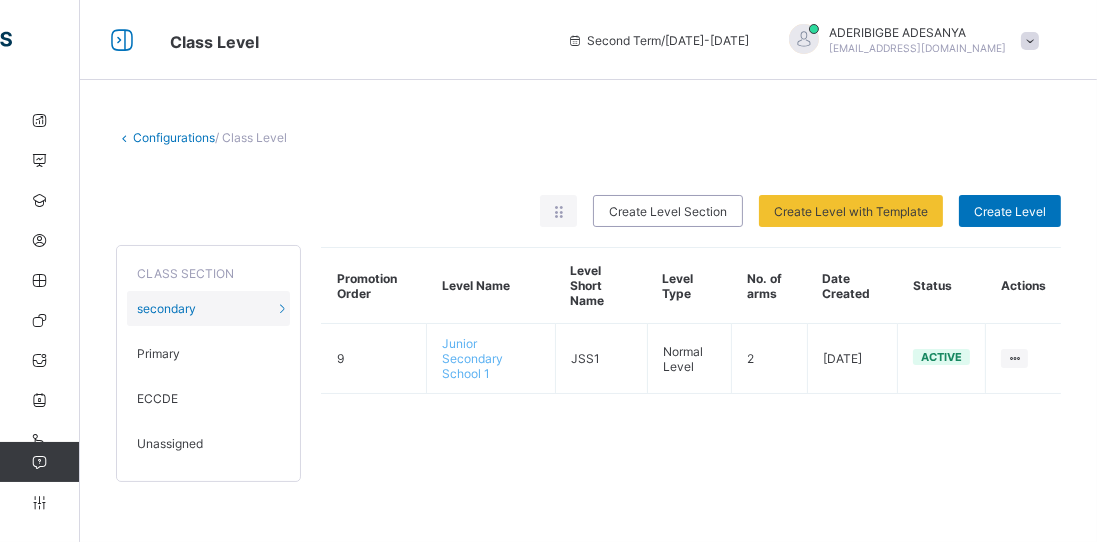 click on "Parent" at bounding box center (120, 240) 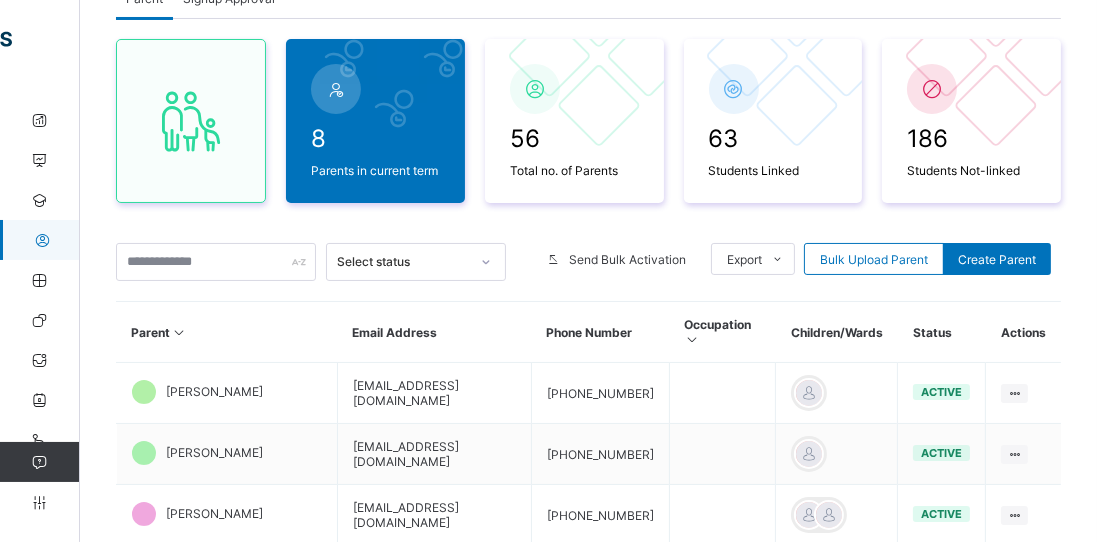 scroll, scrollTop: 0, scrollLeft: 0, axis: both 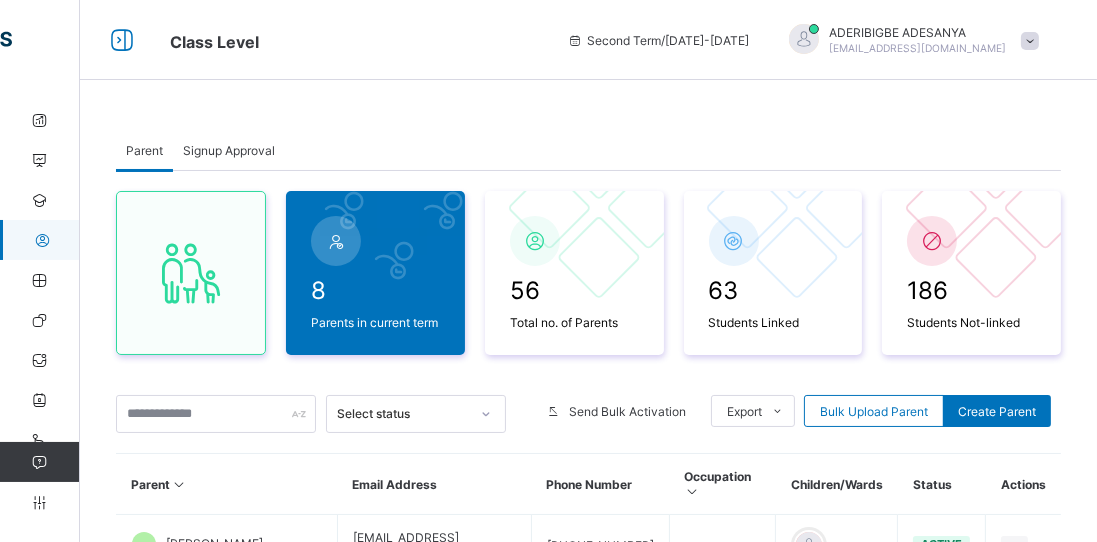 click at bounding box center (122, 40) 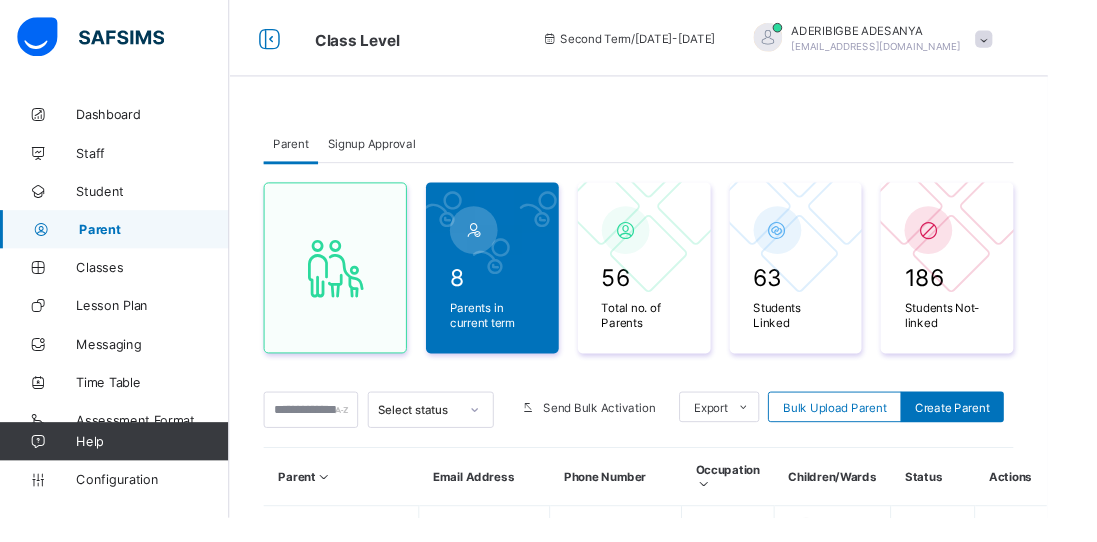 click on "Student" at bounding box center [160, 200] 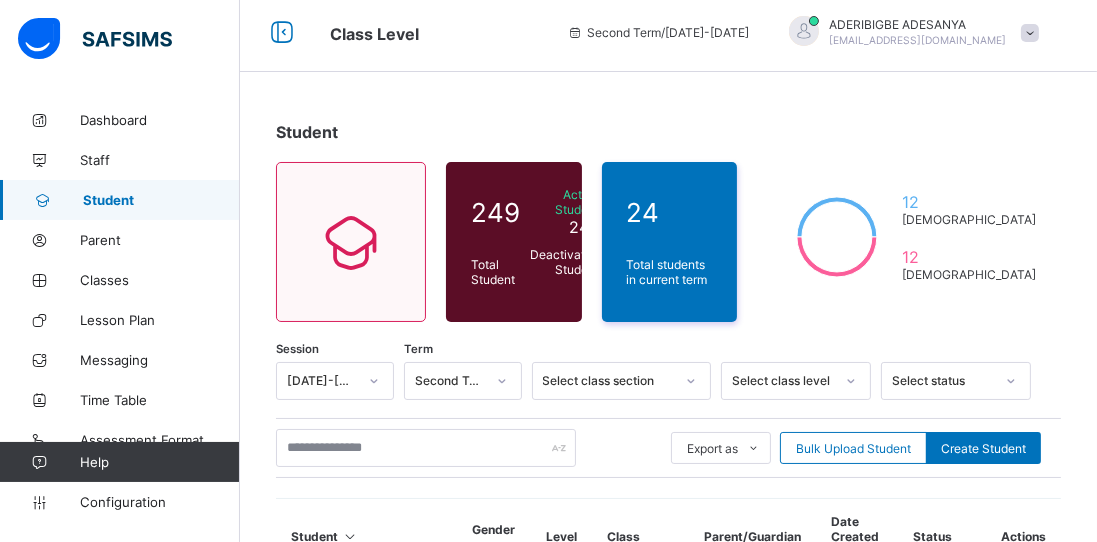scroll, scrollTop: 9, scrollLeft: 0, axis: vertical 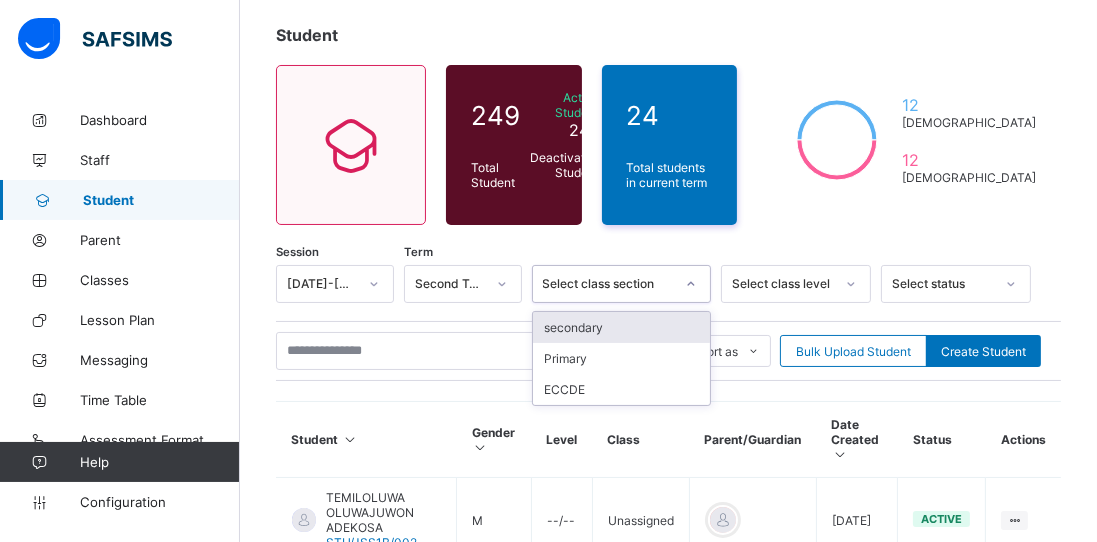 click on "Primary" at bounding box center (622, 358) 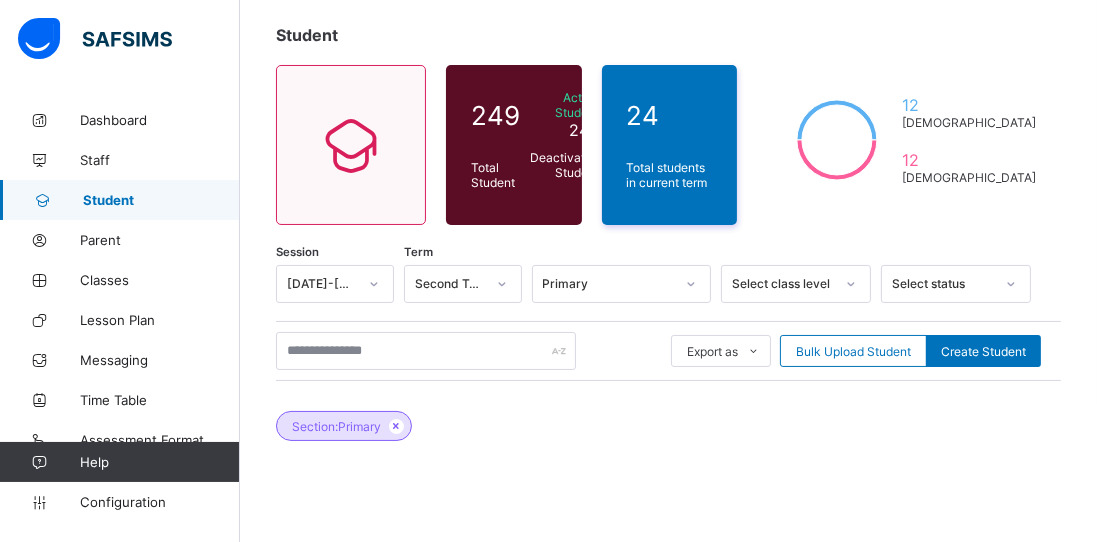 click at bounding box center [396, 426] 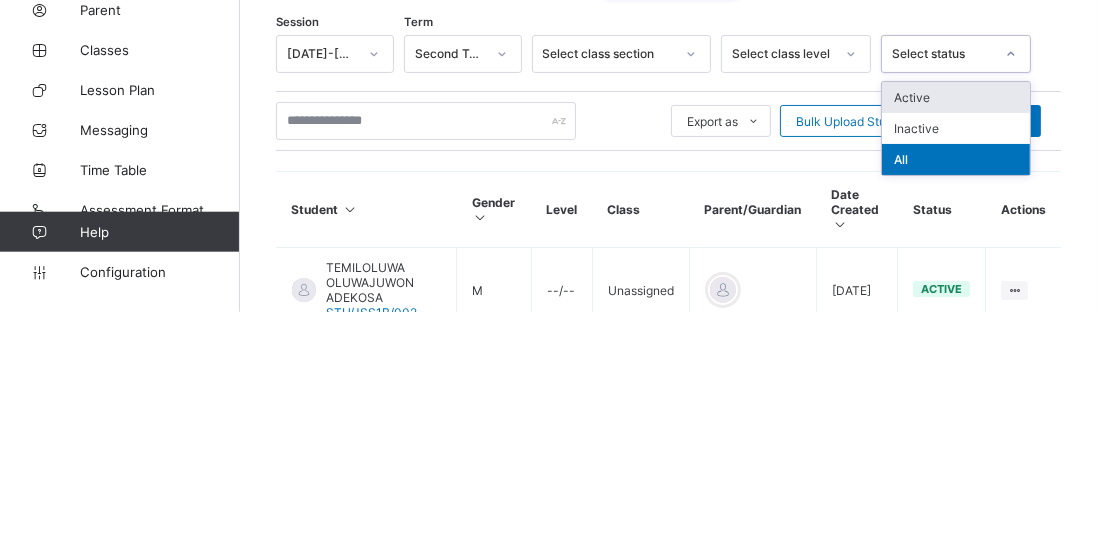 scroll, scrollTop: 105, scrollLeft: 0, axis: vertical 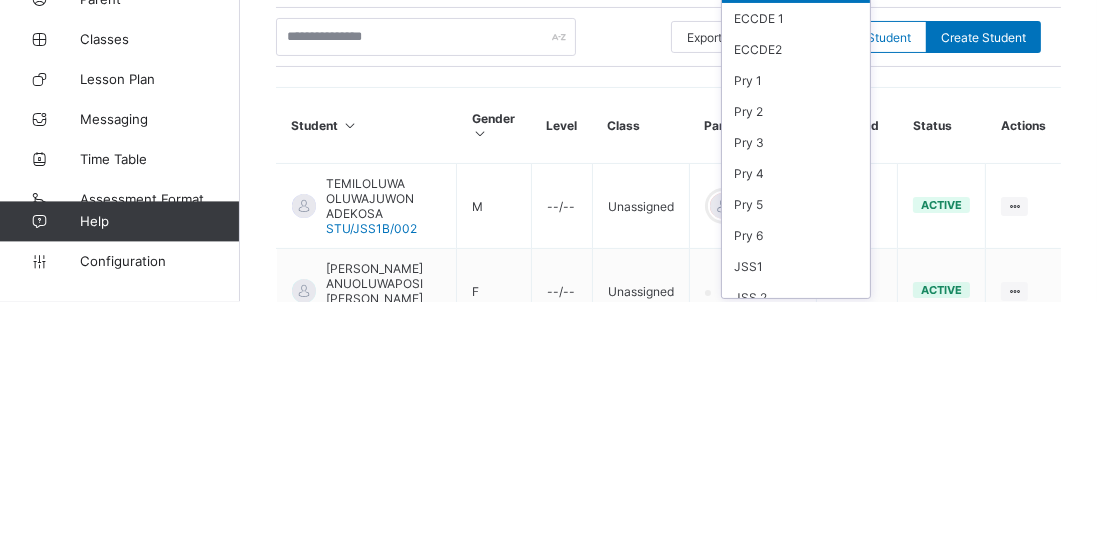 click on "Pry 1" at bounding box center (796, 321) 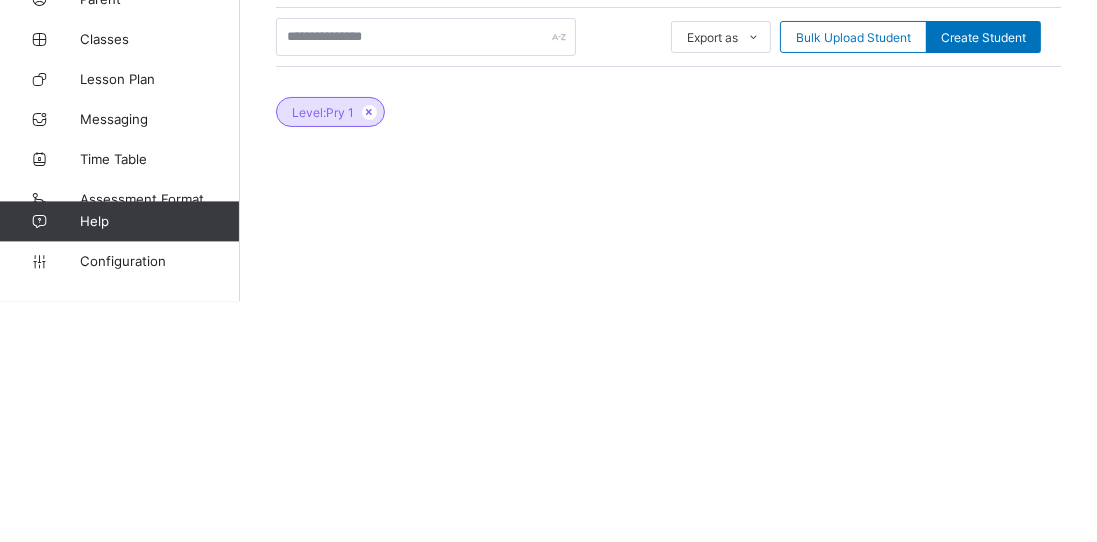 scroll, scrollTop: 178, scrollLeft: 0, axis: vertical 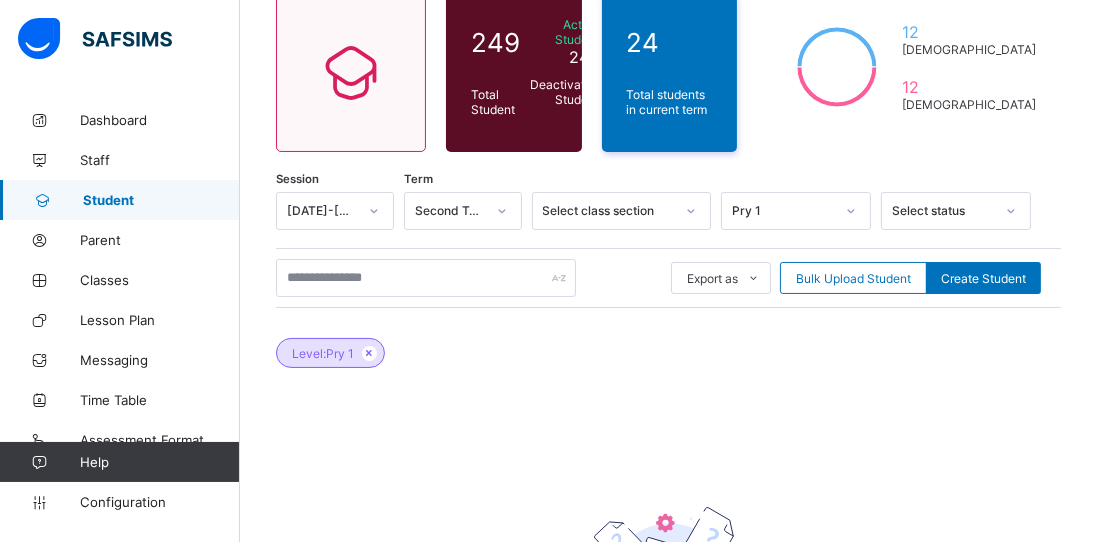 click at bounding box center [369, 353] 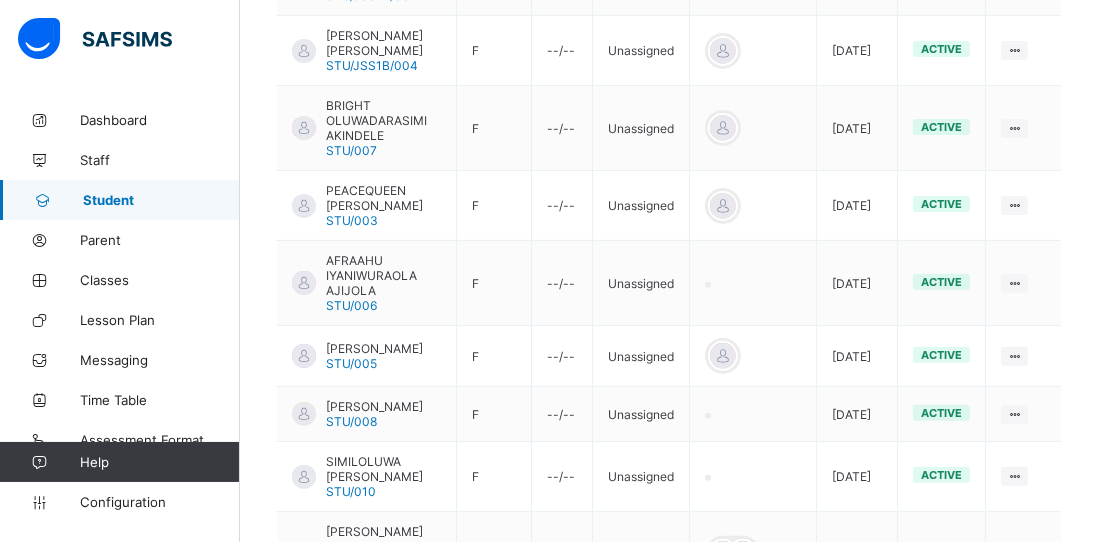 scroll, scrollTop: 831, scrollLeft: 0, axis: vertical 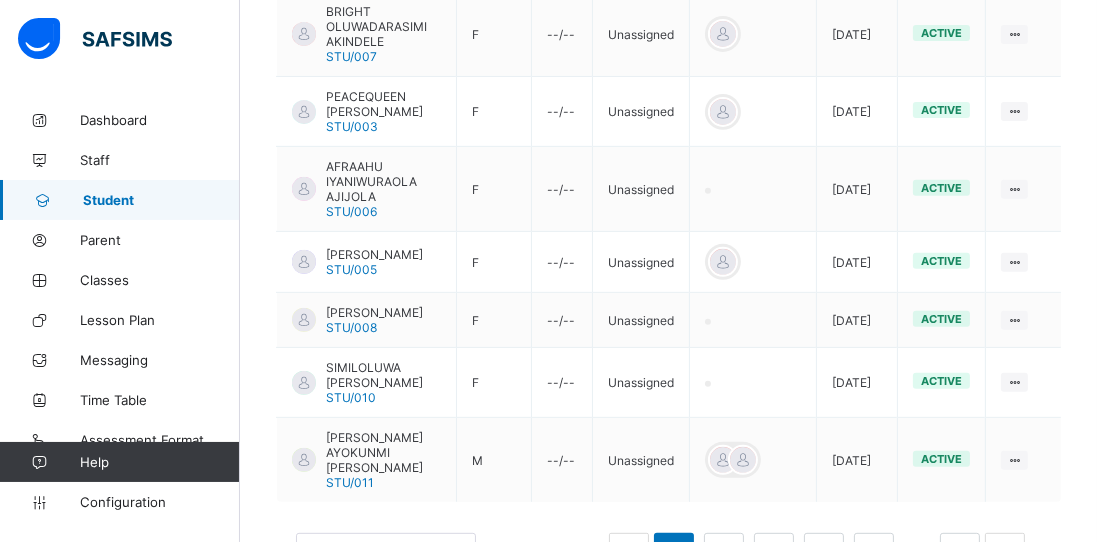 click on "5" at bounding box center (873, 553) 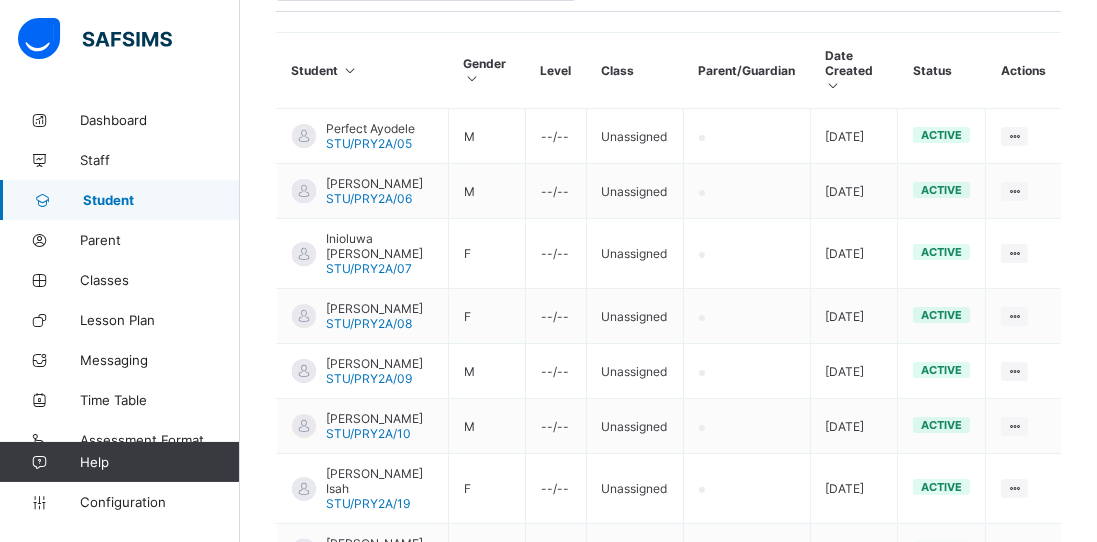 scroll, scrollTop: 613, scrollLeft: 0, axis: vertical 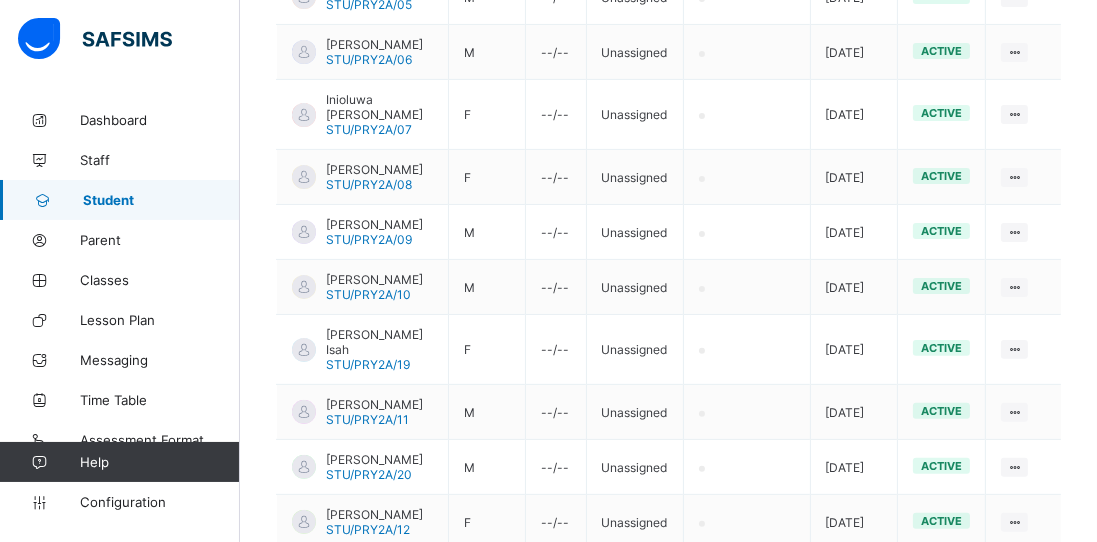click on "Configuration" at bounding box center (119, 502) 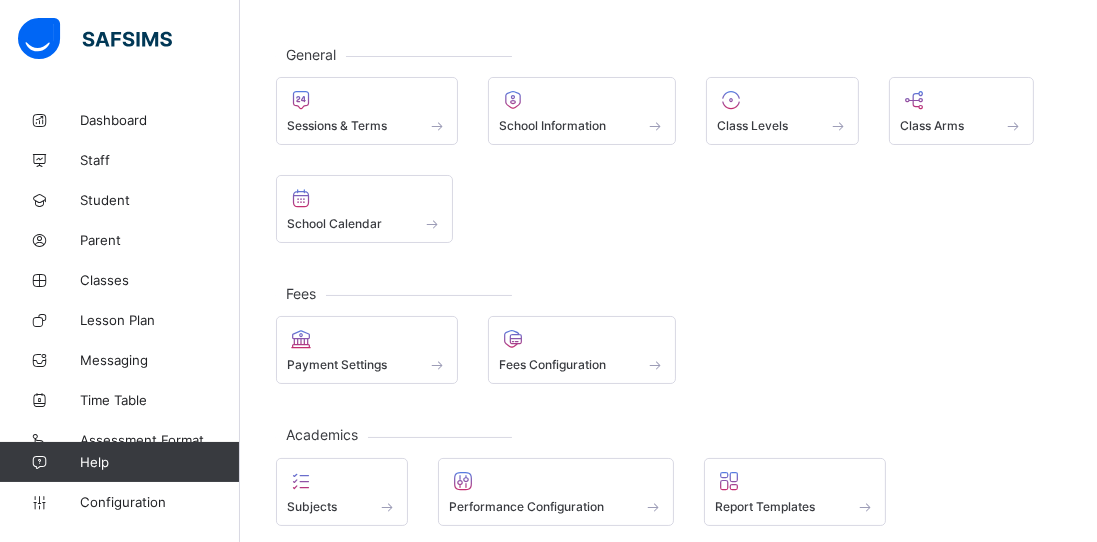 scroll, scrollTop: 0, scrollLeft: 0, axis: both 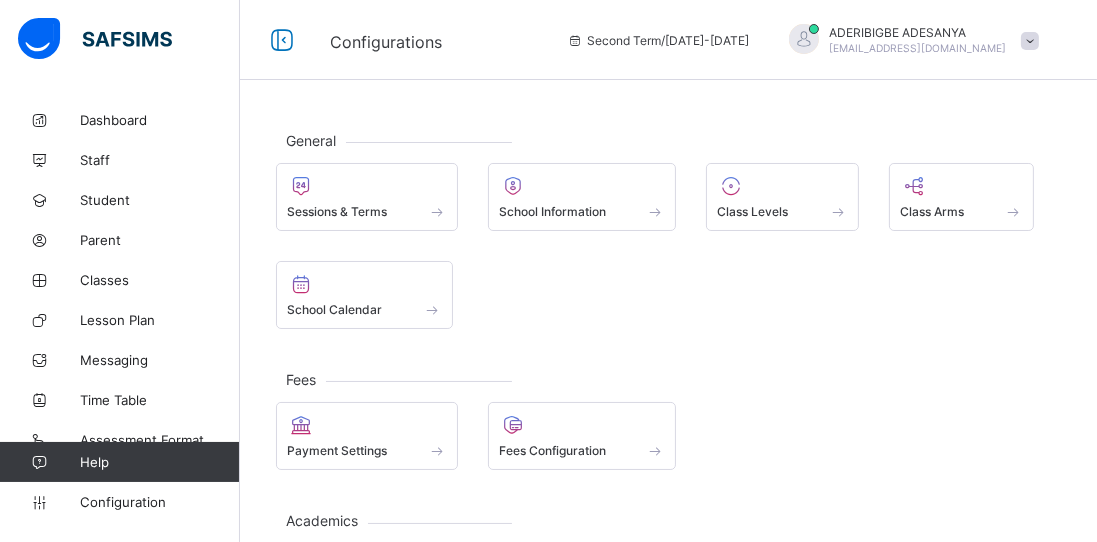 click on "Class Levels" at bounding box center (752, 211) 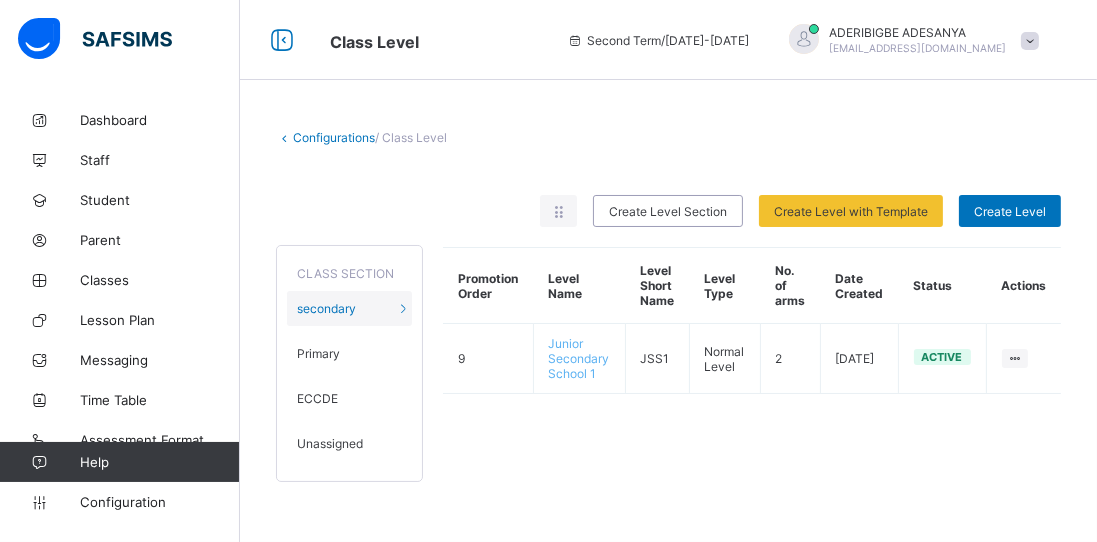 click on "Primary" at bounding box center [349, 353] 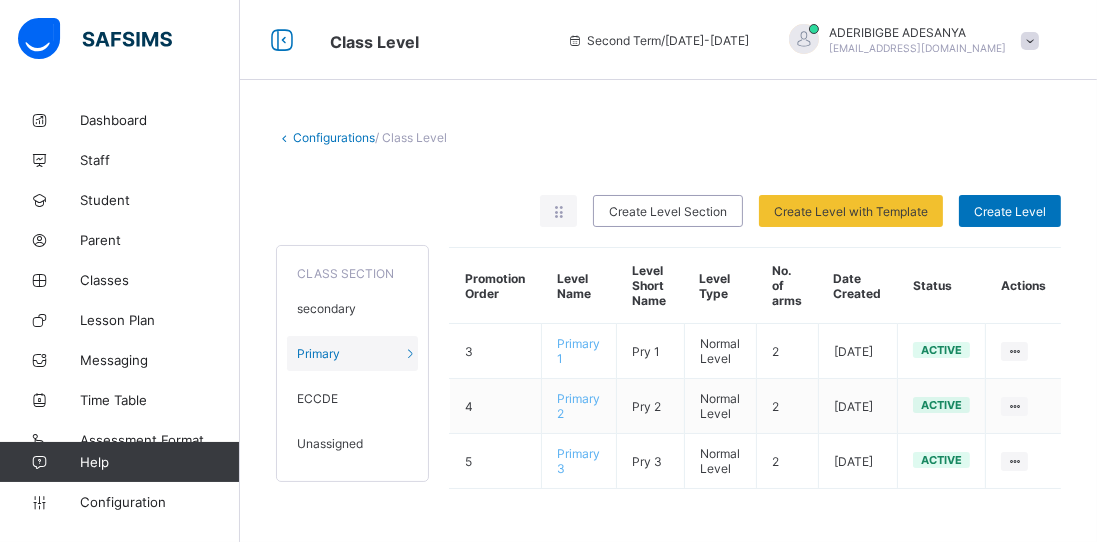 click on "Unassigned" at bounding box center [330, 443] 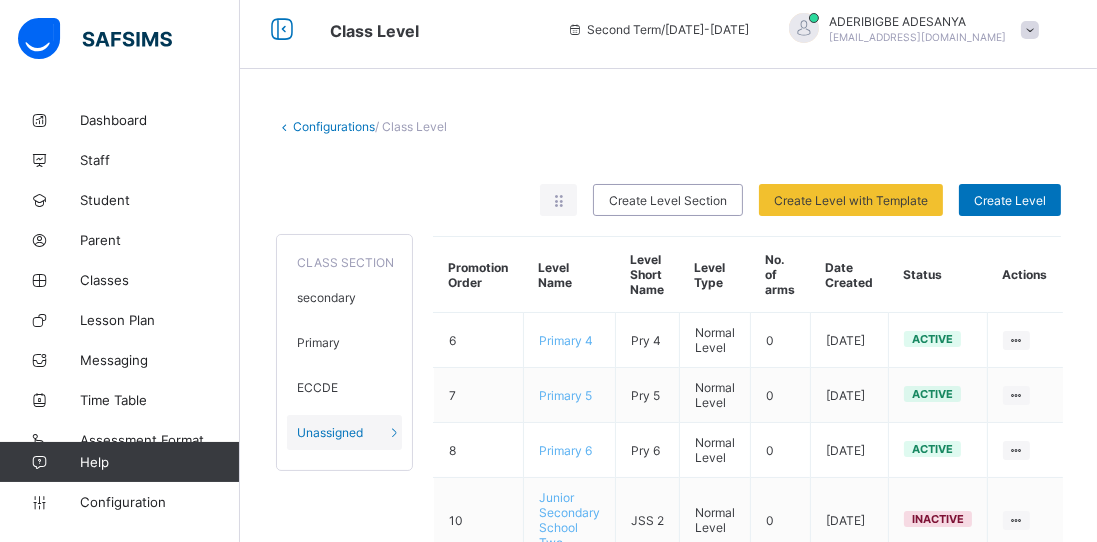 scroll, scrollTop: 0, scrollLeft: 0, axis: both 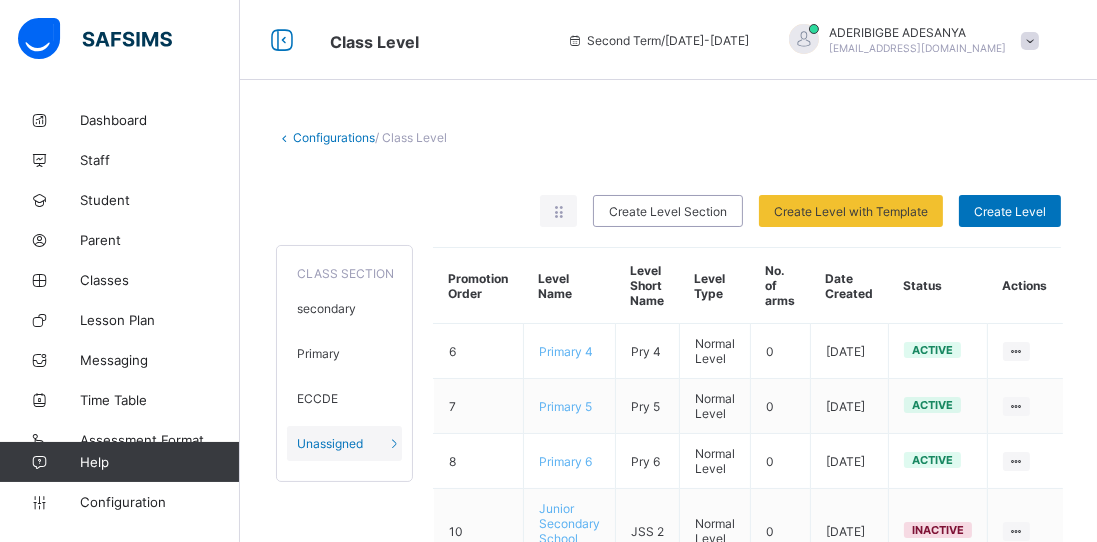click on "Classes" at bounding box center [120, 280] 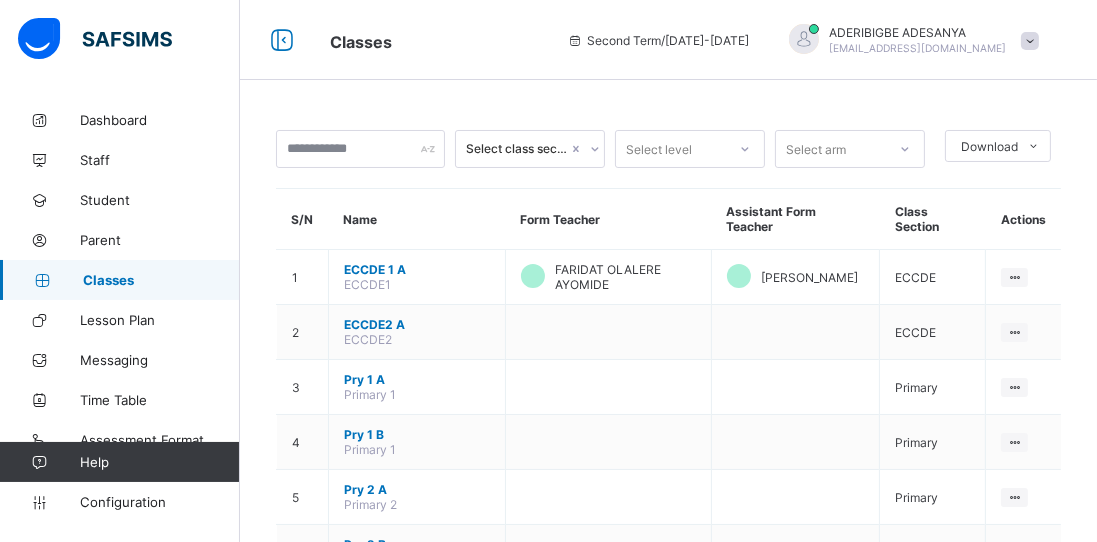 click on "View Class Assign form Teacher" at bounding box center [0, 0] 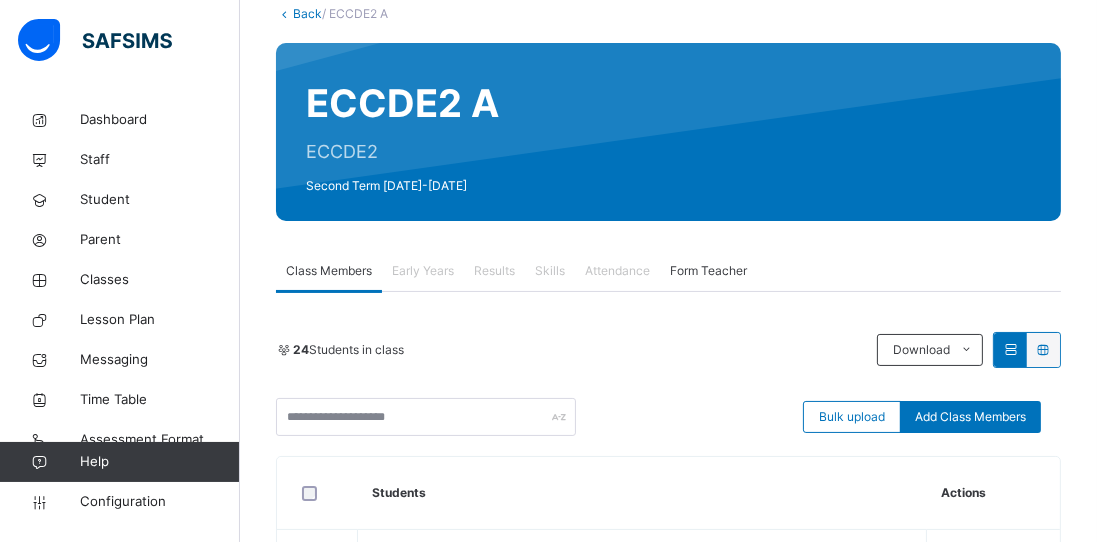 scroll, scrollTop: 0, scrollLeft: 0, axis: both 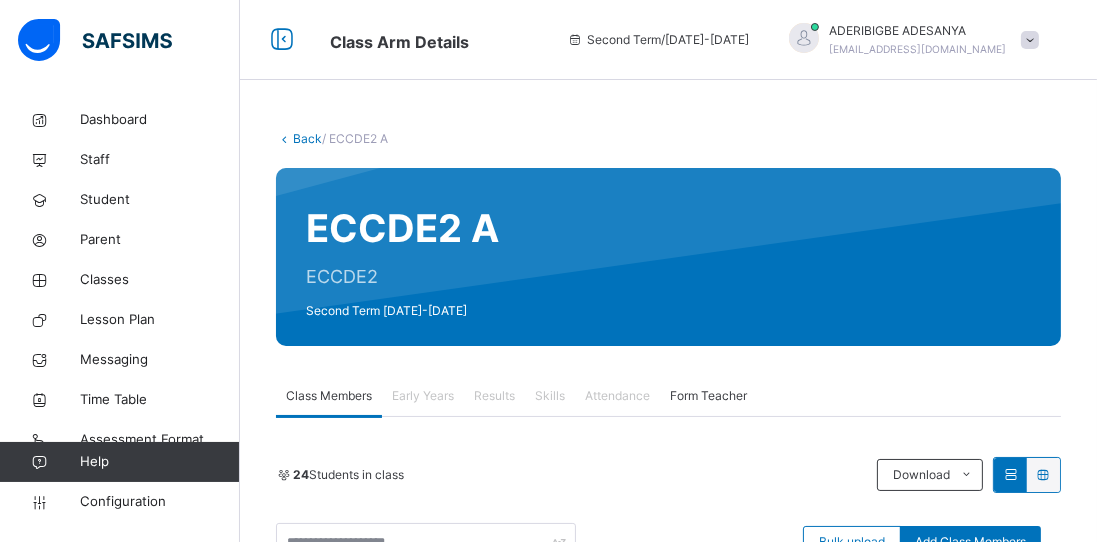 click on "Back" at bounding box center (307, 138) 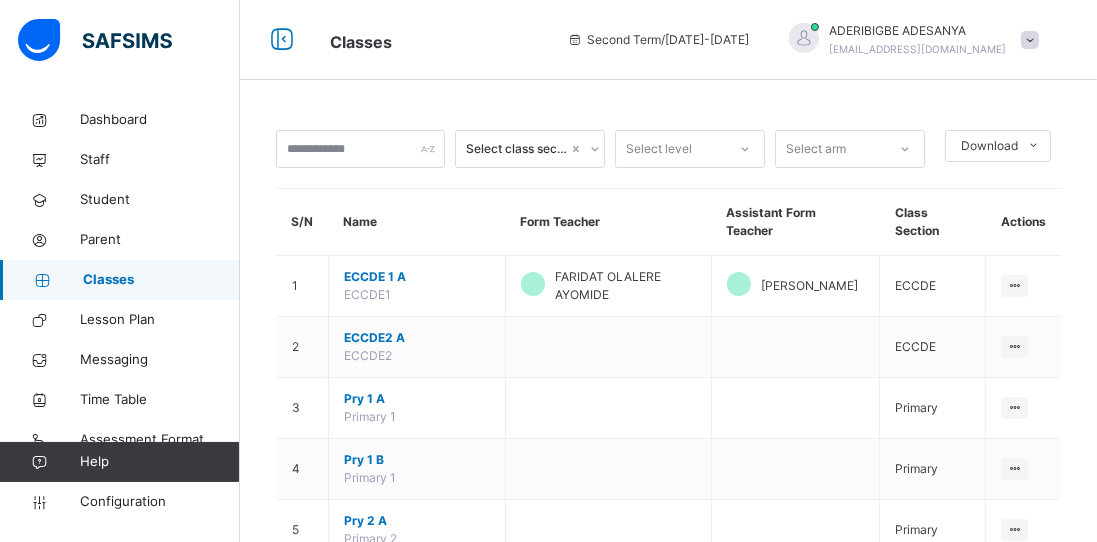 click on "ECCDE 1   A" at bounding box center (417, 277) 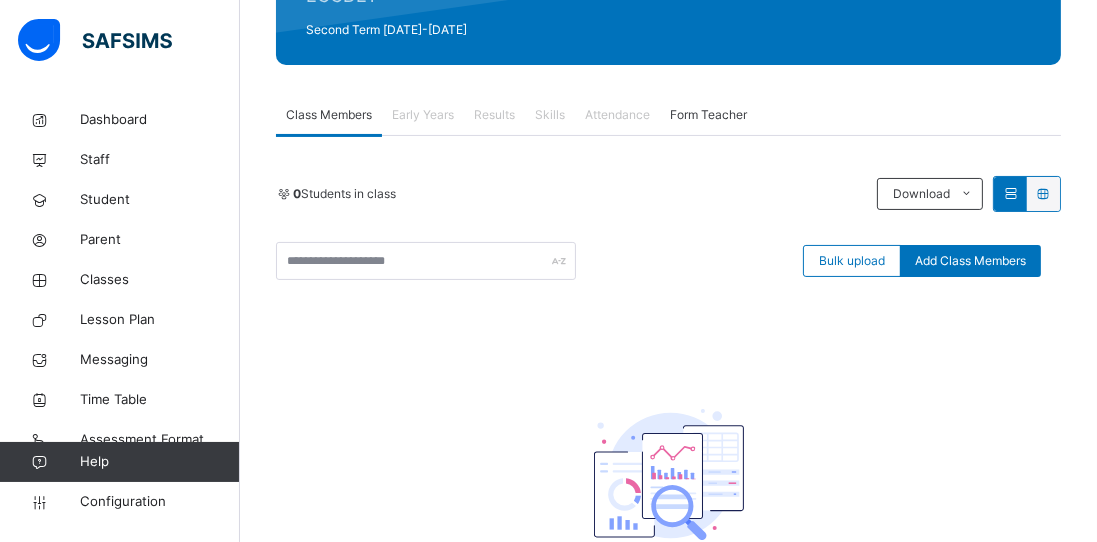 scroll, scrollTop: 266, scrollLeft: 0, axis: vertical 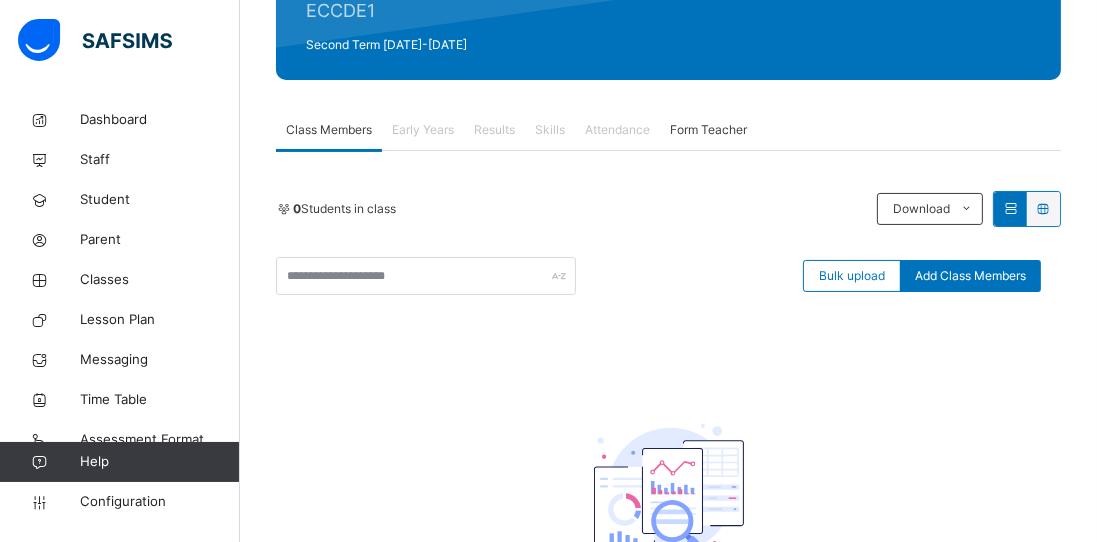 click on "Add Class Members" at bounding box center (970, 276) 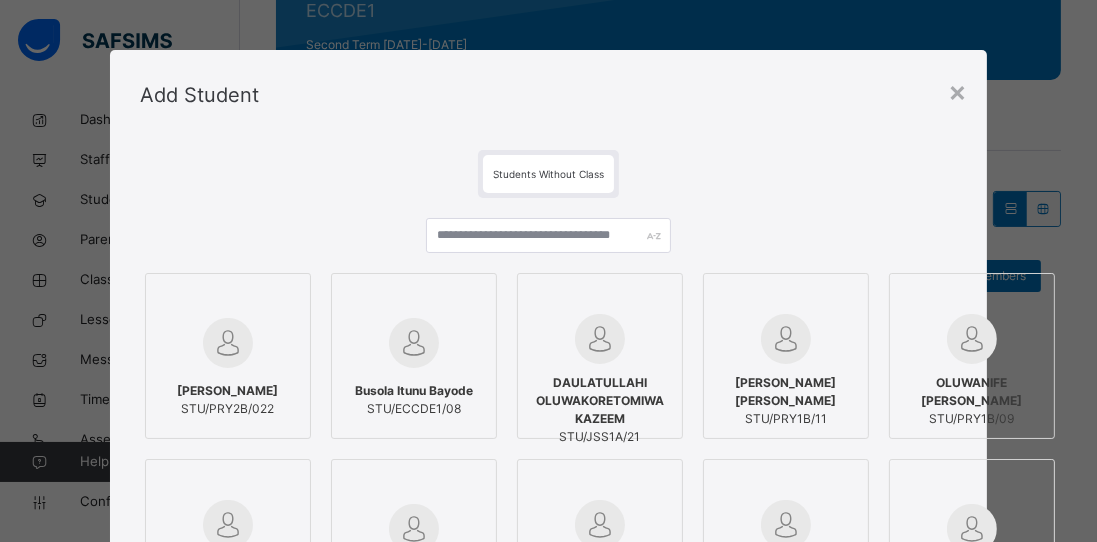 click on "×" at bounding box center (957, 91) 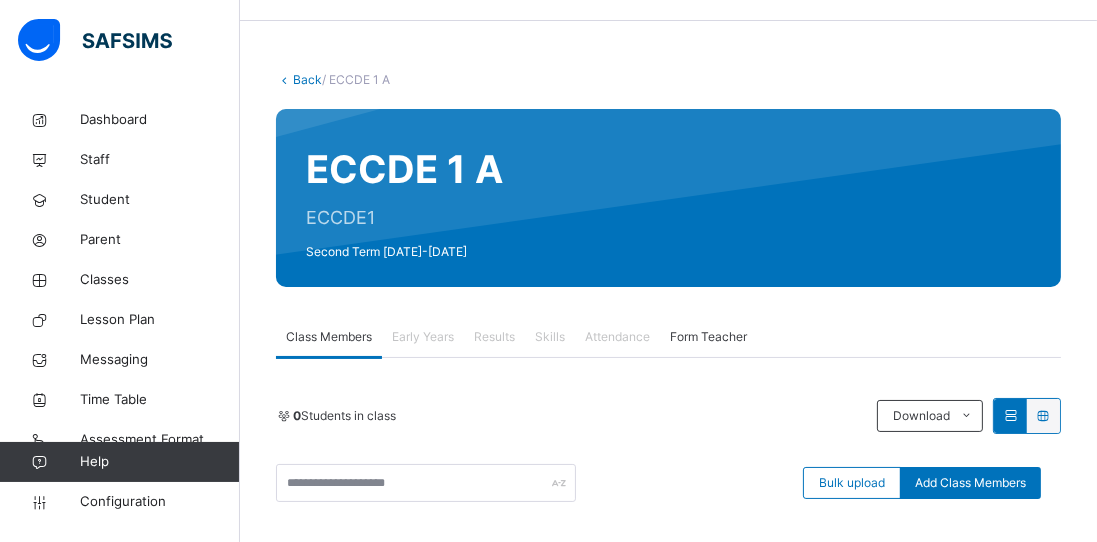 scroll, scrollTop: 55, scrollLeft: 0, axis: vertical 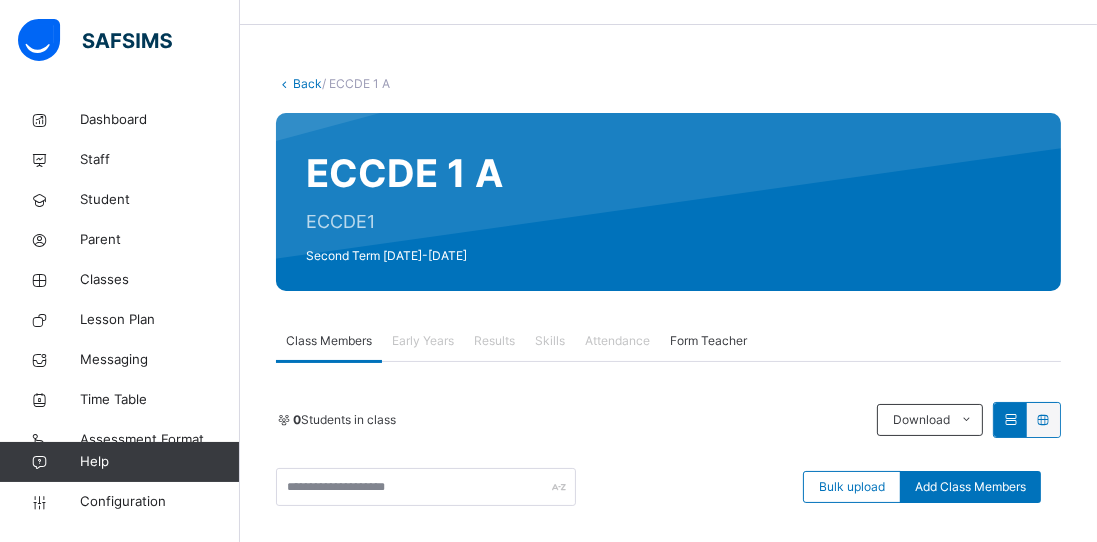 click on "Back" at bounding box center [307, 83] 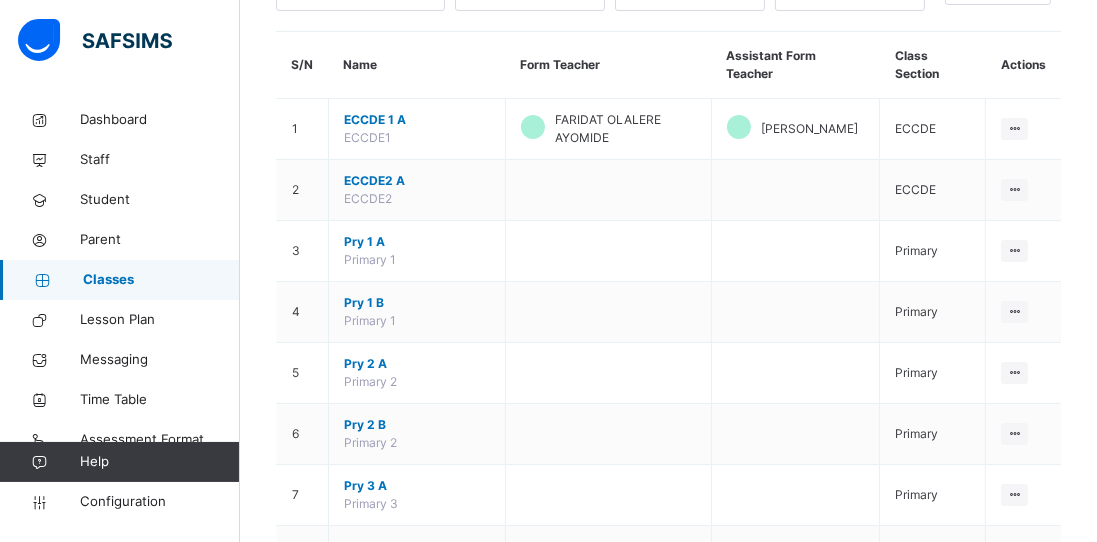 scroll, scrollTop: 157, scrollLeft: 0, axis: vertical 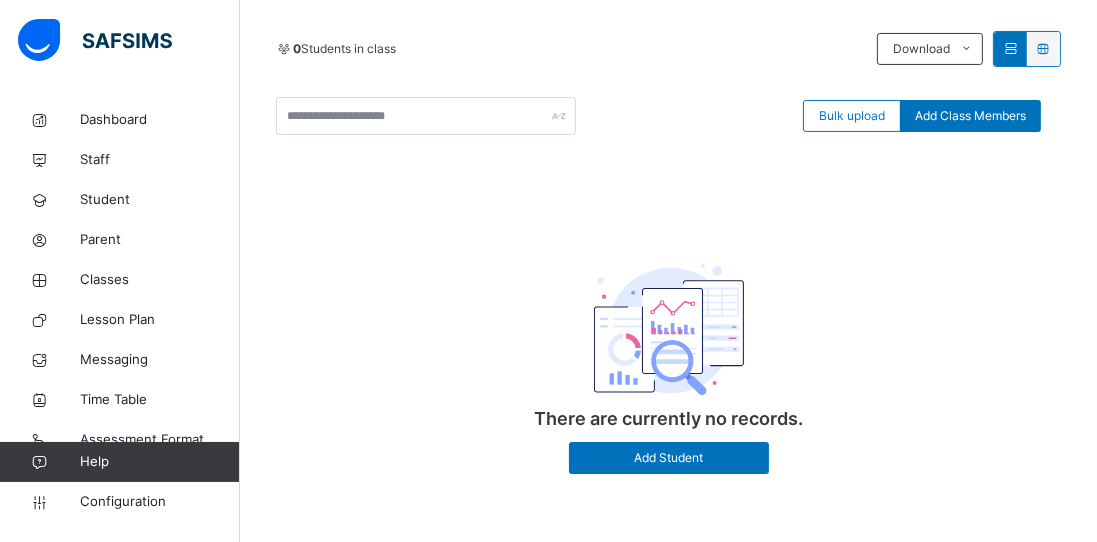 click on "Add Student" at bounding box center [669, 458] 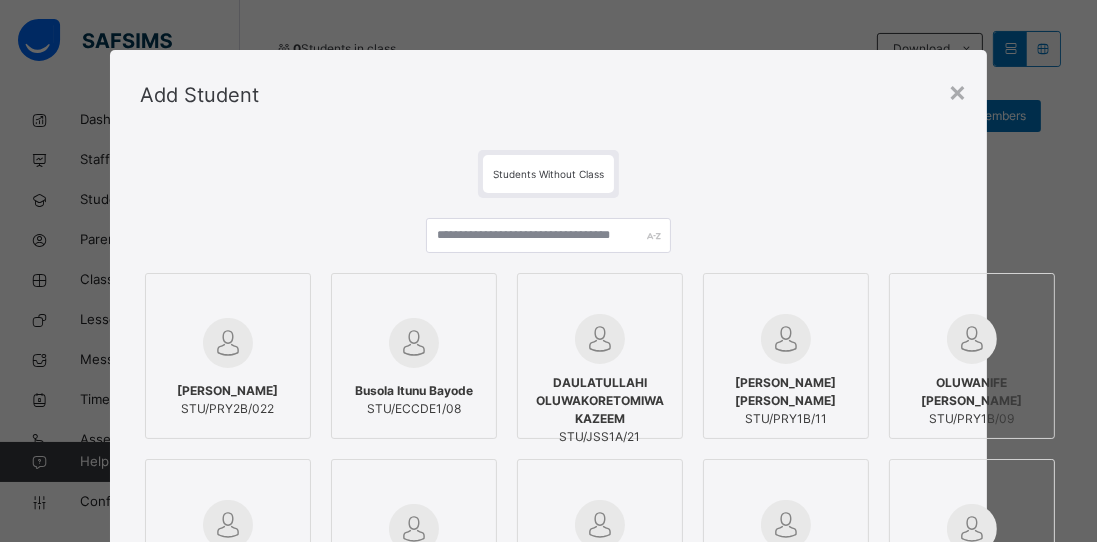 click on "×" at bounding box center [957, 91] 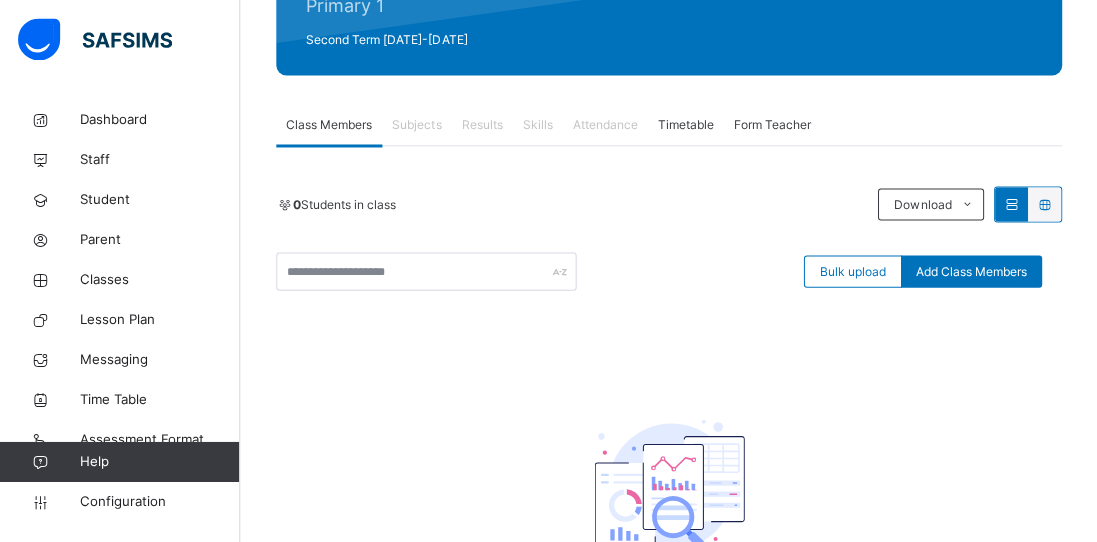 scroll, scrollTop: 273, scrollLeft: 0, axis: vertical 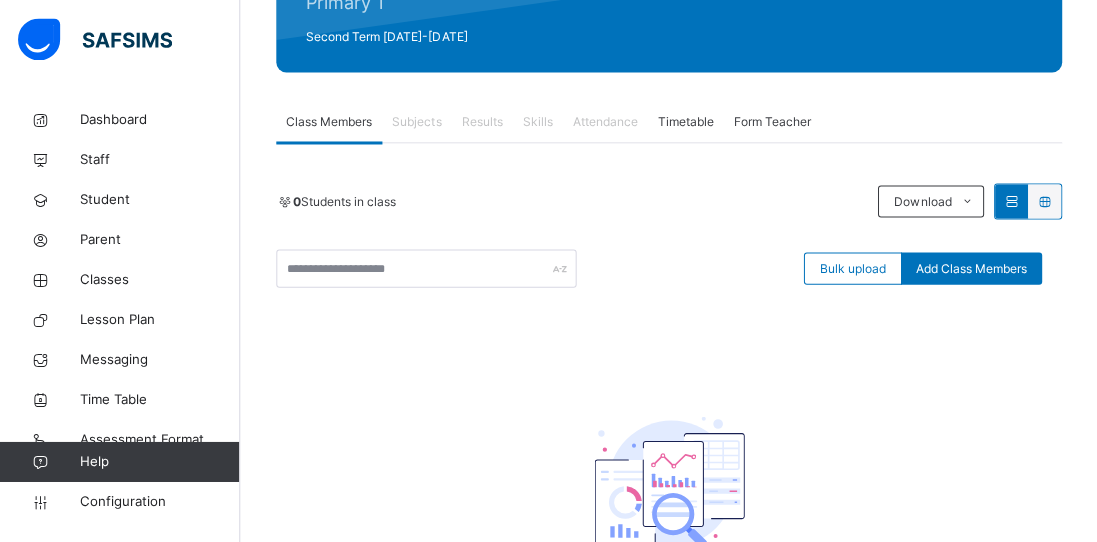 click on "Configuration" at bounding box center [159, 502] 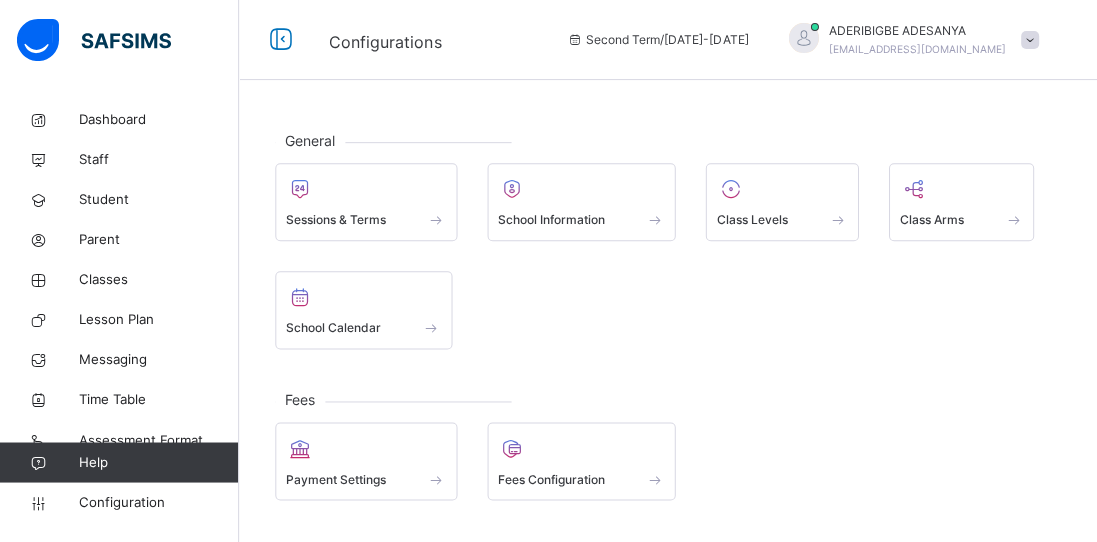 scroll, scrollTop: 0, scrollLeft: 0, axis: both 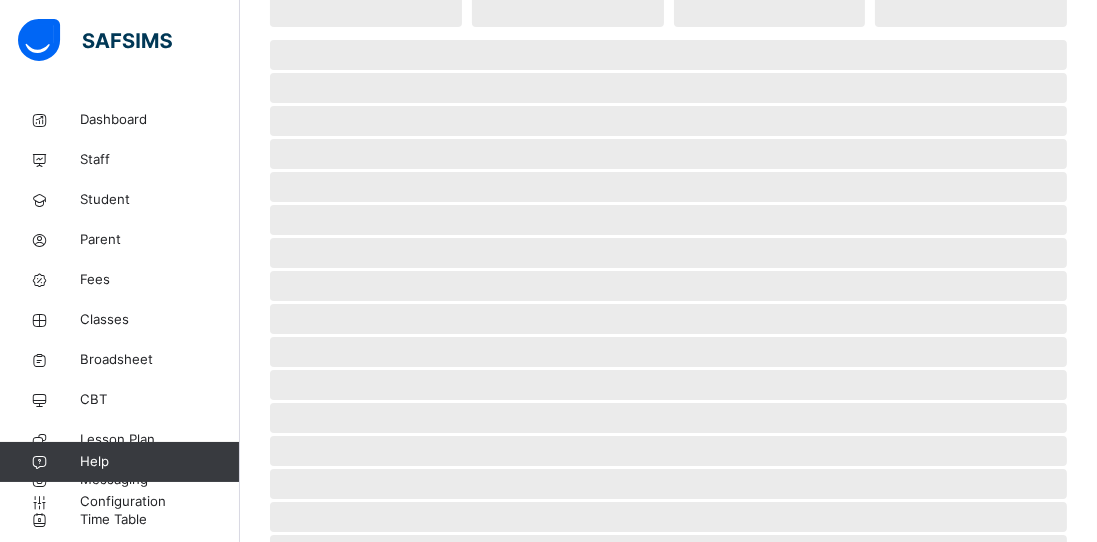 click on "Configuration" at bounding box center [159, 502] 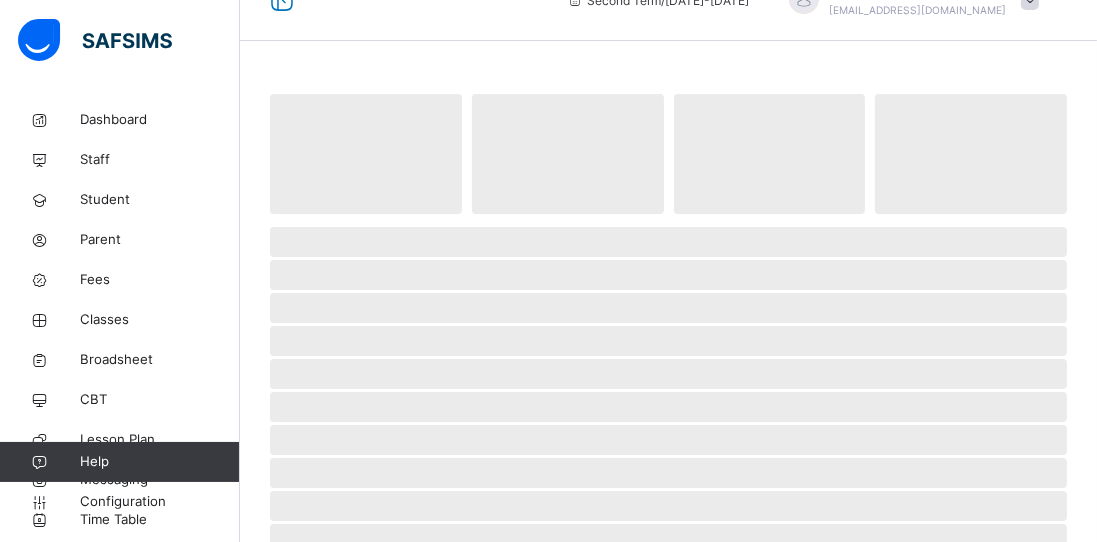 scroll, scrollTop: 0, scrollLeft: 0, axis: both 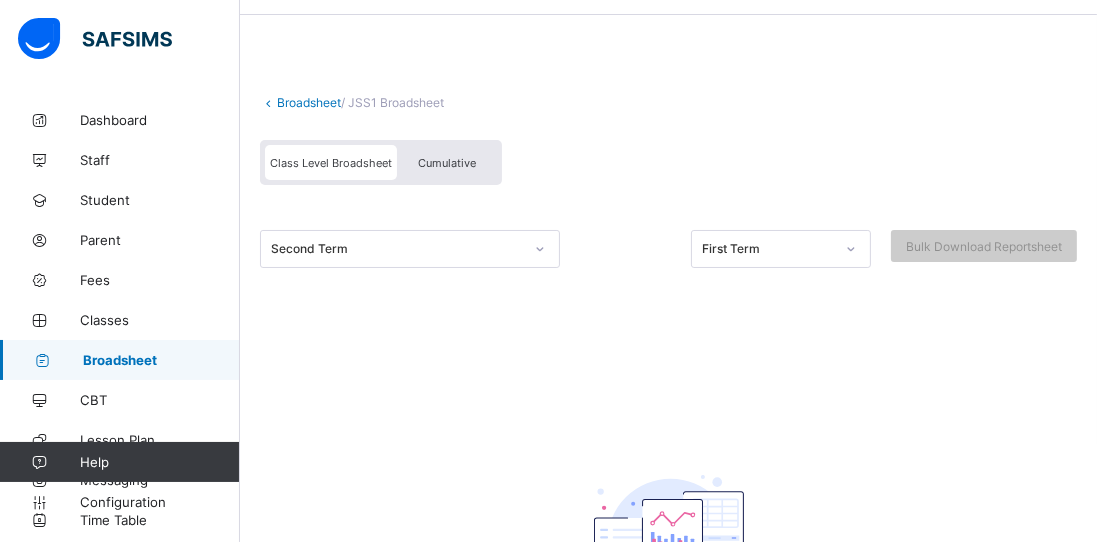 click on "Classes" at bounding box center [120, 320] 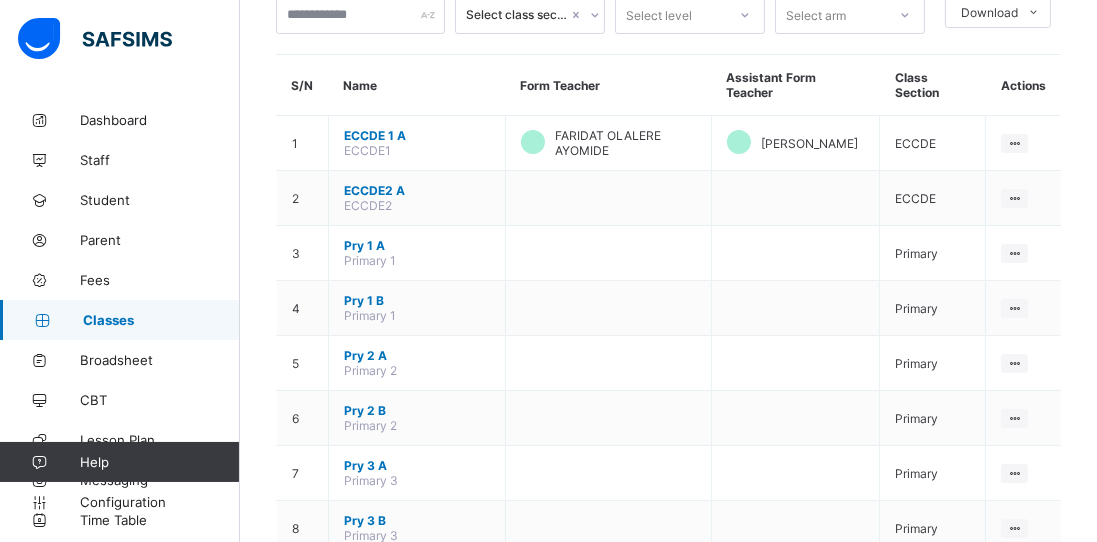 scroll, scrollTop: 133, scrollLeft: 0, axis: vertical 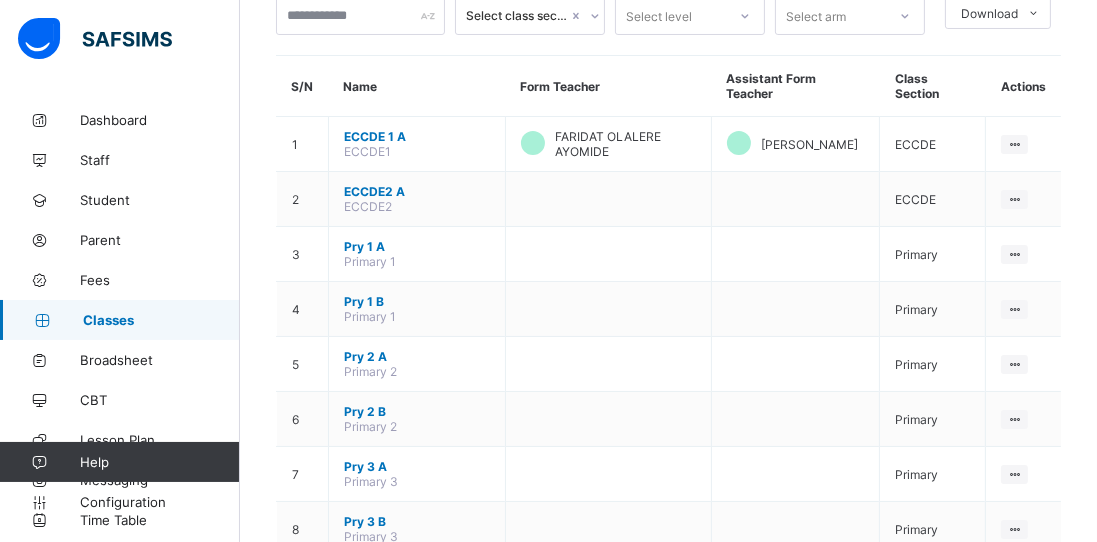 click on "View Class Assign form Teacher" at bounding box center (0, 0) 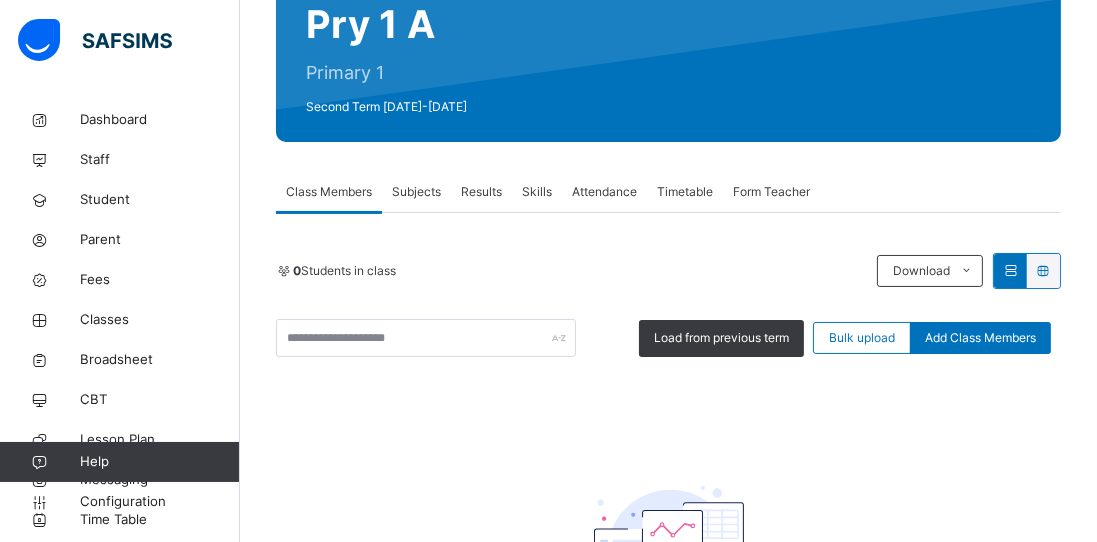 scroll, scrollTop: 201, scrollLeft: 0, axis: vertical 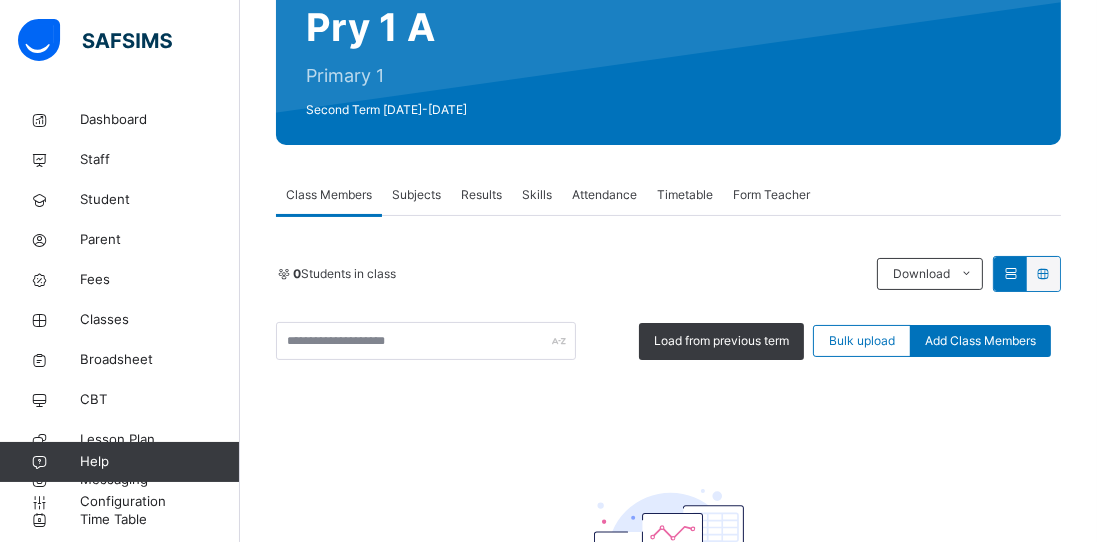 click on "Load from previous term" at bounding box center [721, 341] 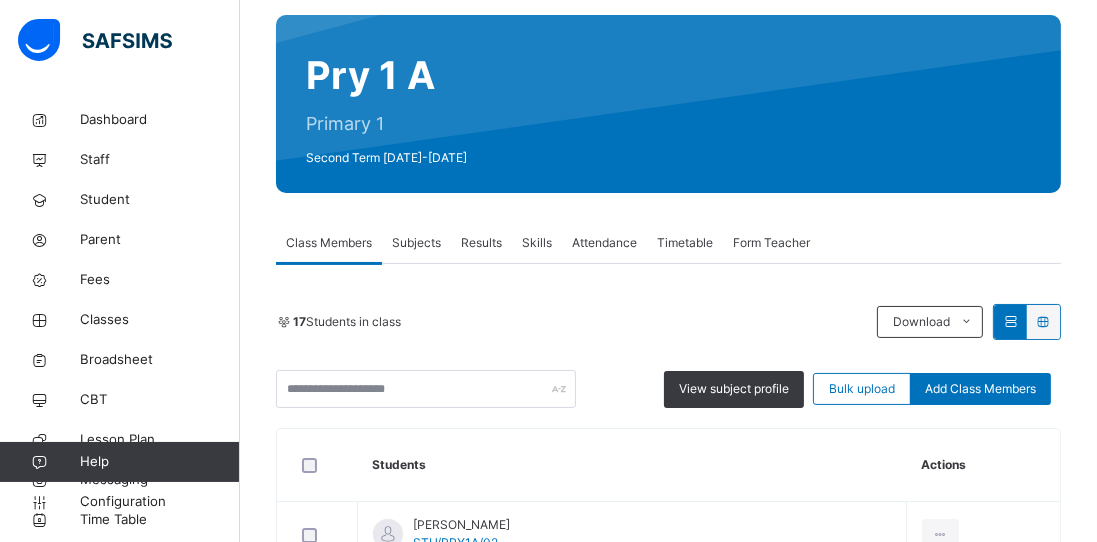 scroll, scrollTop: 21, scrollLeft: 0, axis: vertical 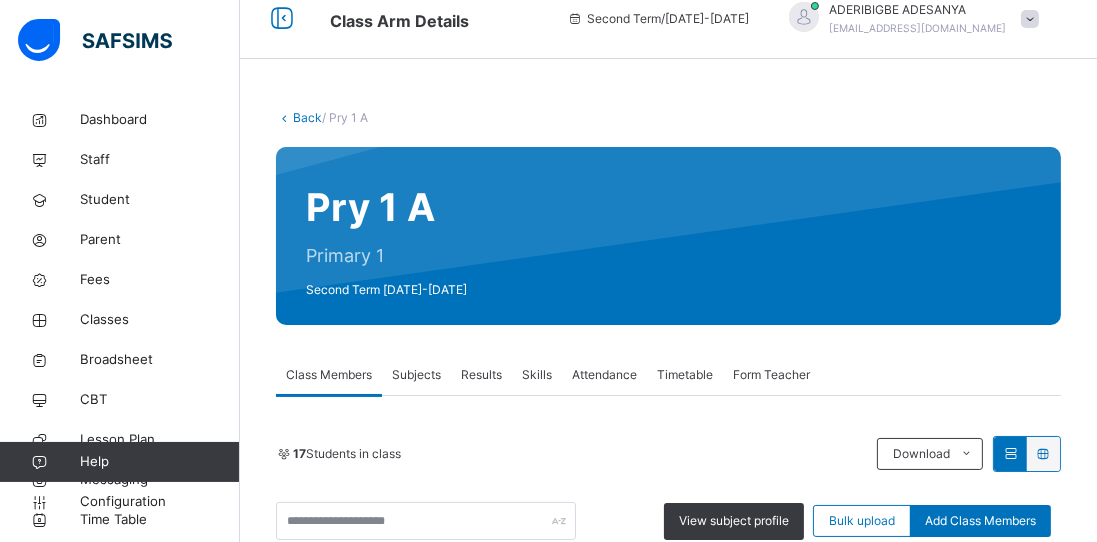 click on "Back" at bounding box center [307, 117] 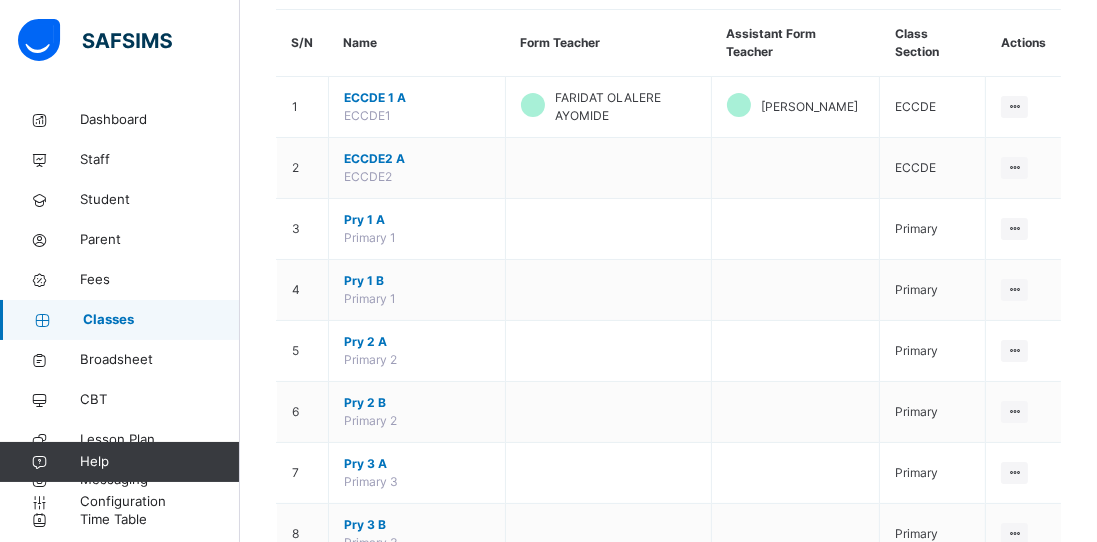 scroll, scrollTop: 181, scrollLeft: 0, axis: vertical 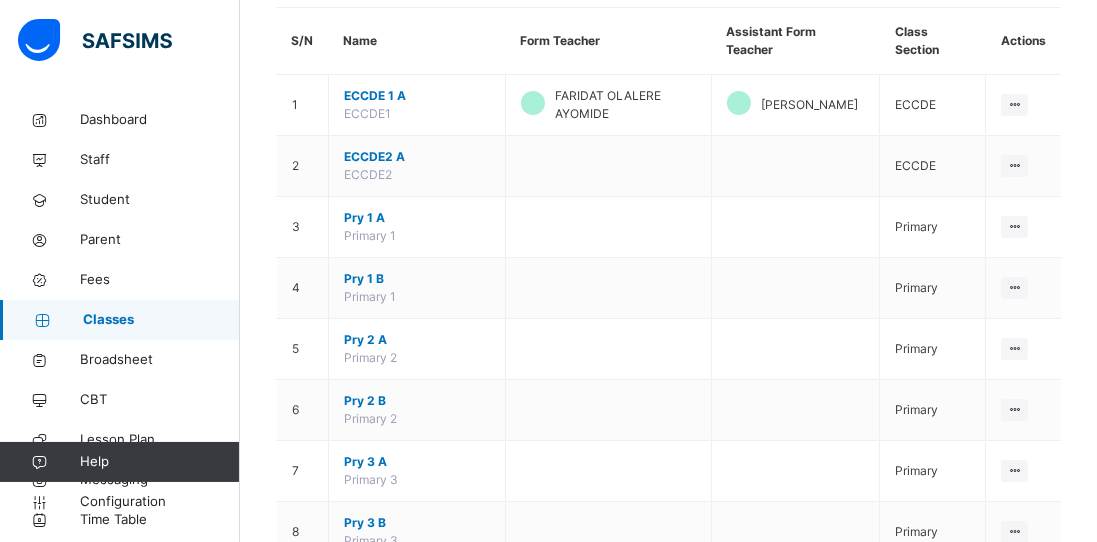 click on "Pry 1   B" at bounding box center [417, 279] 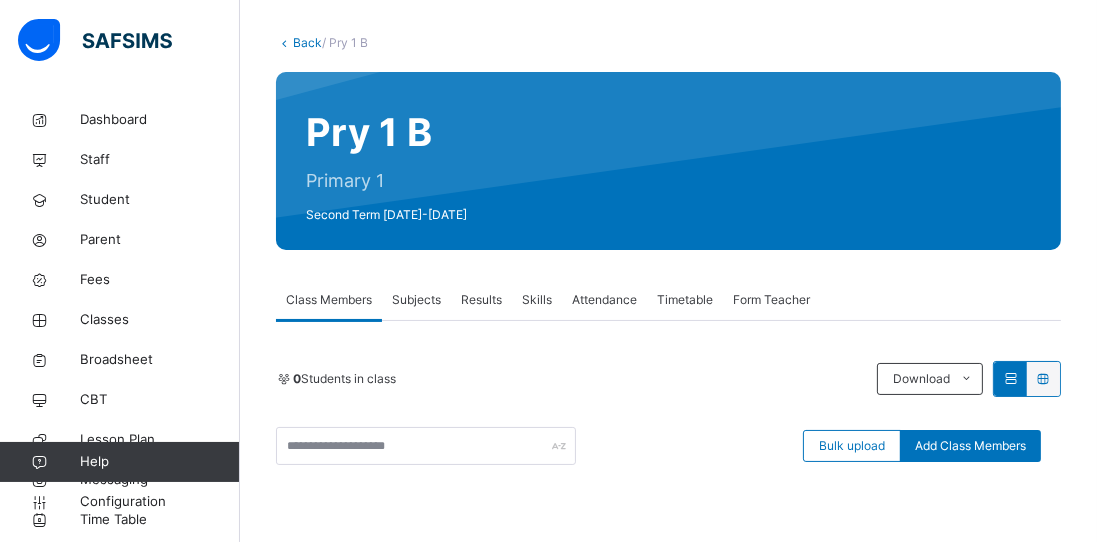 scroll, scrollTop: 181, scrollLeft: 0, axis: vertical 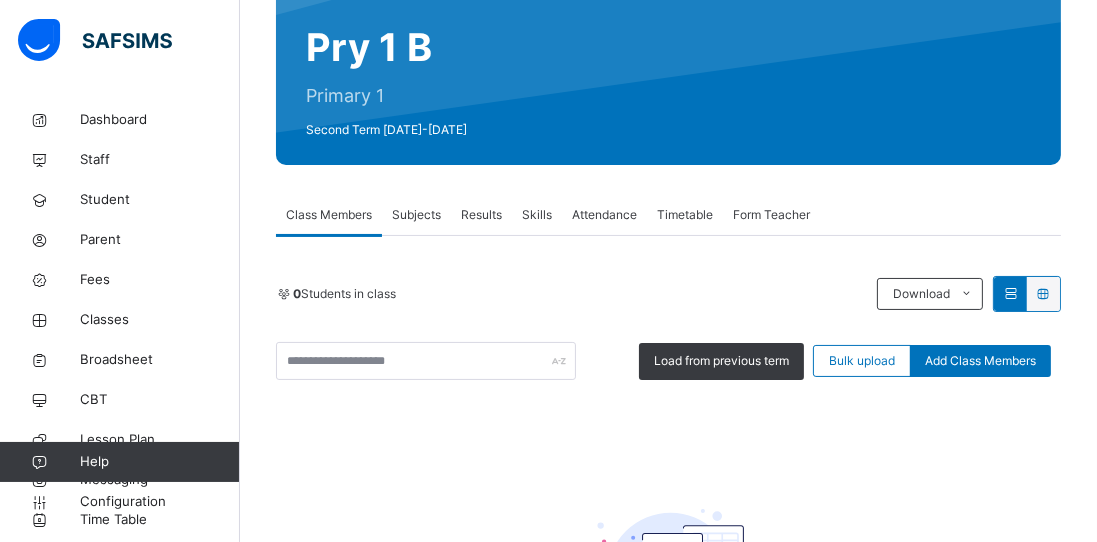 click on "Load from previous term" at bounding box center [721, 361] 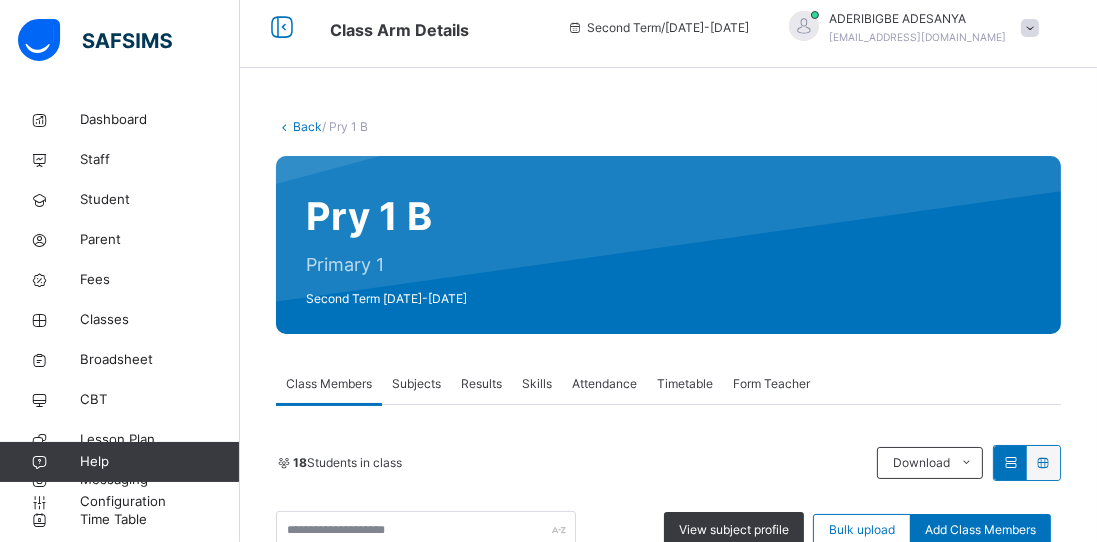 scroll, scrollTop: 0, scrollLeft: 0, axis: both 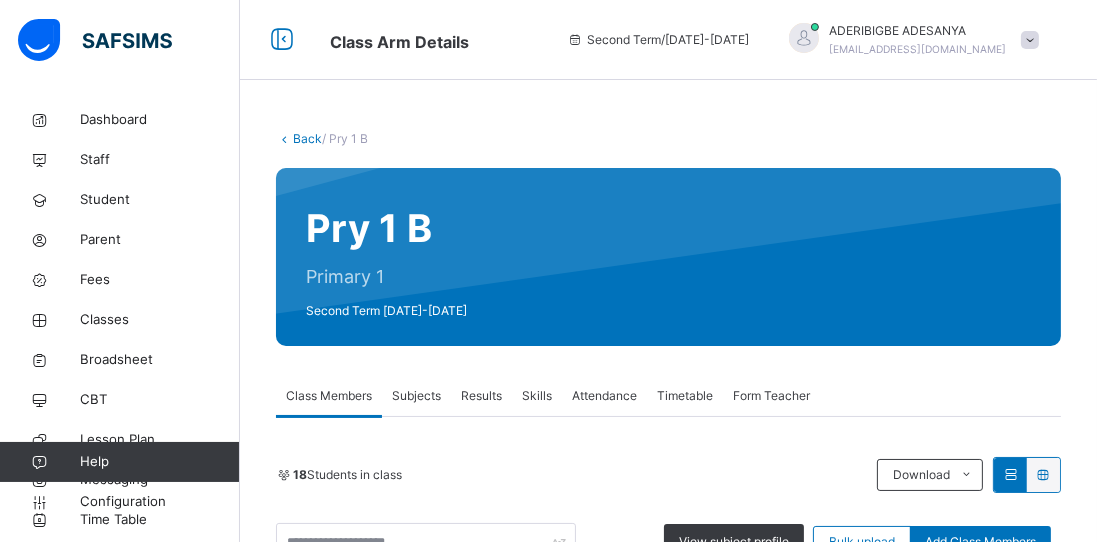 click on "Back" at bounding box center [307, 138] 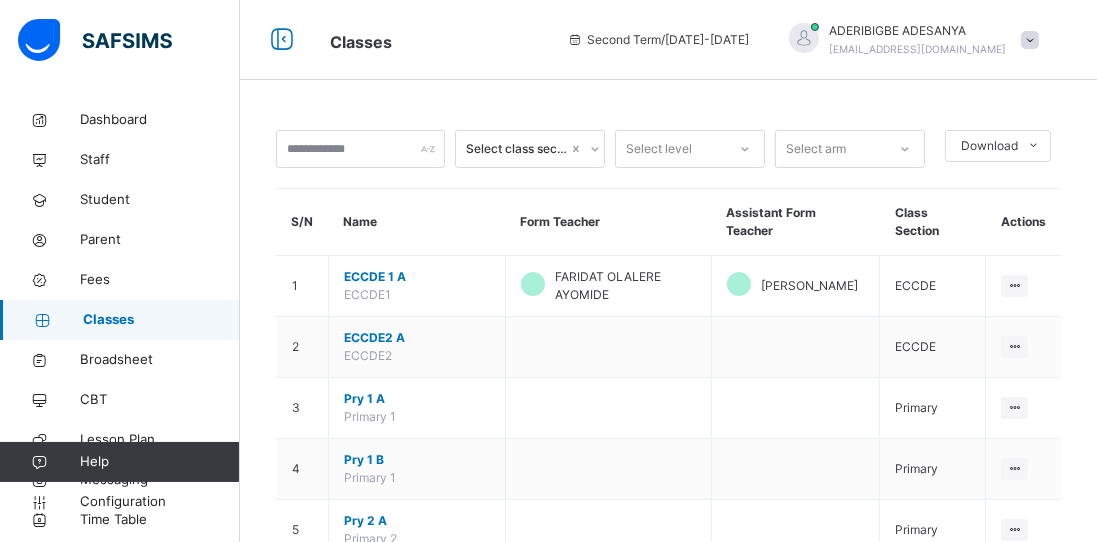 click on "ECCDE2   A" at bounding box center [417, 338] 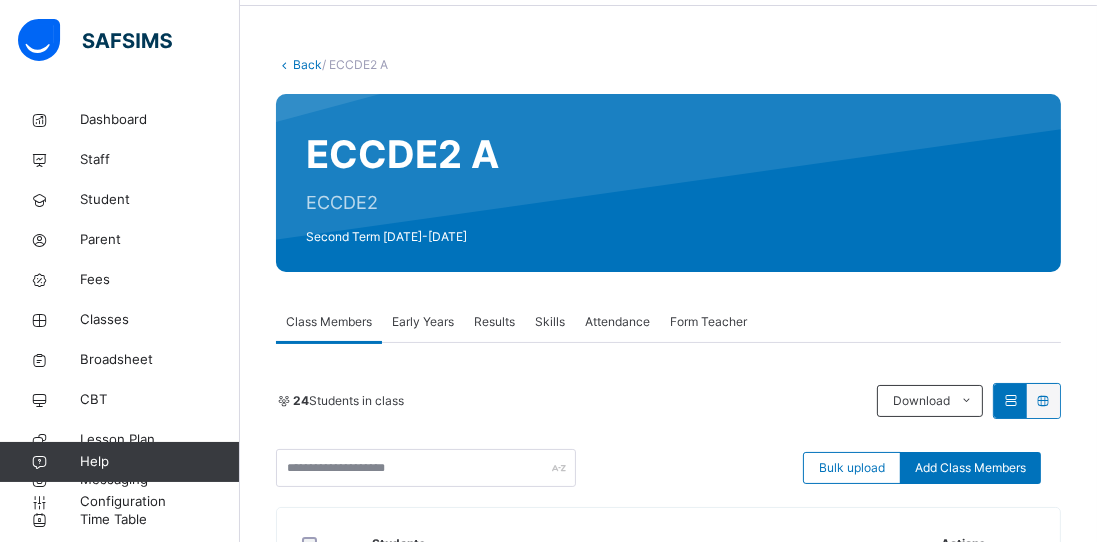 scroll, scrollTop: 0, scrollLeft: 0, axis: both 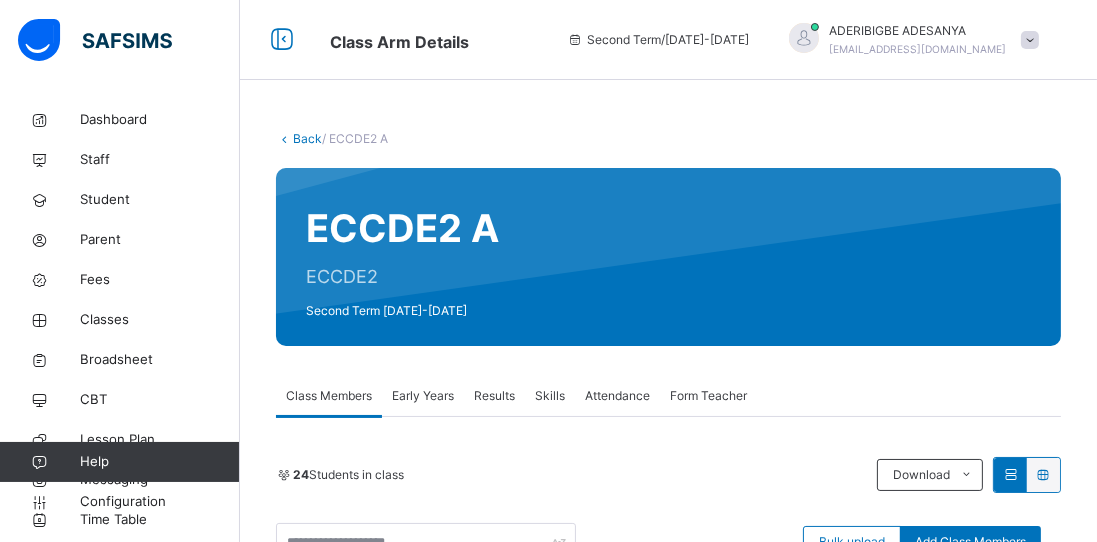 click on "Back" at bounding box center [307, 138] 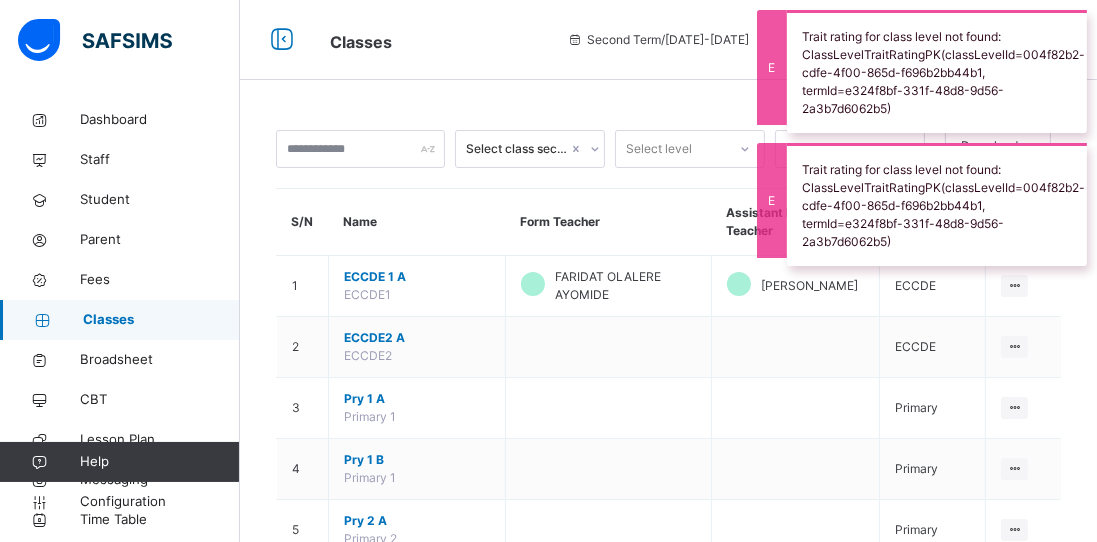 click on "ECCDE 1   A" at bounding box center [417, 277] 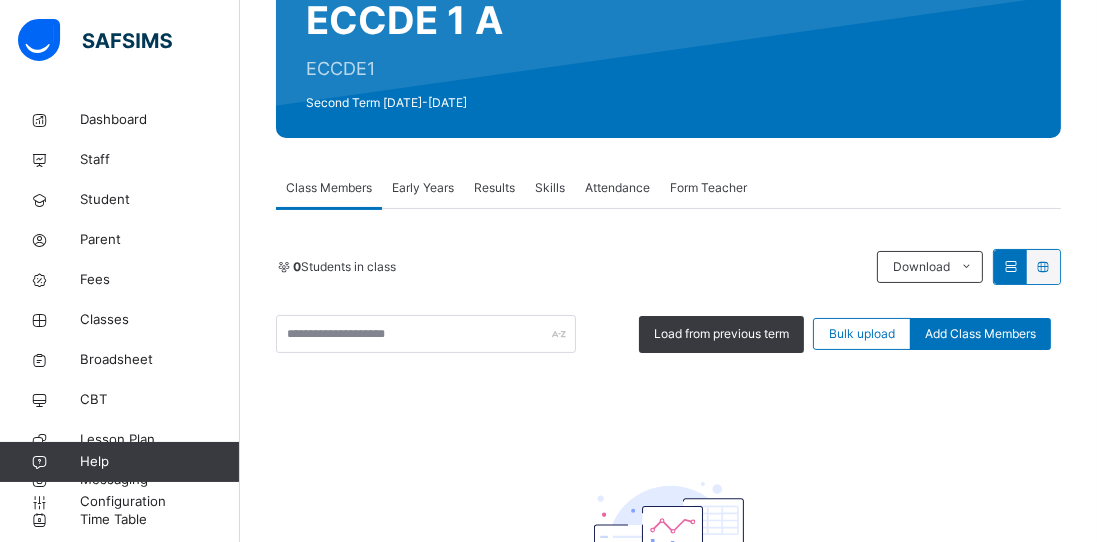 scroll, scrollTop: 212, scrollLeft: 0, axis: vertical 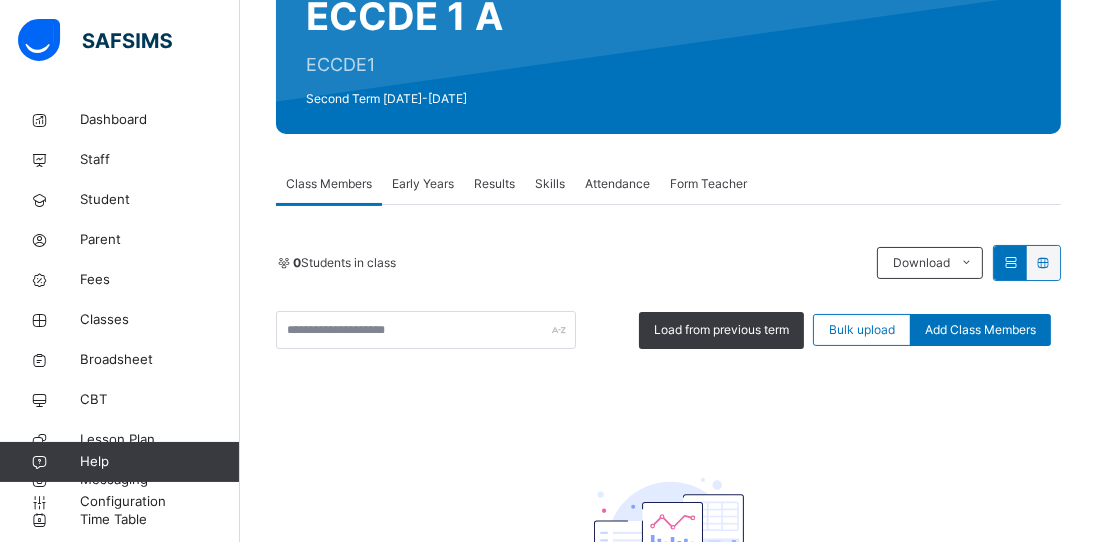 click on "Load from previous term" at bounding box center (721, 330) 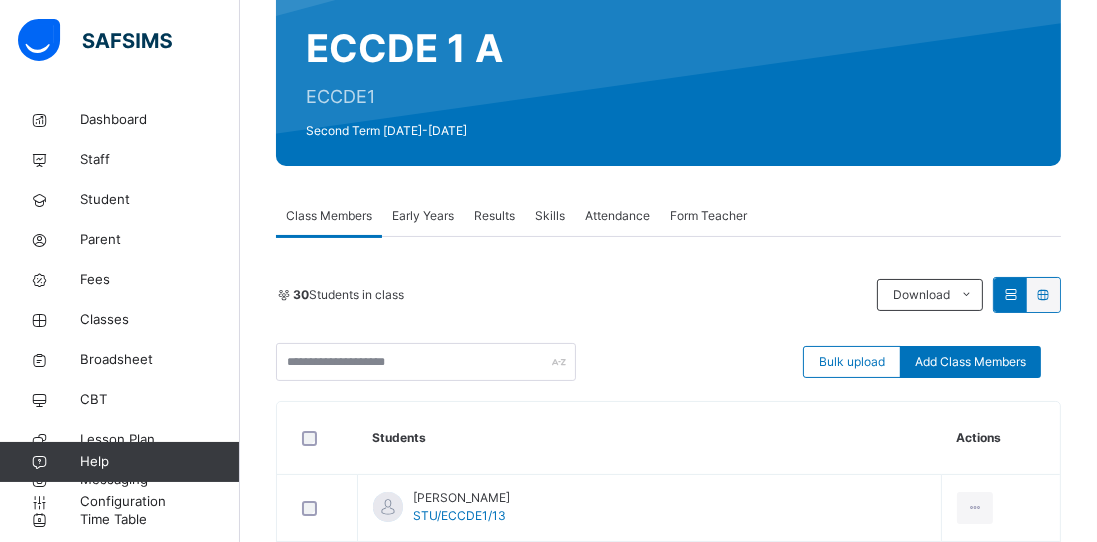 scroll, scrollTop: 0, scrollLeft: 0, axis: both 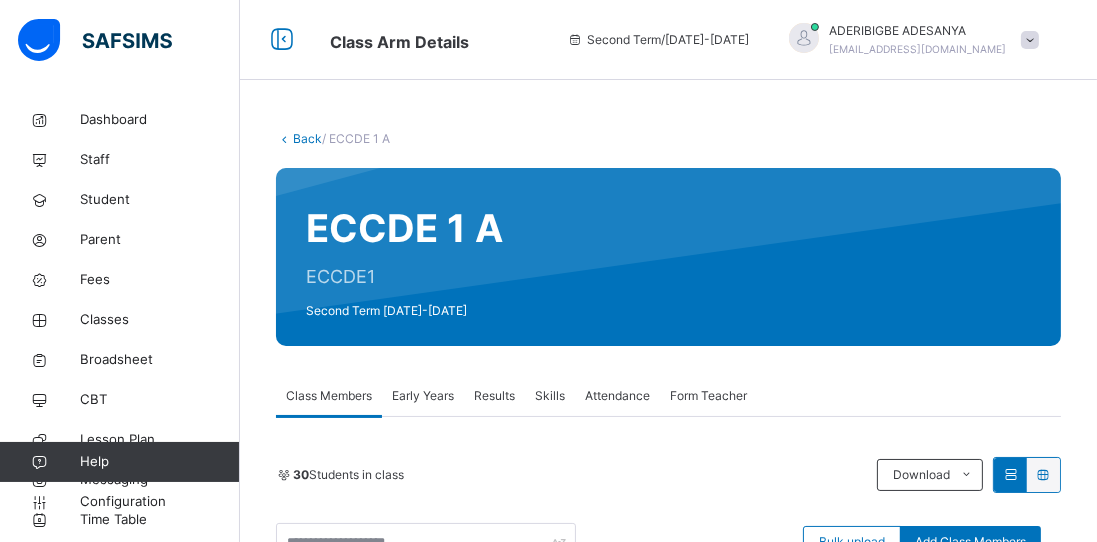 click on "Back" at bounding box center [307, 138] 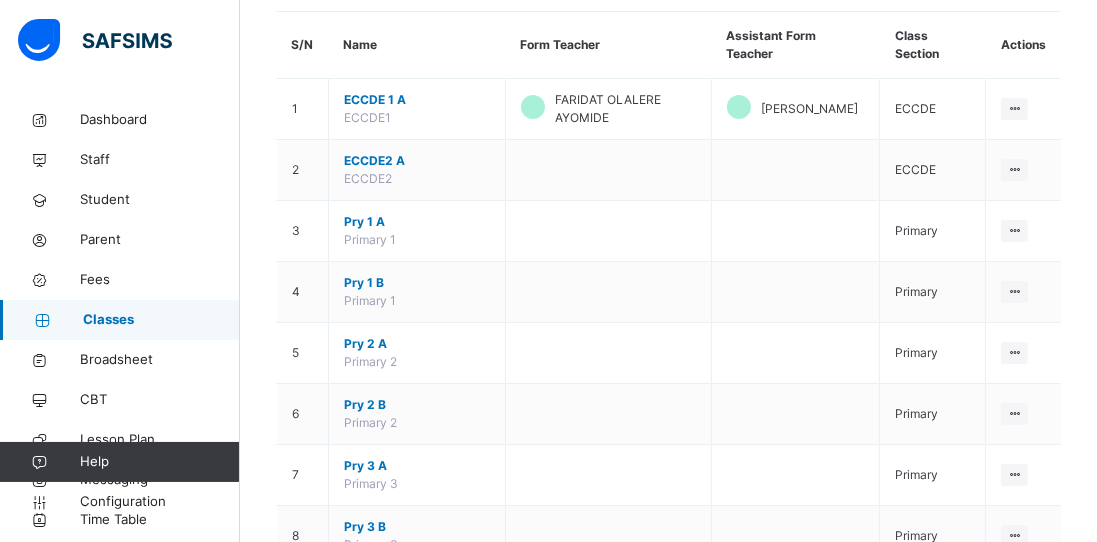 click on "Pry 2   A" at bounding box center [417, 344] 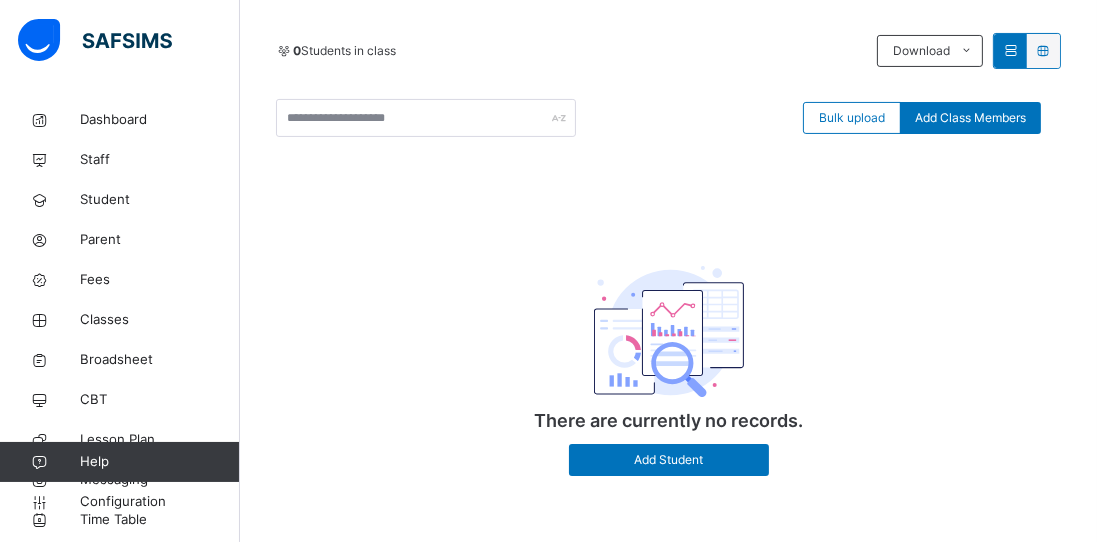 scroll, scrollTop: 426, scrollLeft: 0, axis: vertical 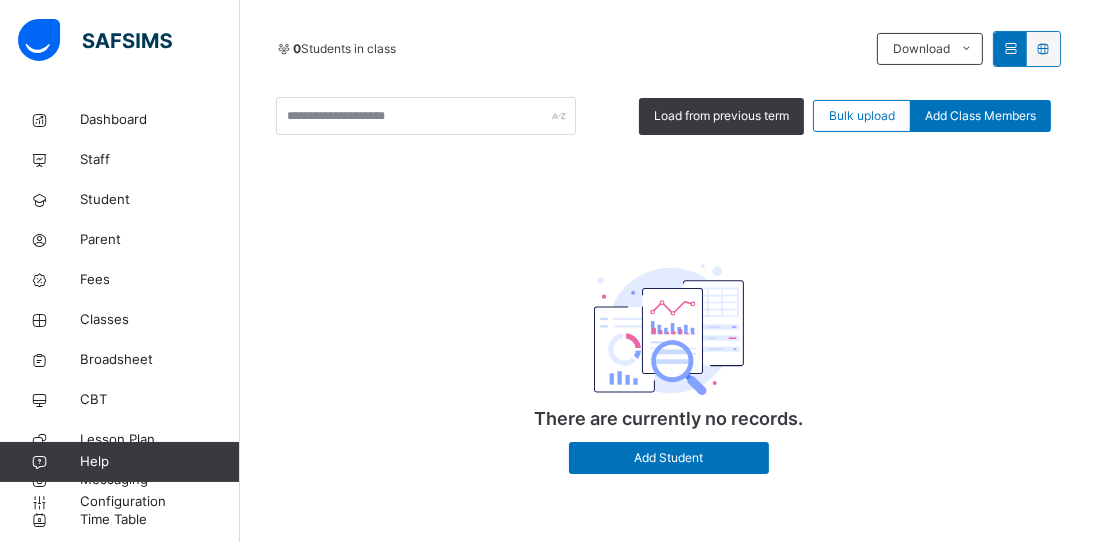 click on "Load from previous term" at bounding box center (721, 116) 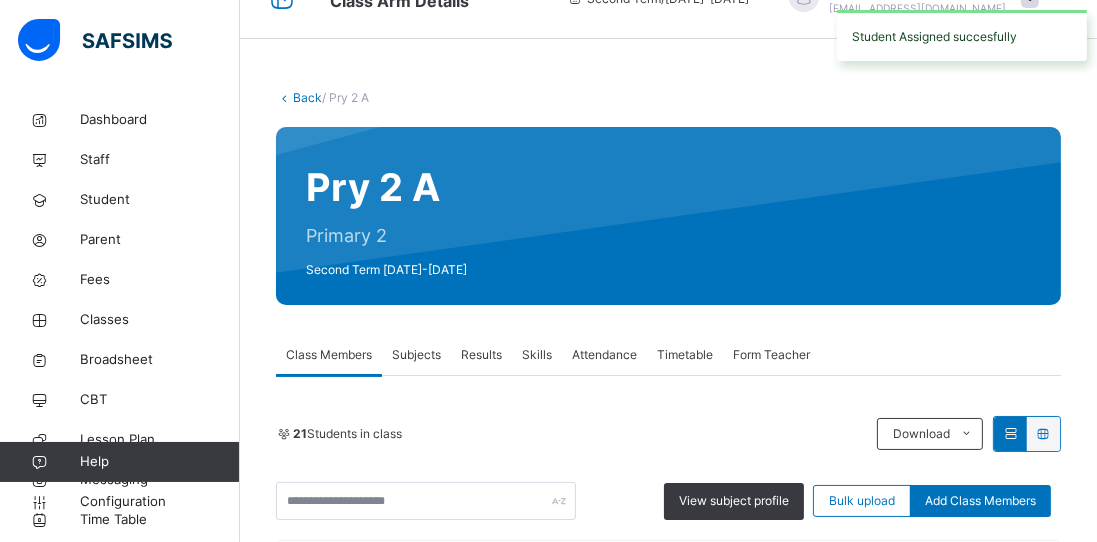 scroll, scrollTop: 0, scrollLeft: 0, axis: both 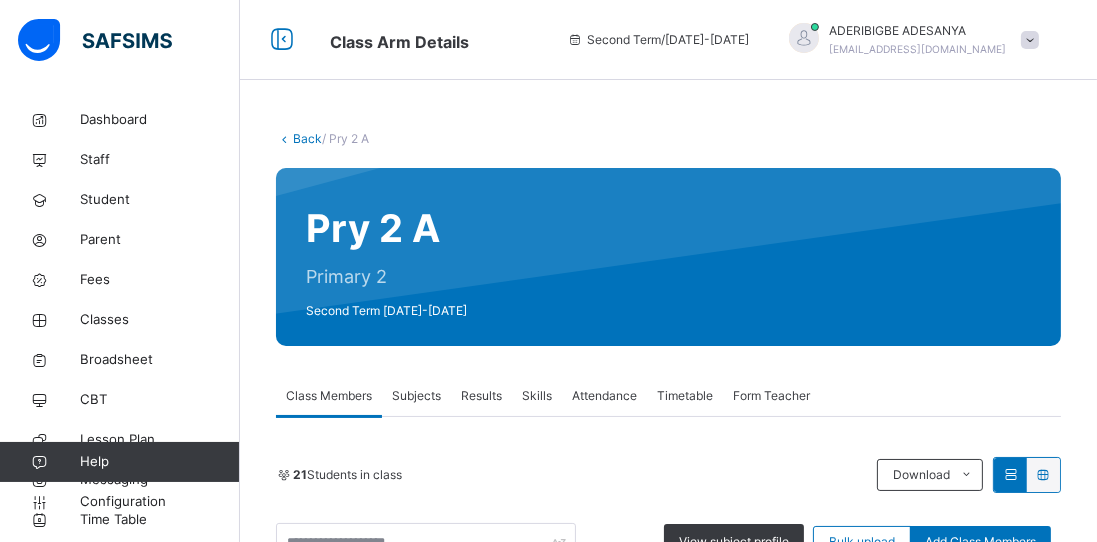 click on "Back" at bounding box center (307, 138) 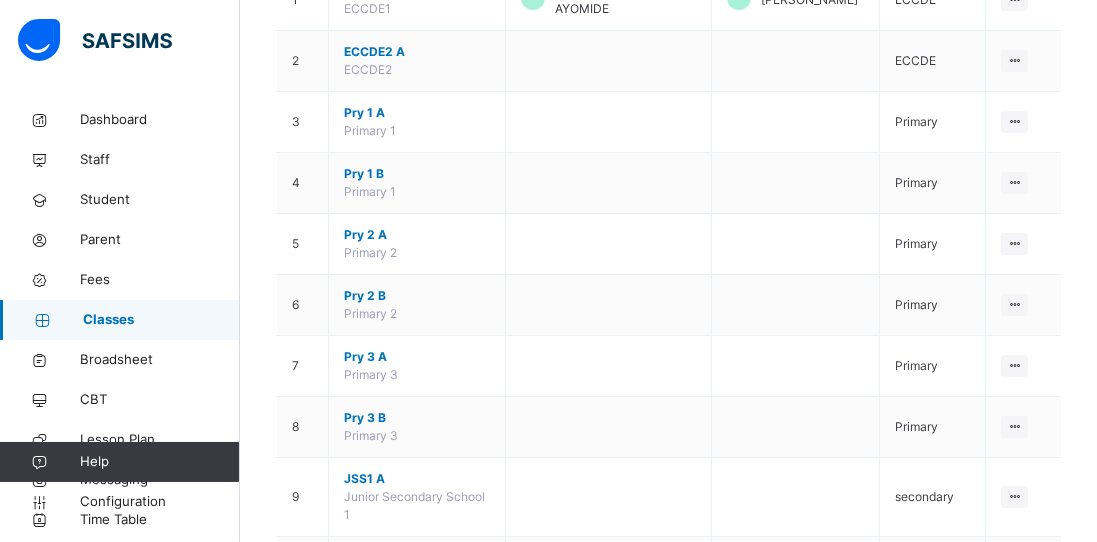 click on "Pry 2   B" at bounding box center (417, 296) 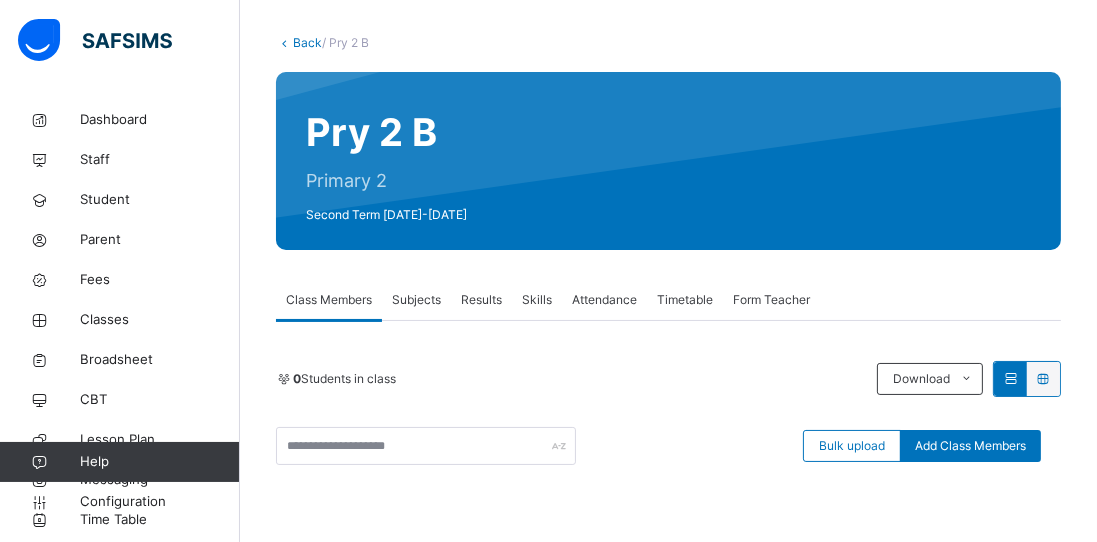 scroll, scrollTop: 286, scrollLeft: 0, axis: vertical 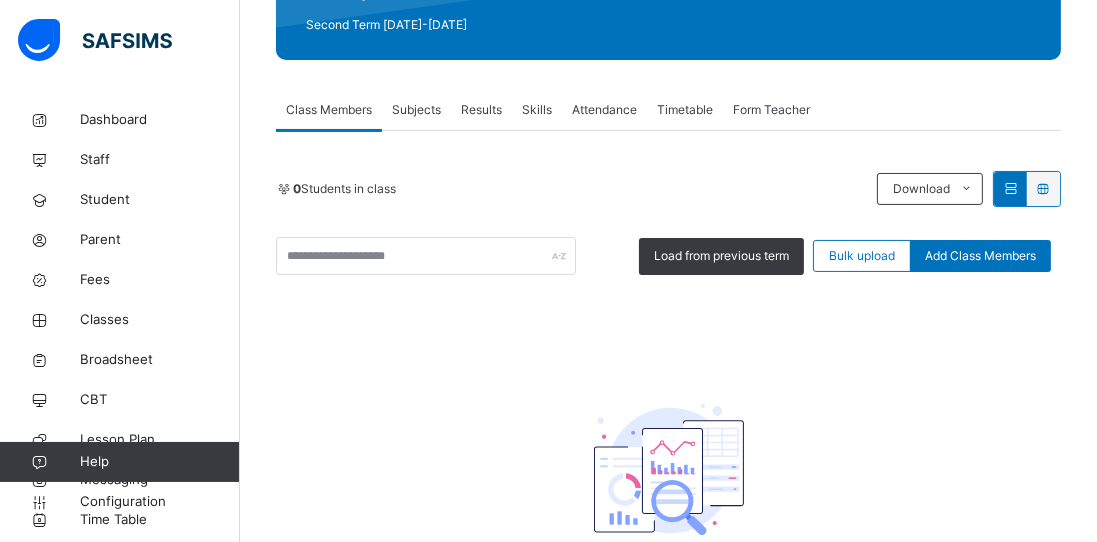 click on "Load from previous term" at bounding box center (721, 256) 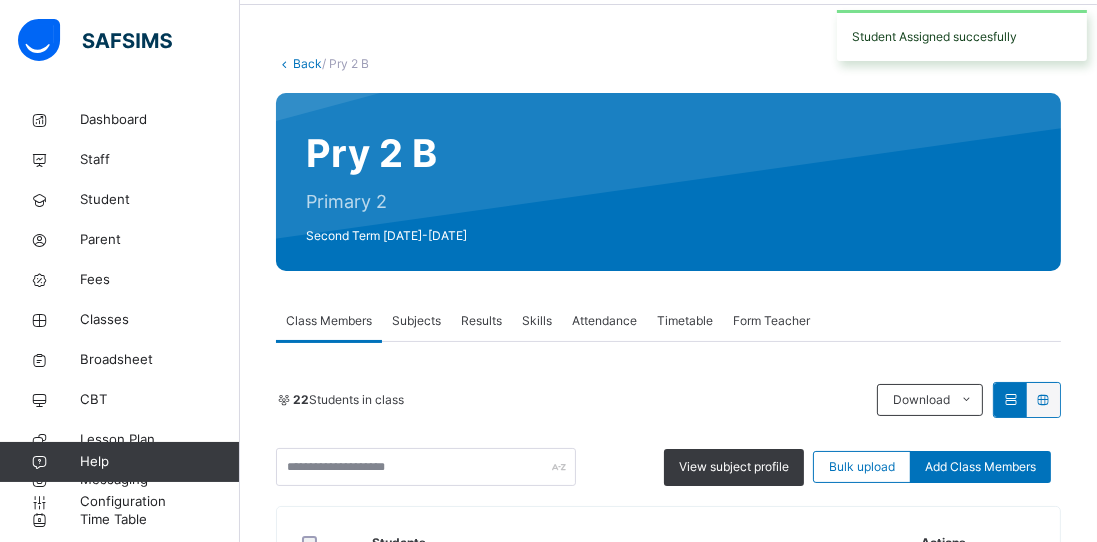scroll, scrollTop: 73, scrollLeft: 0, axis: vertical 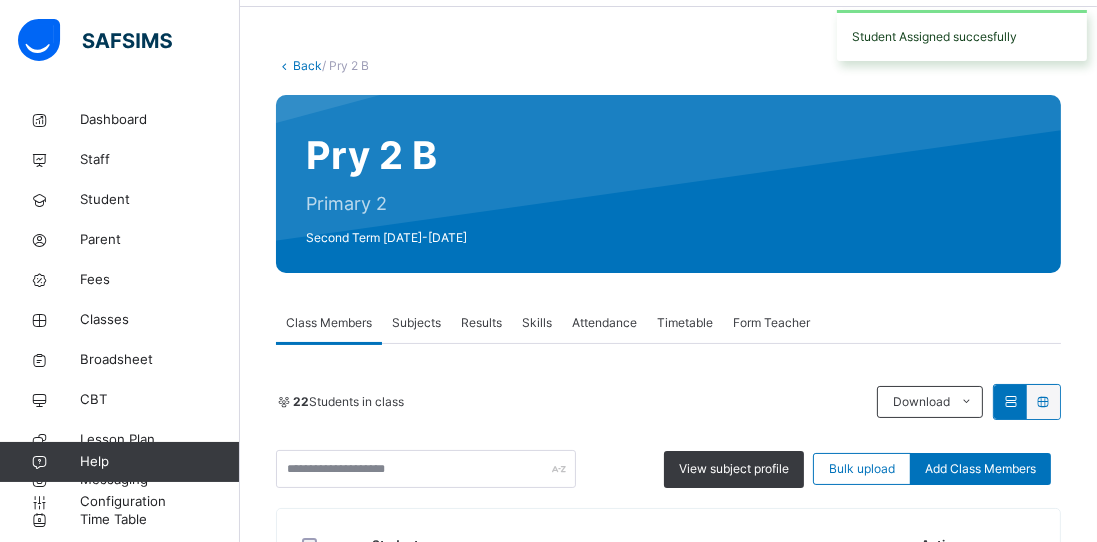click on "Back" at bounding box center (307, 65) 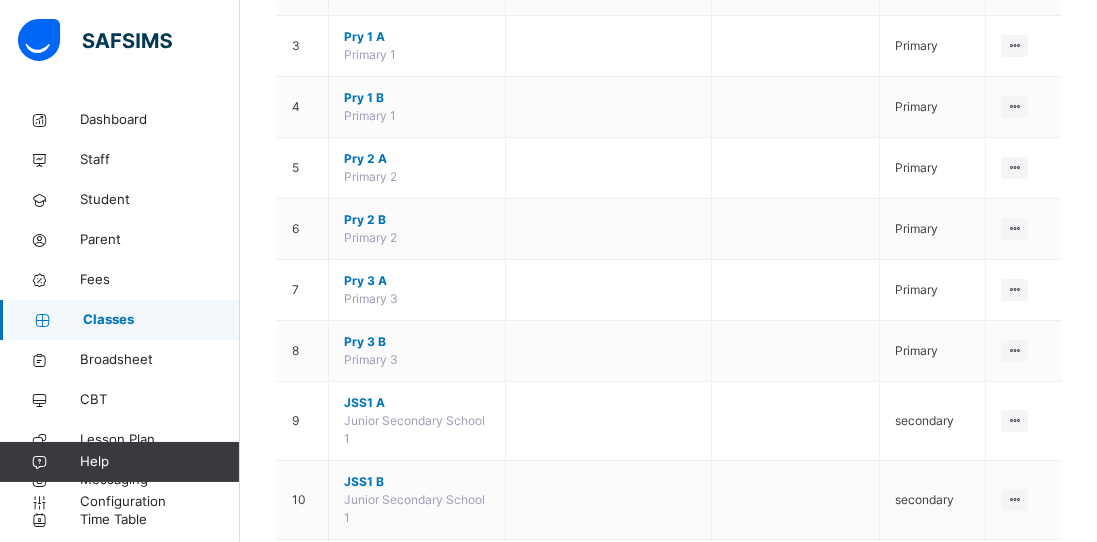 scroll, scrollTop: 359, scrollLeft: 0, axis: vertical 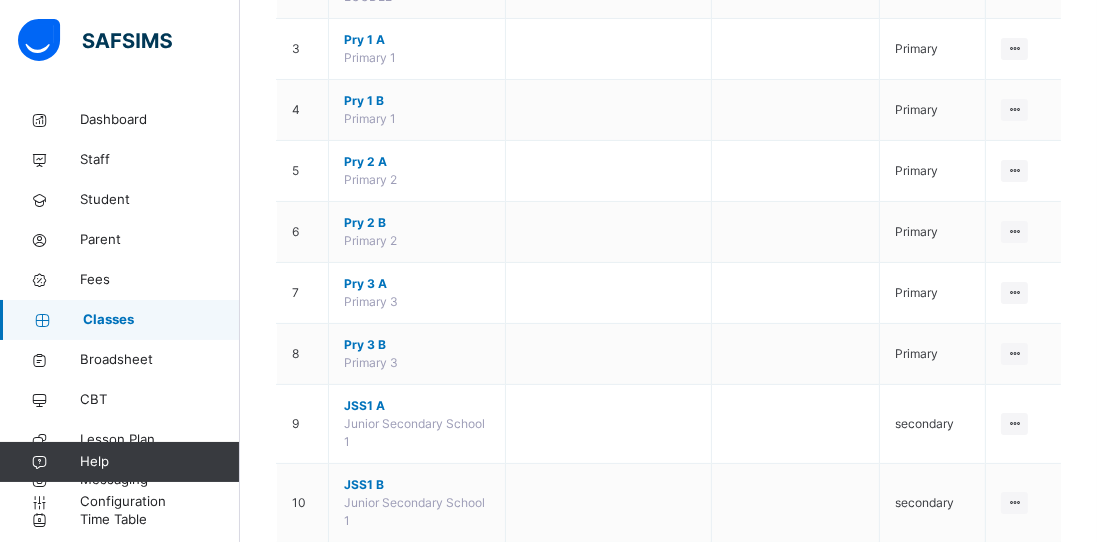 click on "Pry 3   B" at bounding box center [417, 345] 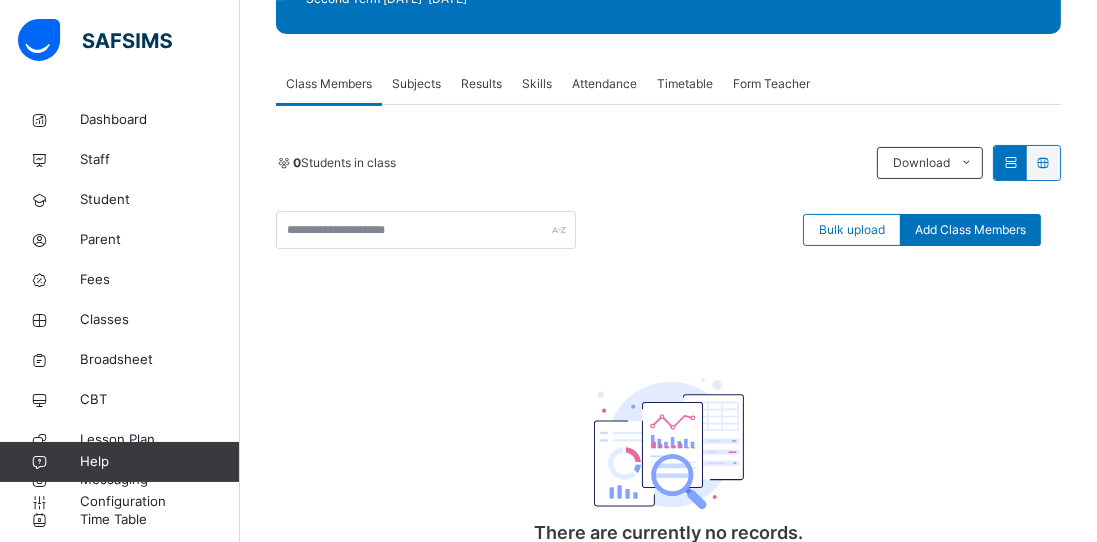 scroll, scrollTop: 330, scrollLeft: 0, axis: vertical 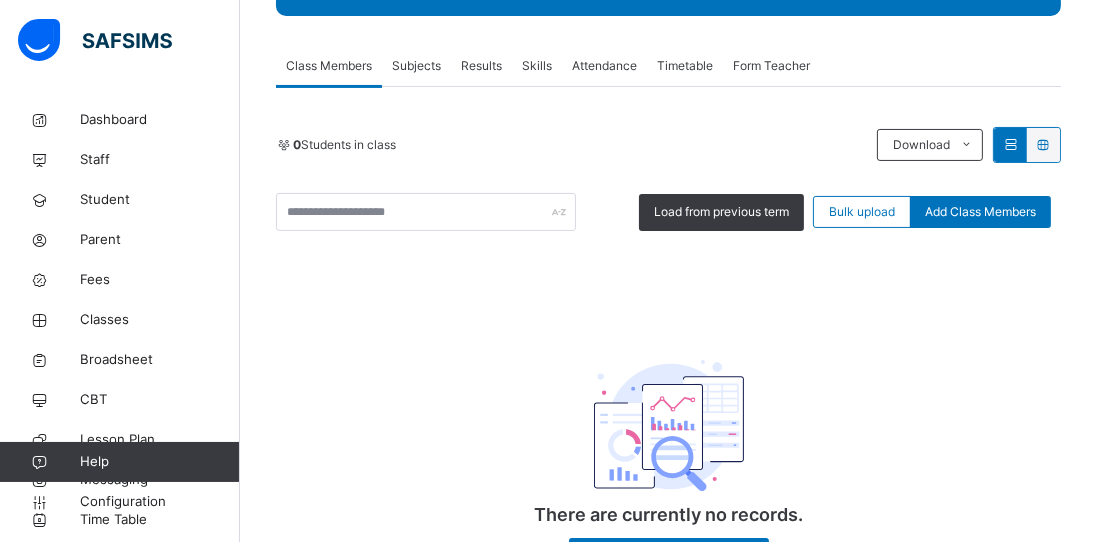 click on "Load from previous term" at bounding box center (721, 212) 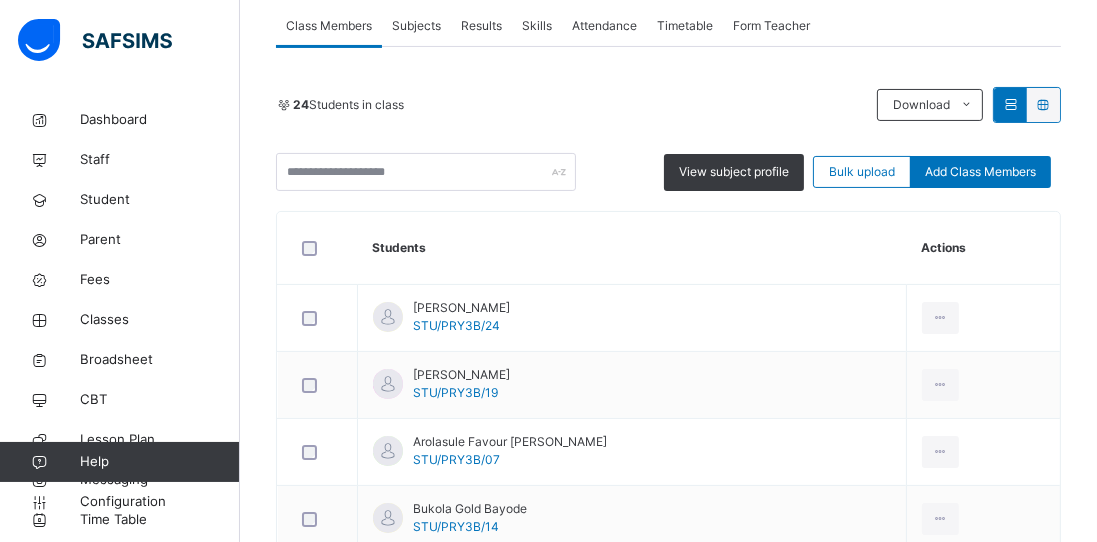 scroll, scrollTop: 374, scrollLeft: 0, axis: vertical 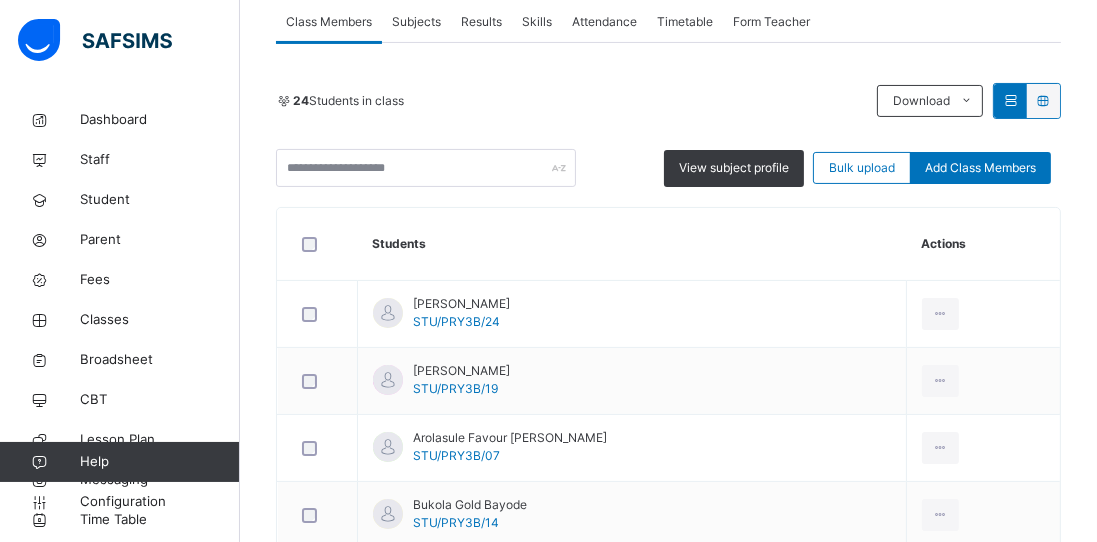 click on "Back" at bounding box center [307, -236] 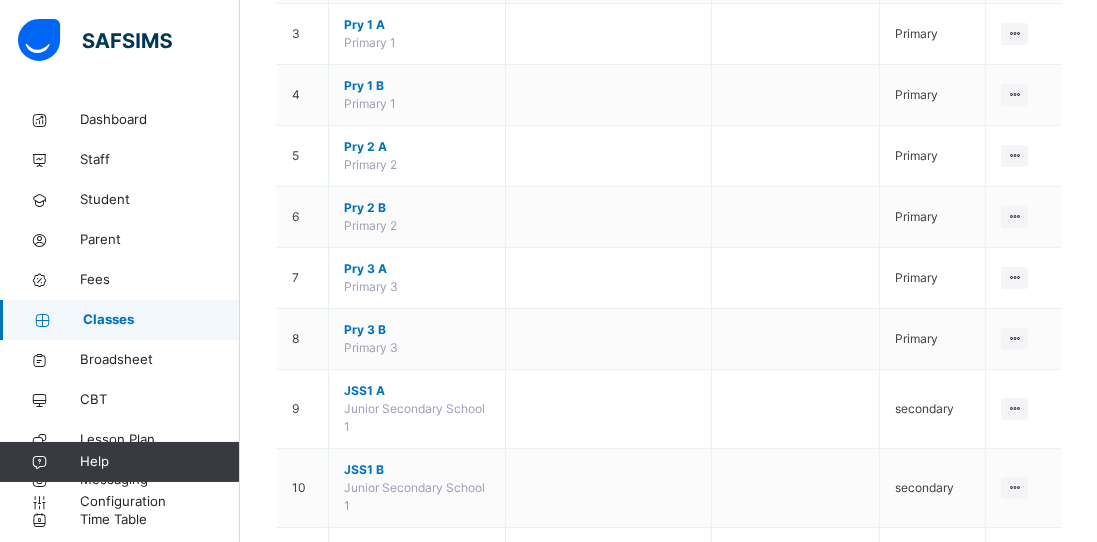 scroll, scrollTop: 375, scrollLeft: 0, axis: vertical 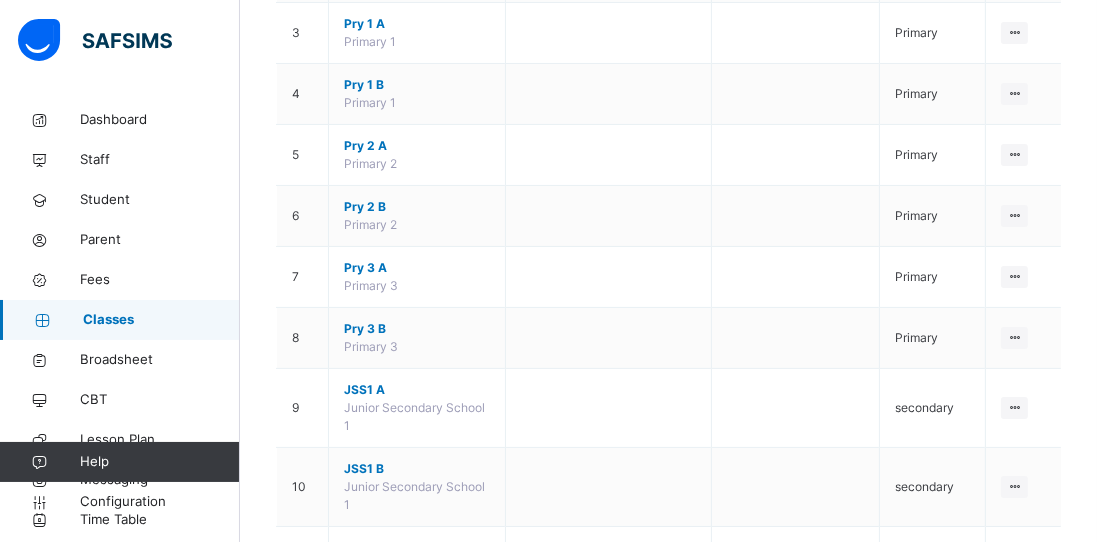 click on "JSS1   A" at bounding box center (417, 390) 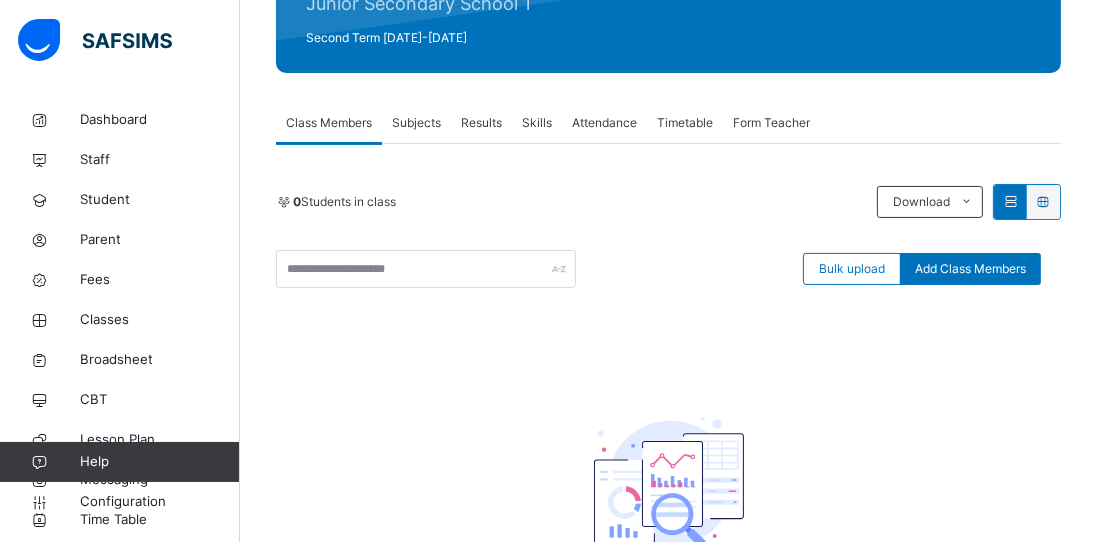 scroll, scrollTop: 329, scrollLeft: 0, axis: vertical 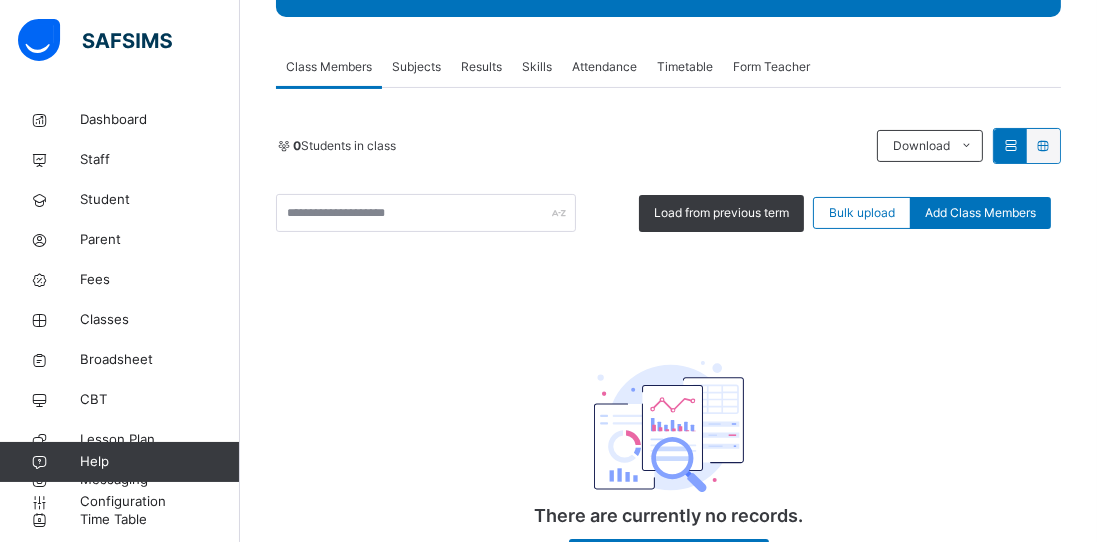 click on "Load from previous term" at bounding box center [721, 213] 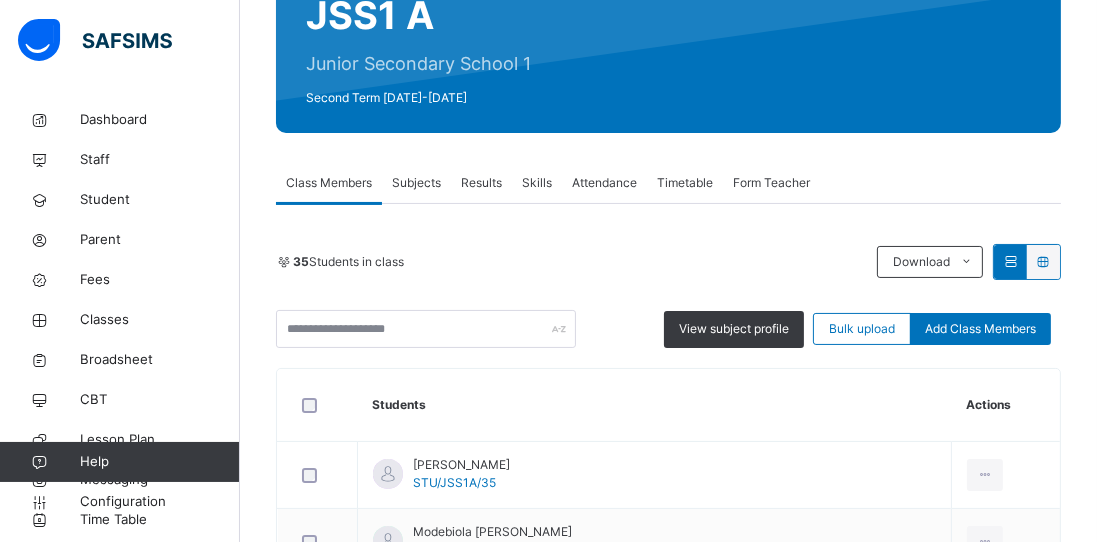 scroll, scrollTop: 214, scrollLeft: 0, axis: vertical 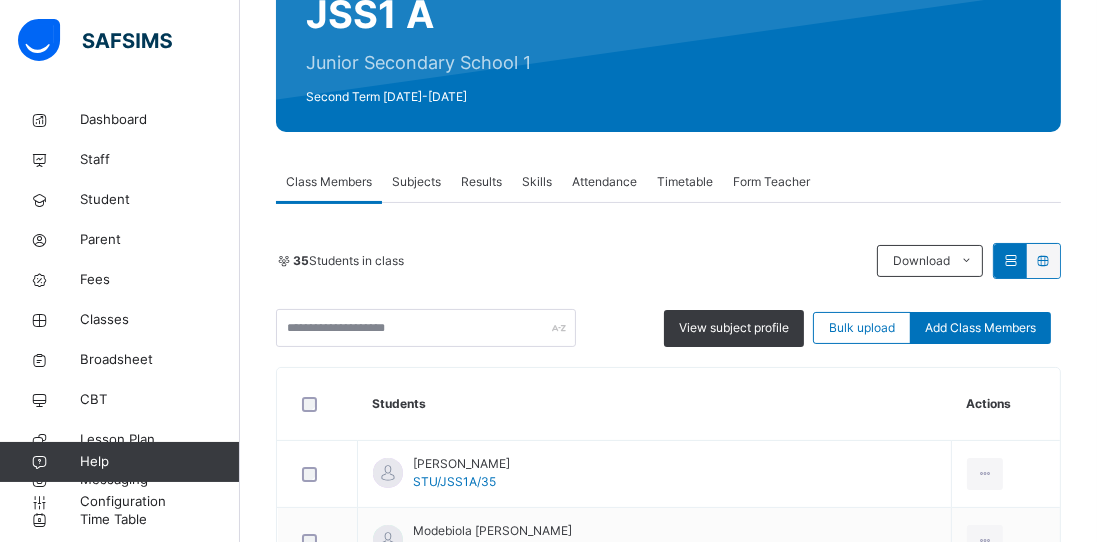 click on "35  Students in class Download Pdf Report Excel Report" at bounding box center [668, 261] 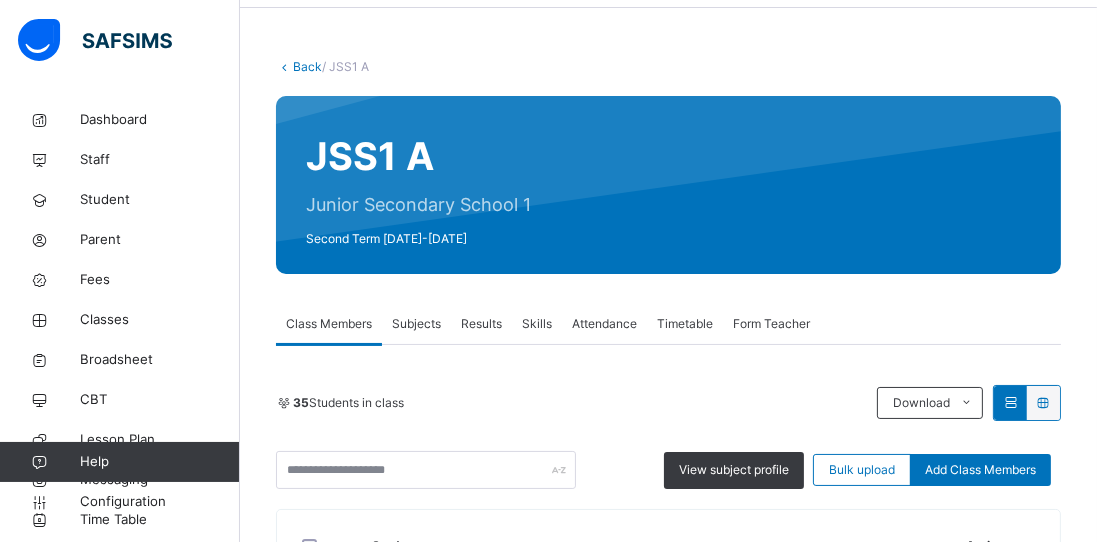 scroll, scrollTop: 70, scrollLeft: 0, axis: vertical 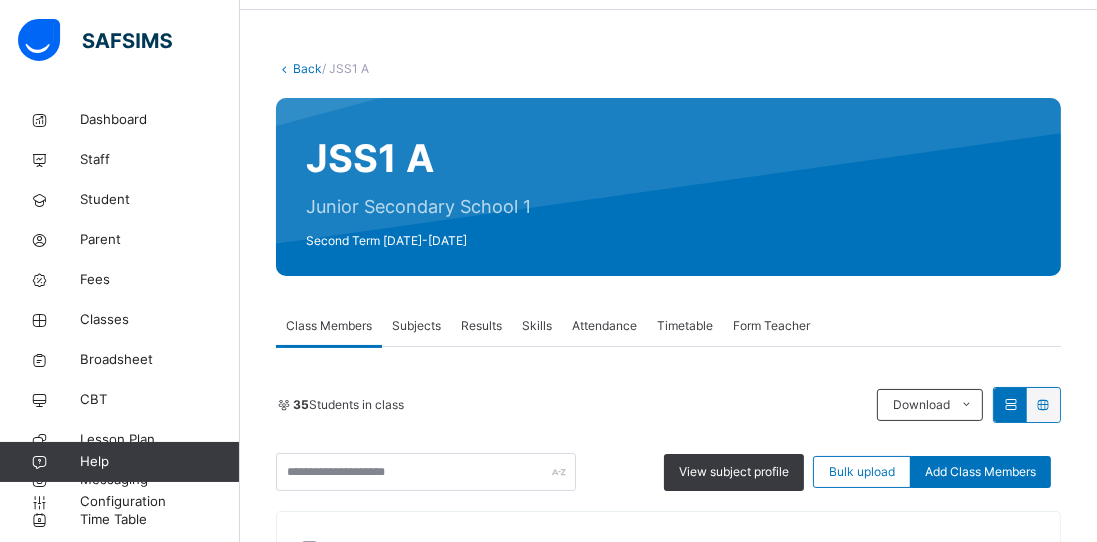 click on "Back" at bounding box center [307, 68] 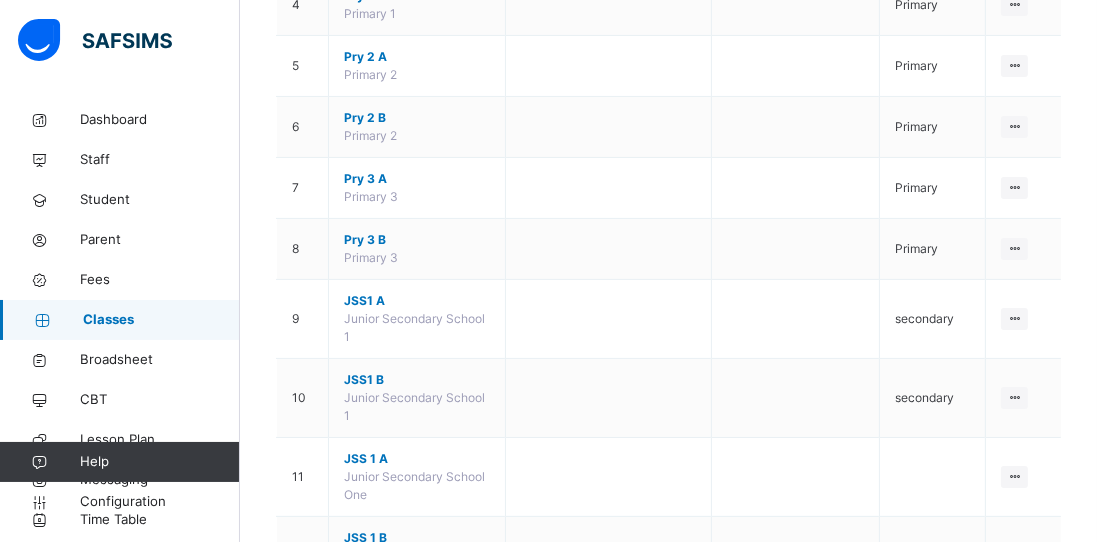 scroll, scrollTop: 466, scrollLeft: 0, axis: vertical 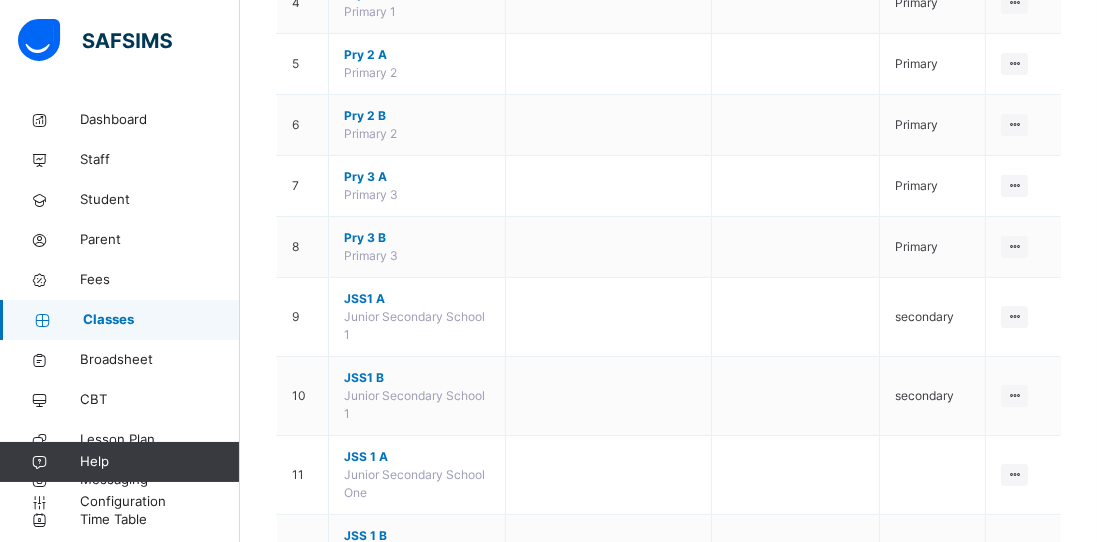 click on "JSS1   B" at bounding box center [417, 378] 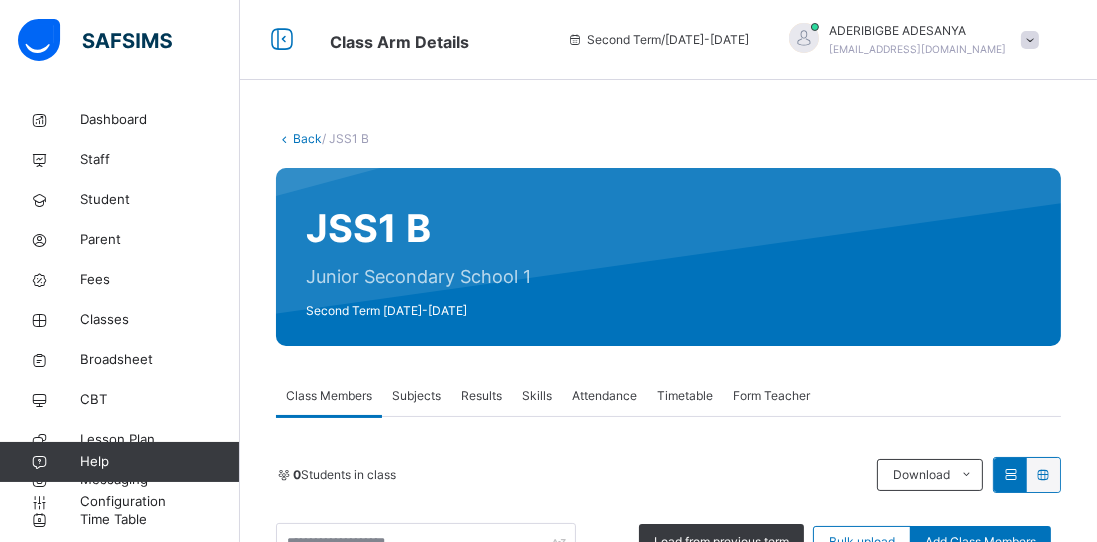 click on "Load from previous term" at bounding box center [721, 542] 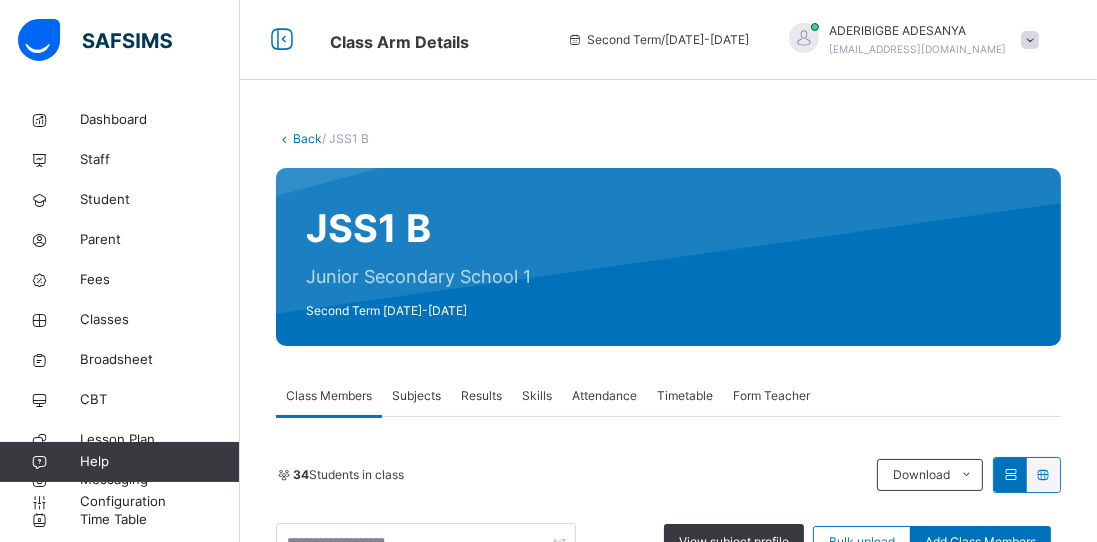 click on "Results" at bounding box center (481, 396) 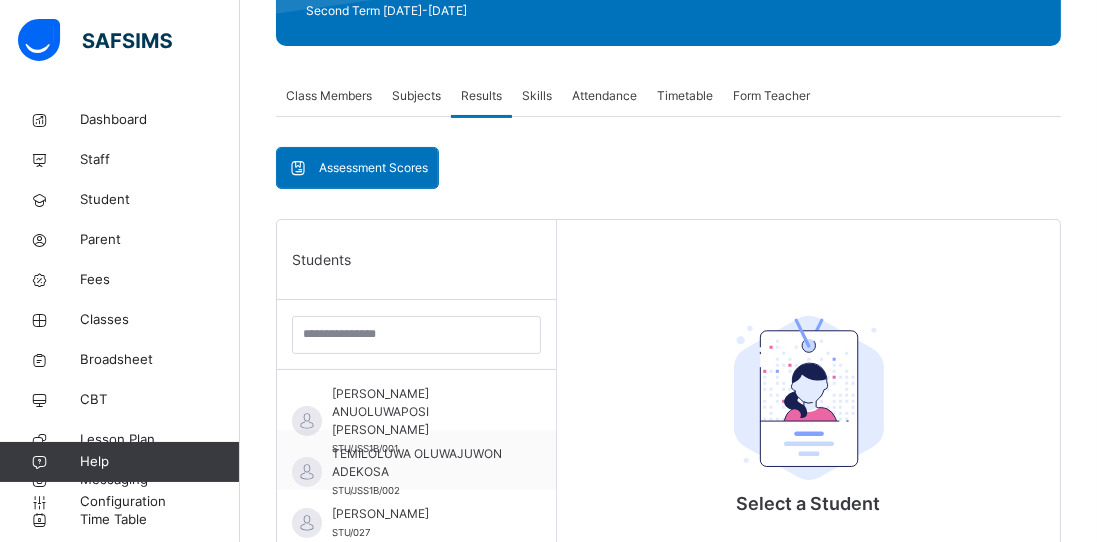scroll, scrollTop: 304, scrollLeft: 0, axis: vertical 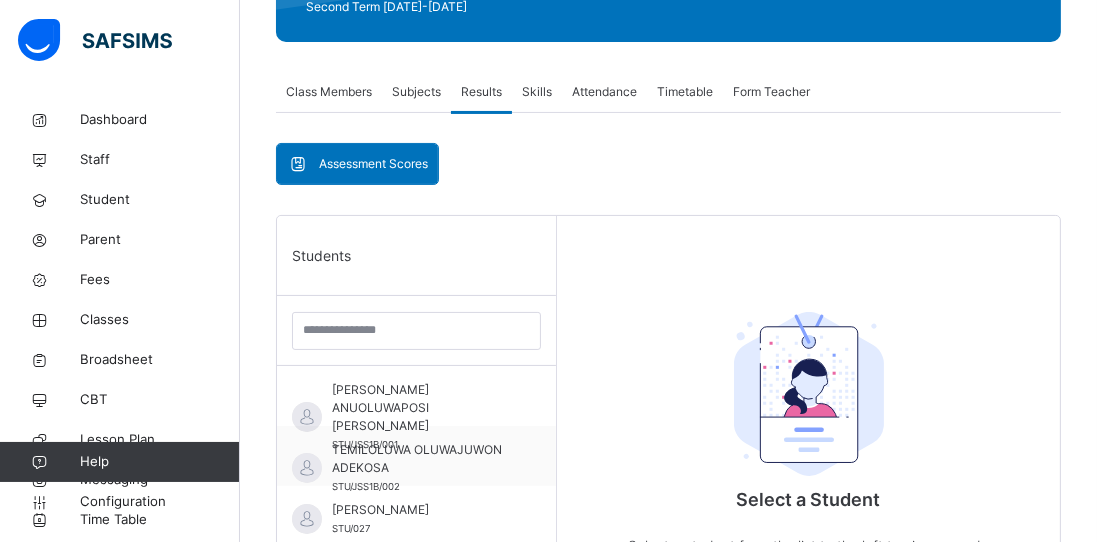 click on "MARIAM ANUOLUWAPOSI  ADAMS" at bounding box center [421, 408] 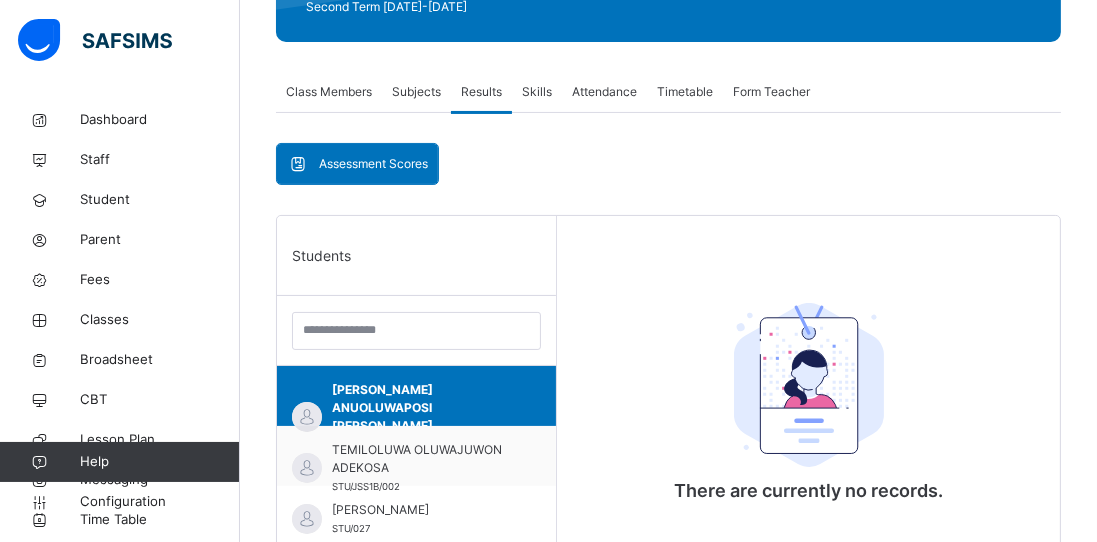 click on "Assessment Scores" at bounding box center (373, 164) 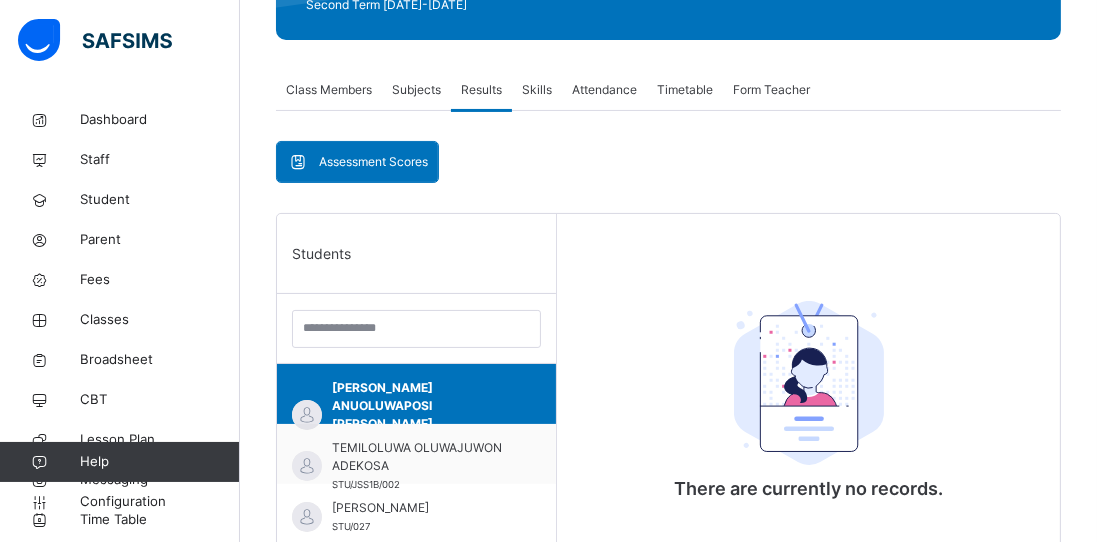 click on "Subjects" at bounding box center (416, 90) 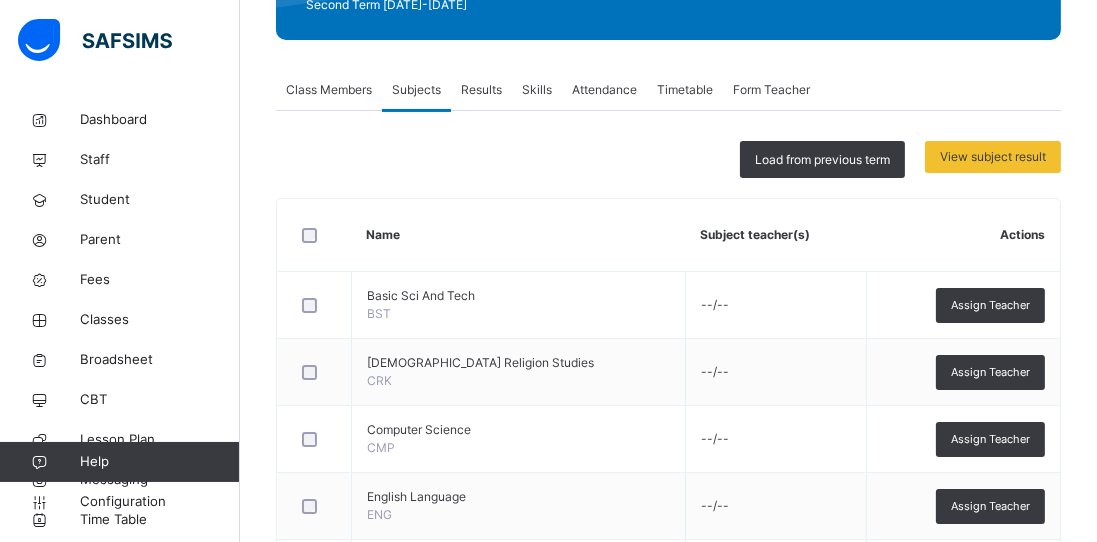 click on "Load from previous term" at bounding box center (822, 160) 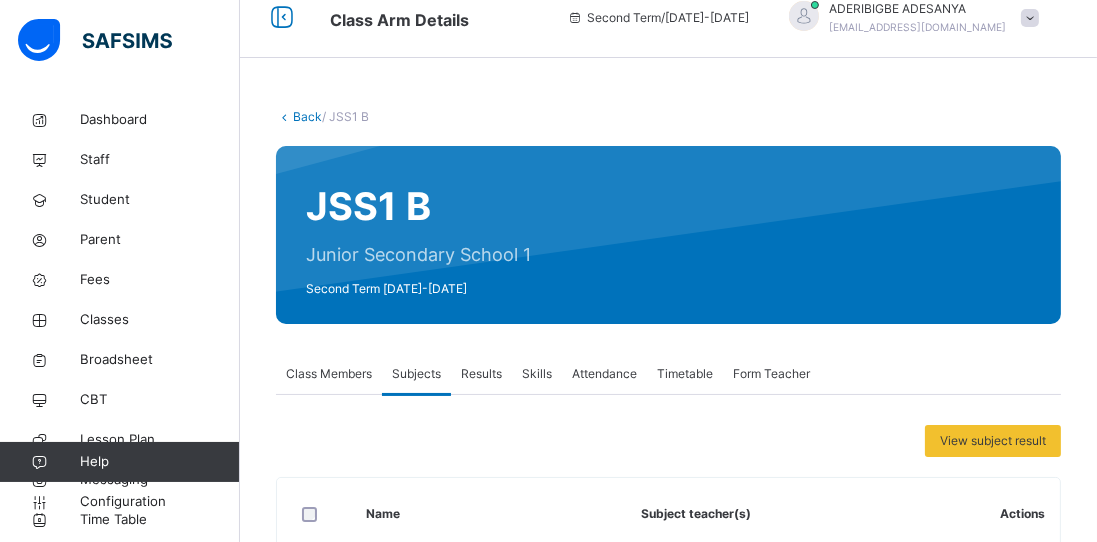 scroll, scrollTop: 0, scrollLeft: 0, axis: both 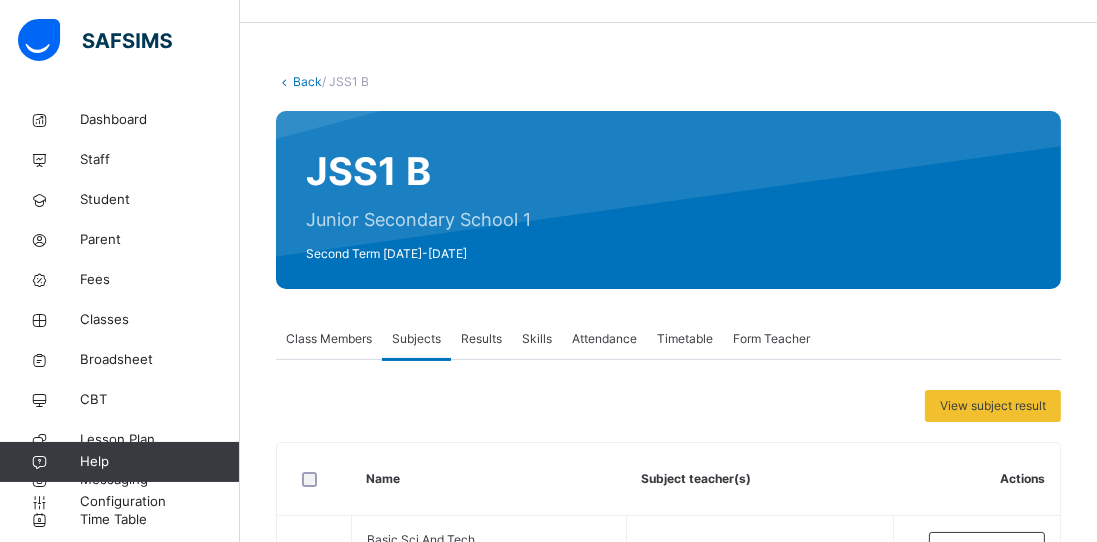 click on "Form Teacher" at bounding box center (771, 339) 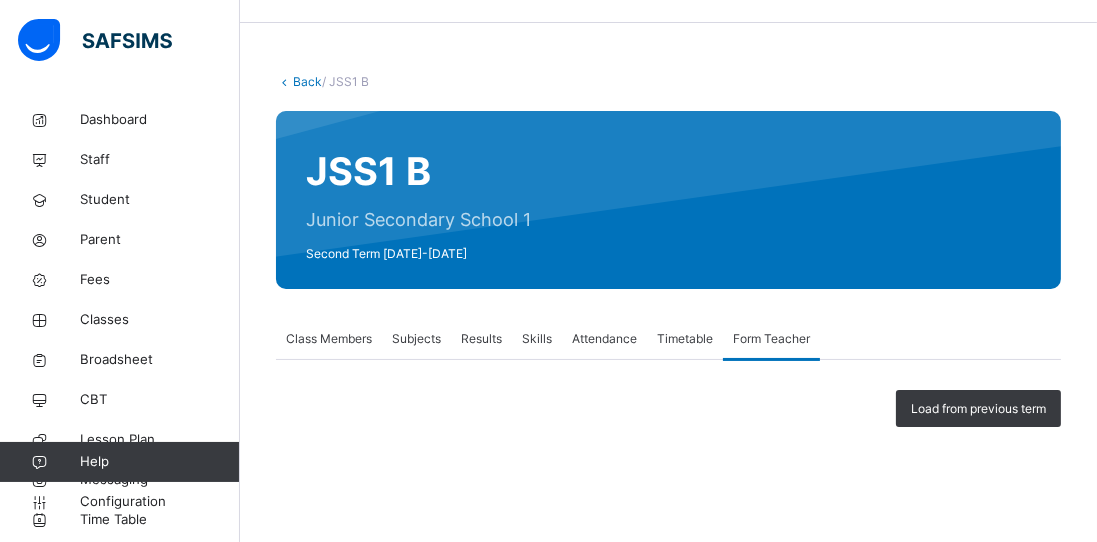 scroll, scrollTop: 57, scrollLeft: 0, axis: vertical 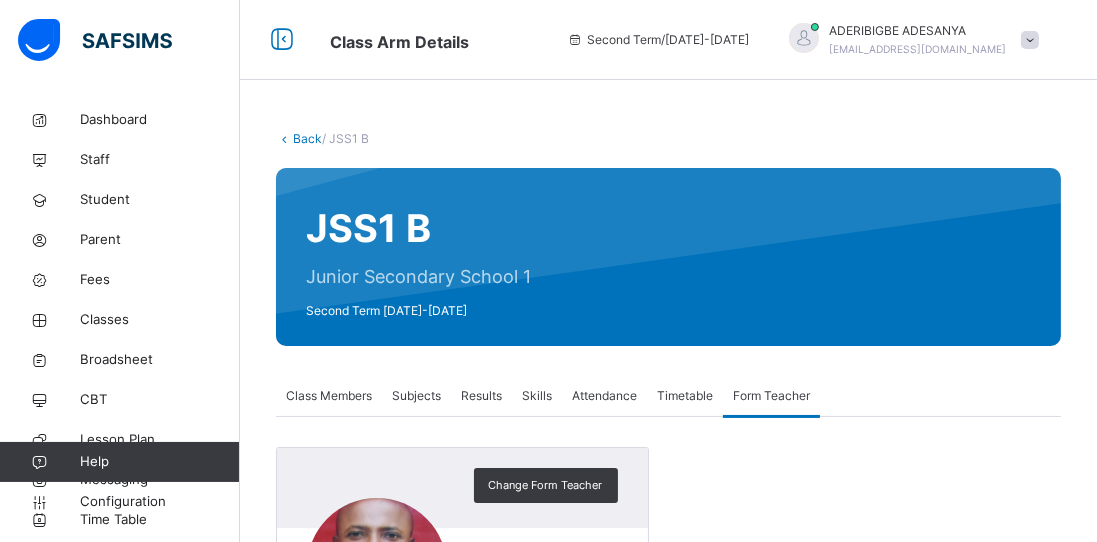 click on "Back" at bounding box center [307, 138] 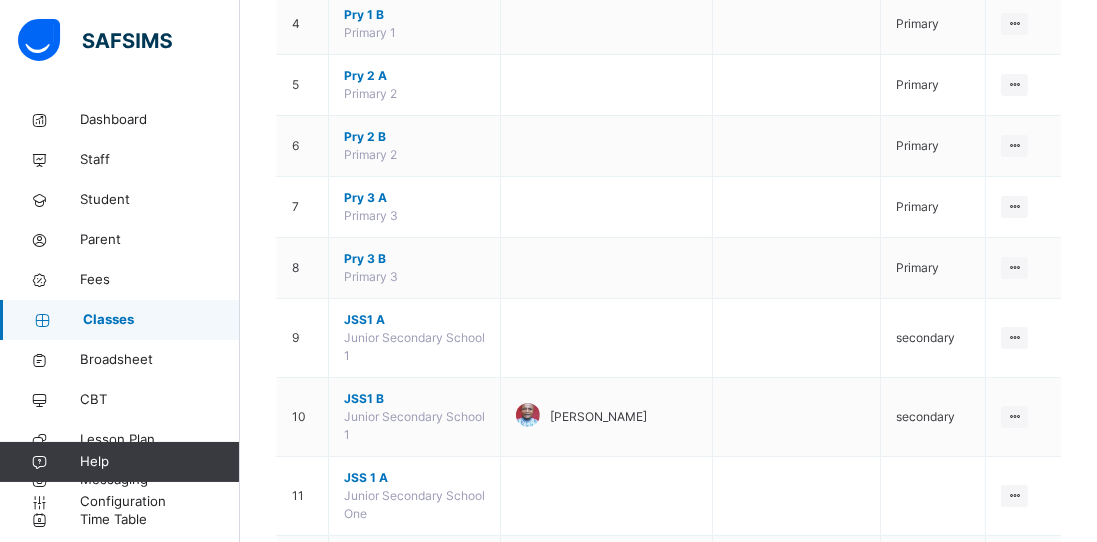 scroll, scrollTop: 466, scrollLeft: 0, axis: vertical 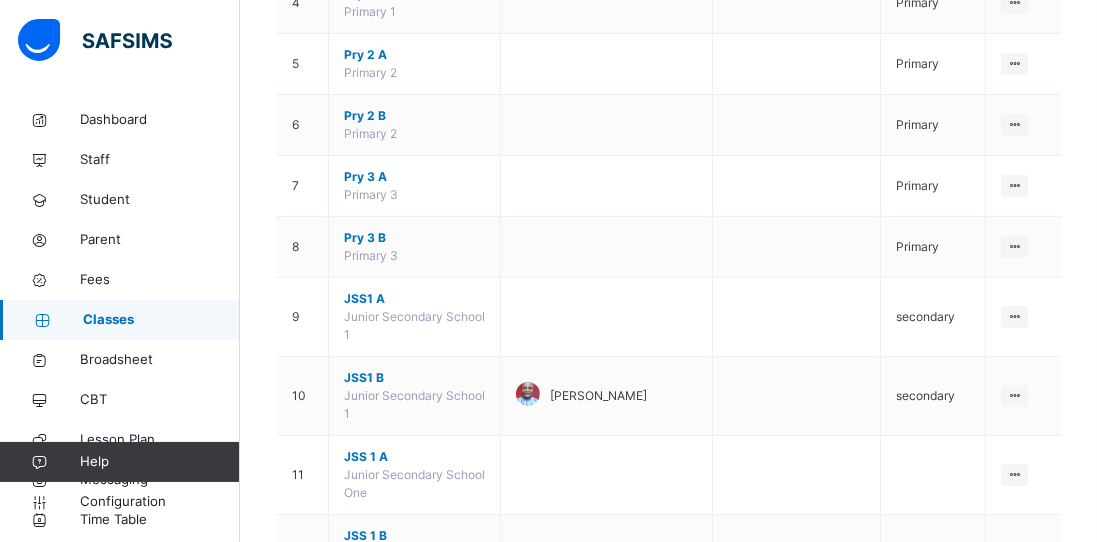 click on "JSS1   A" at bounding box center [414, 299] 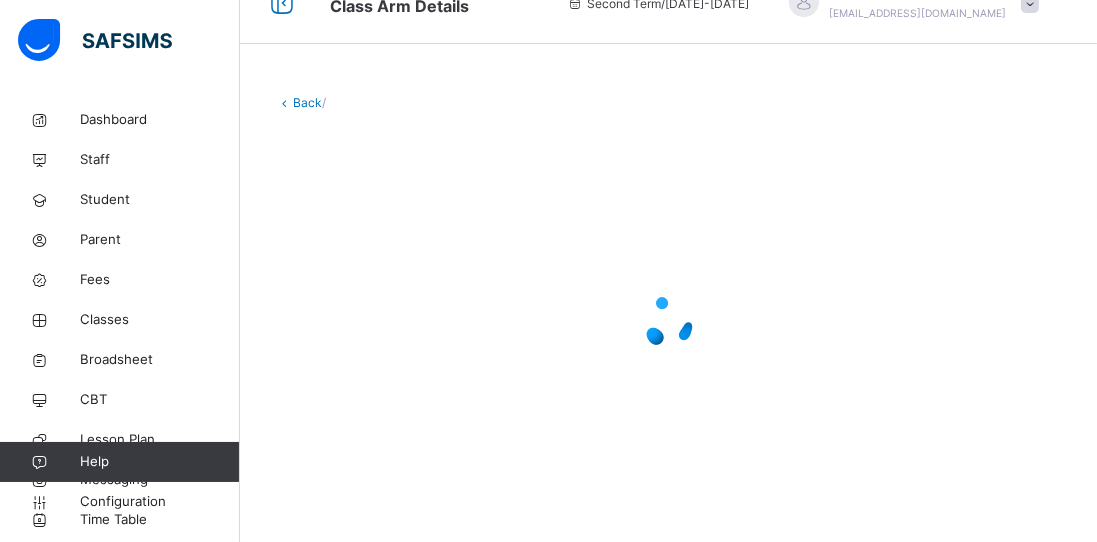 scroll, scrollTop: 0, scrollLeft: 0, axis: both 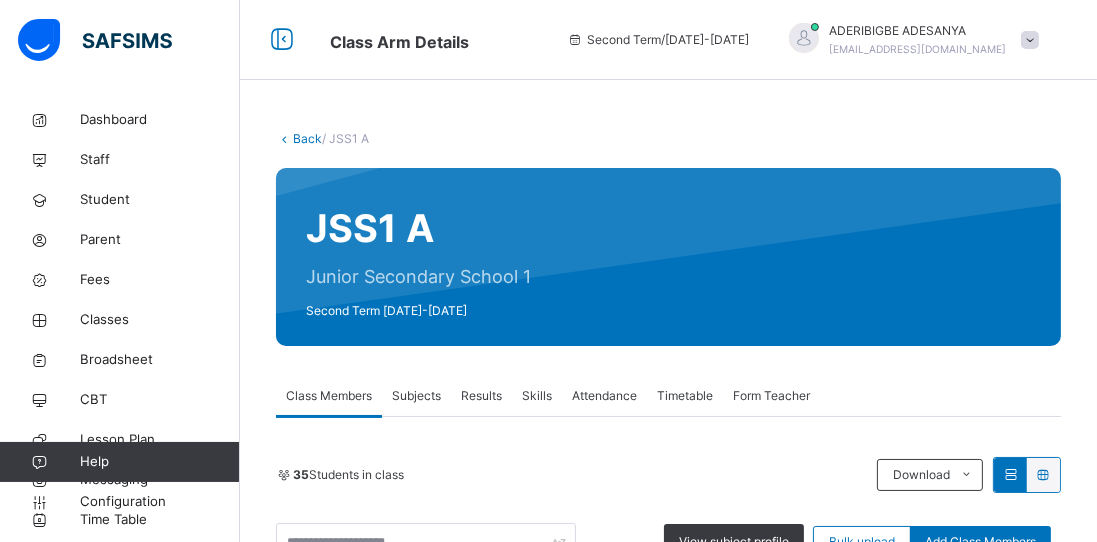 click on "Subjects" at bounding box center [416, 396] 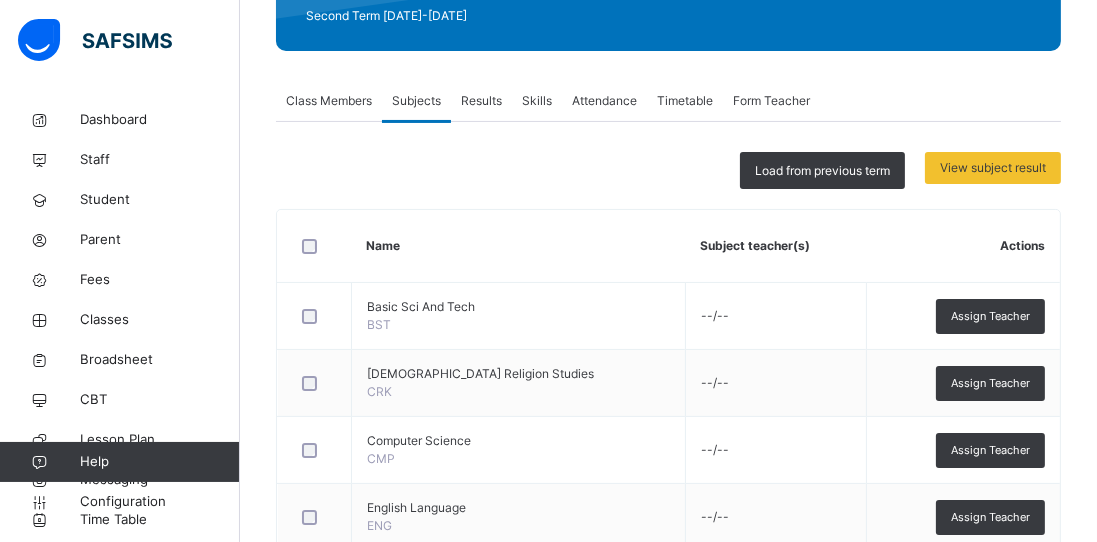 scroll, scrollTop: 294, scrollLeft: 0, axis: vertical 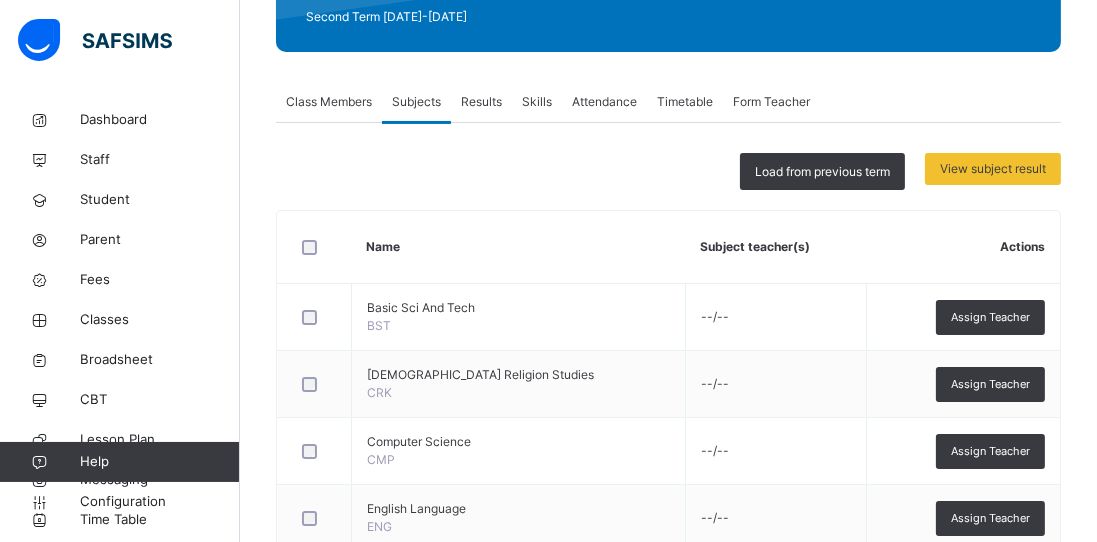 click on "Load from previous term" at bounding box center [822, 172] 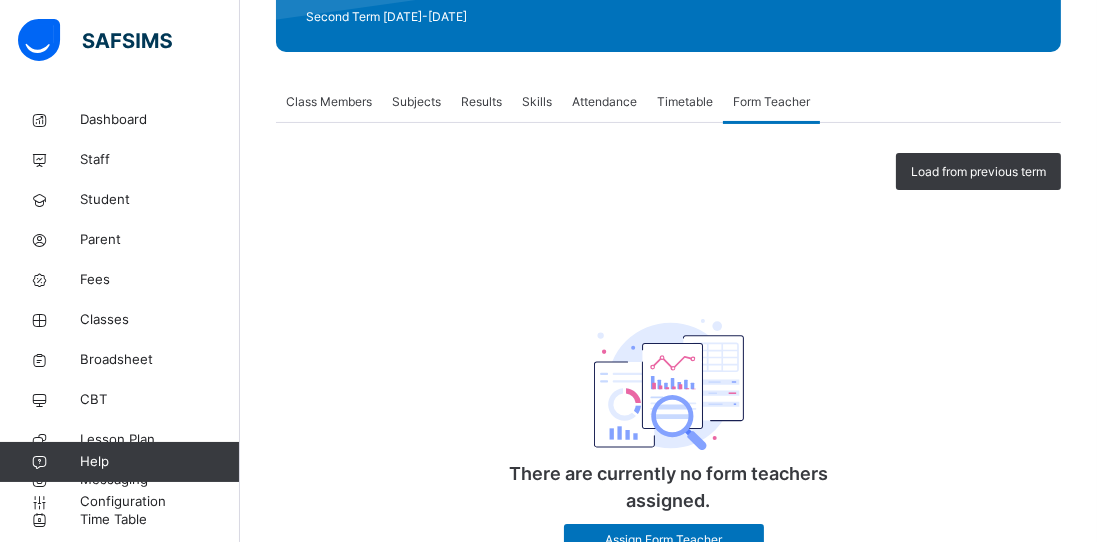 click on "Load from previous term" at bounding box center (978, 172) 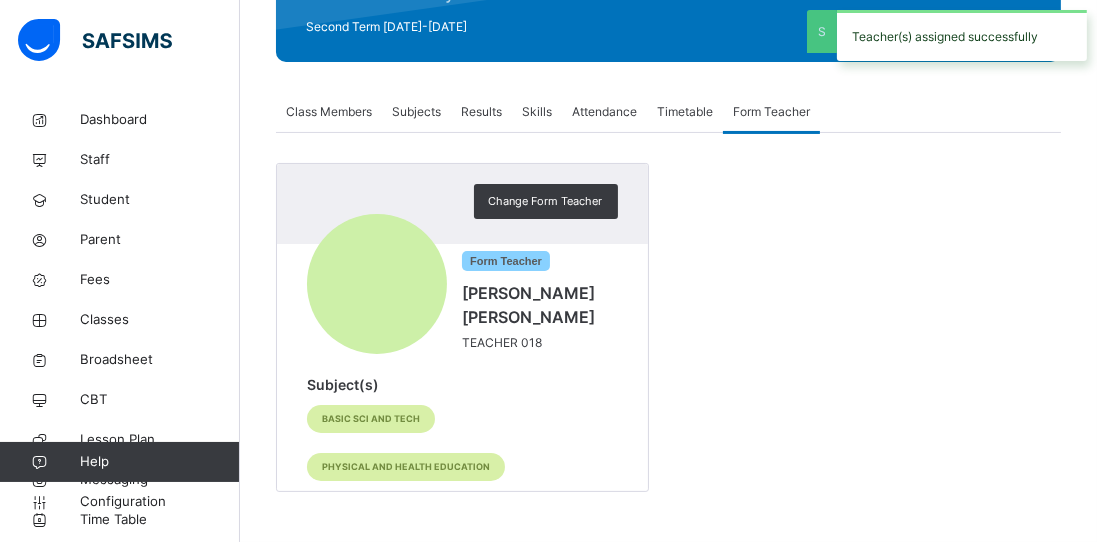 scroll, scrollTop: 283, scrollLeft: 0, axis: vertical 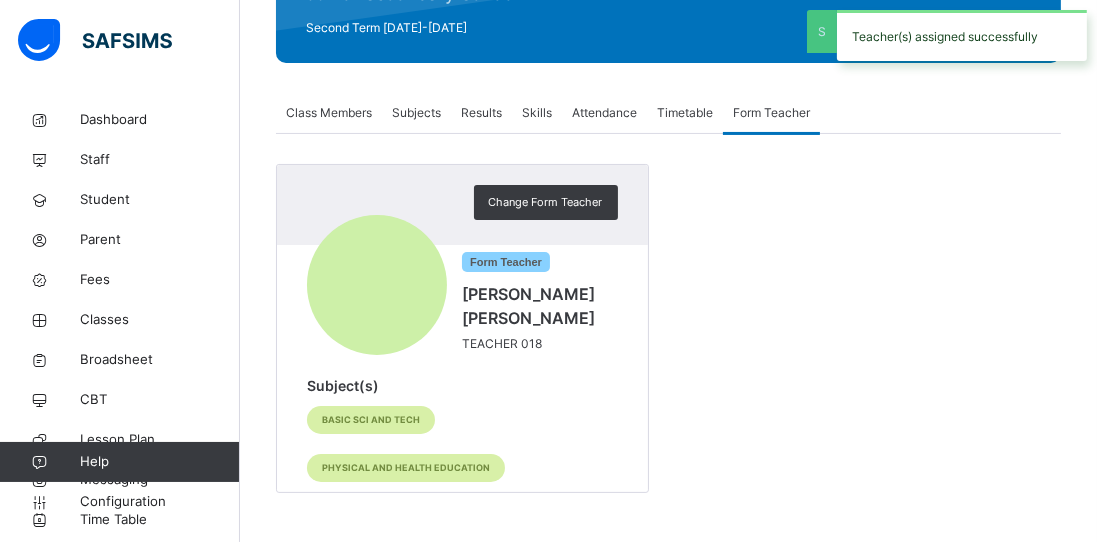 click on "Timetable" at bounding box center [685, 113] 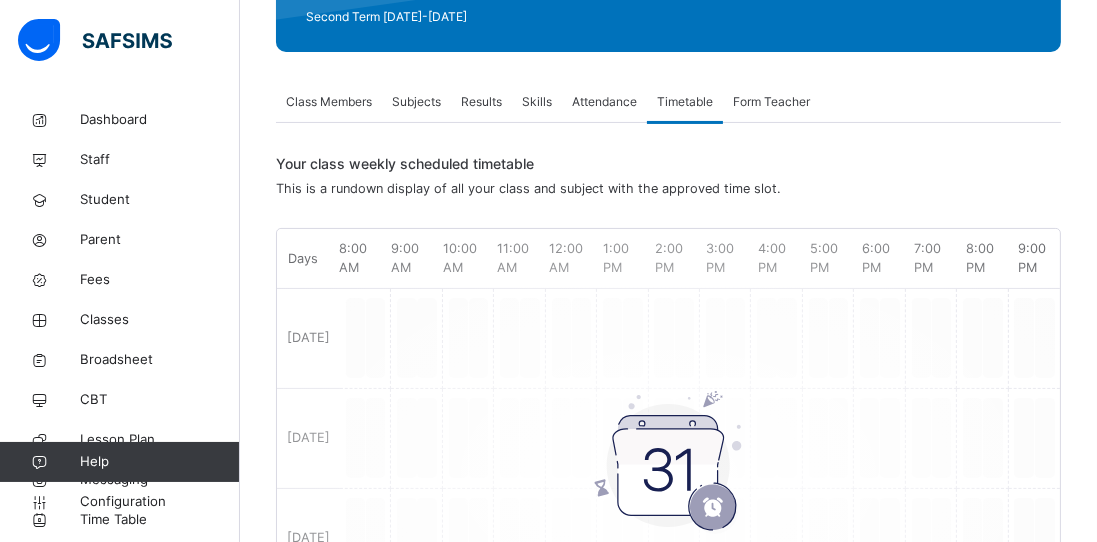 click on "Attendance" at bounding box center (604, 102) 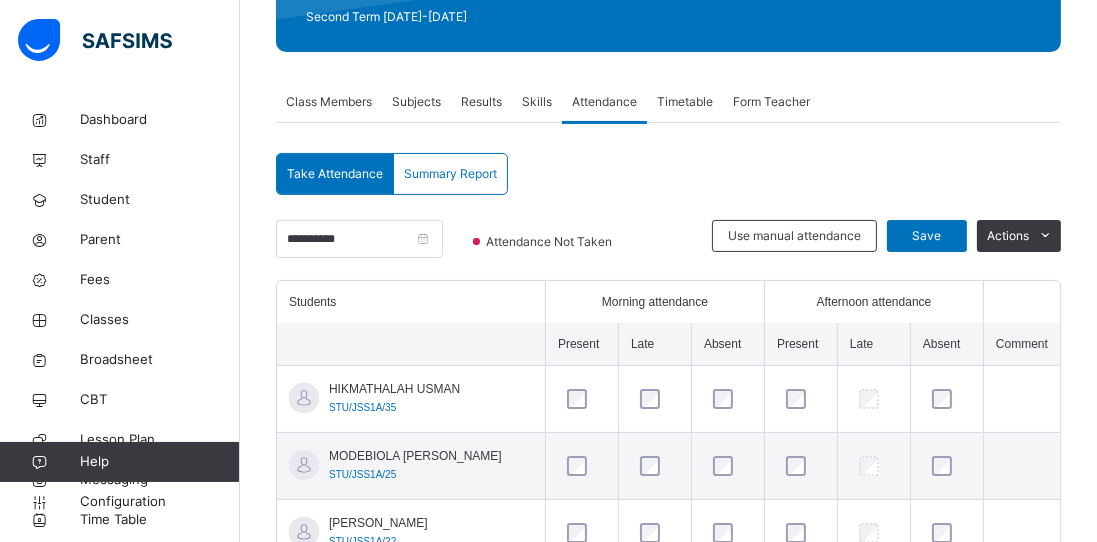 click on "Subjects" at bounding box center (416, 102) 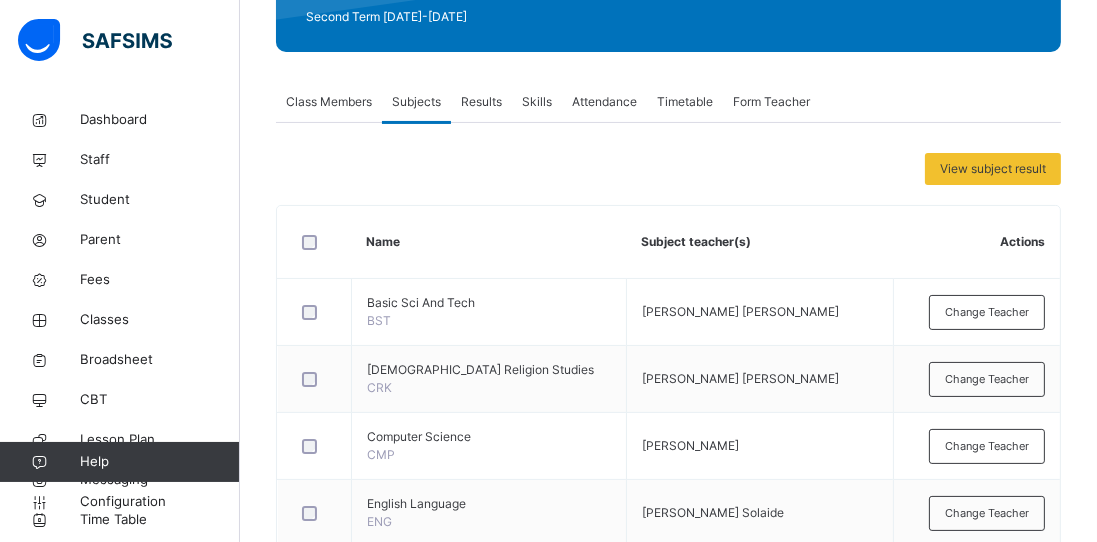 click on "Results" at bounding box center [481, 102] 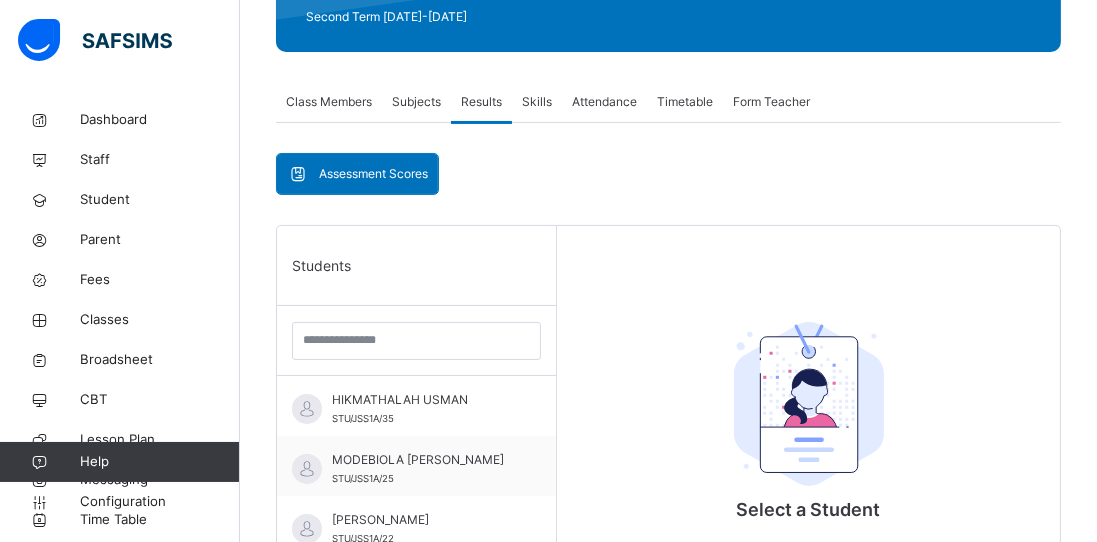 click on "Skills" at bounding box center (537, 102) 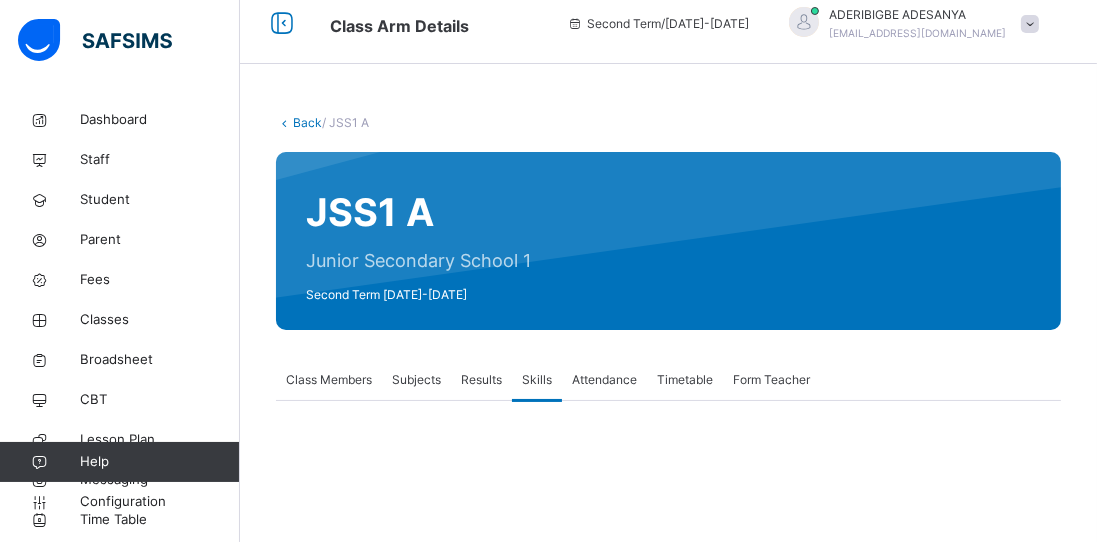 scroll, scrollTop: 0, scrollLeft: 0, axis: both 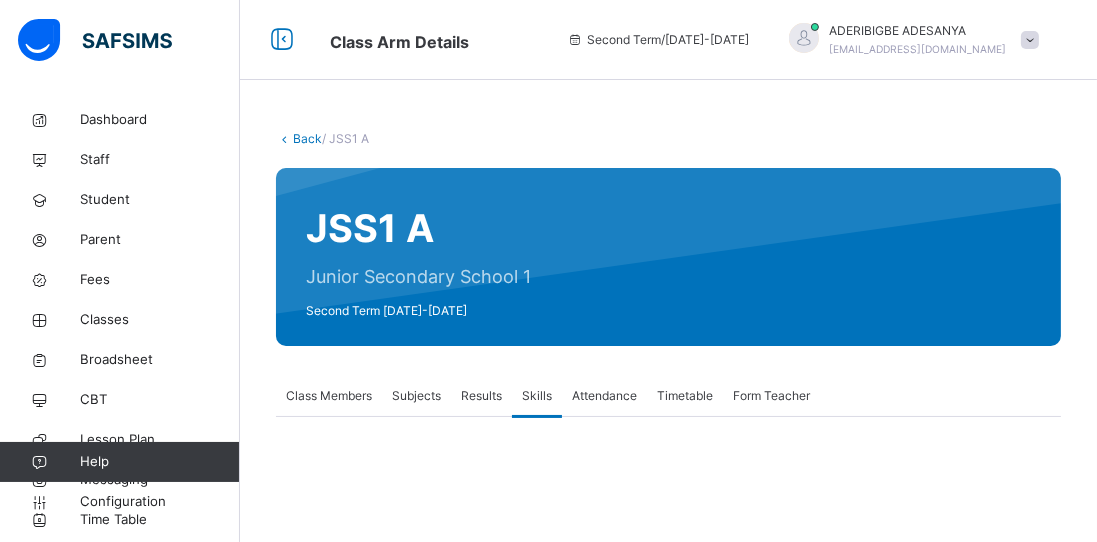 click on "Back" at bounding box center (307, 138) 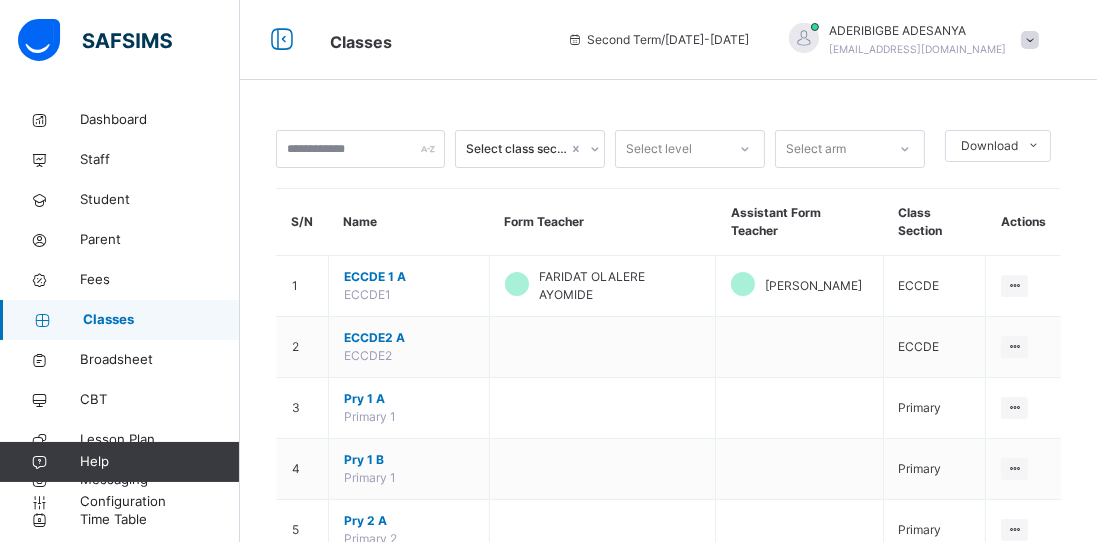 click on "ECCDE2   A" at bounding box center [409, 338] 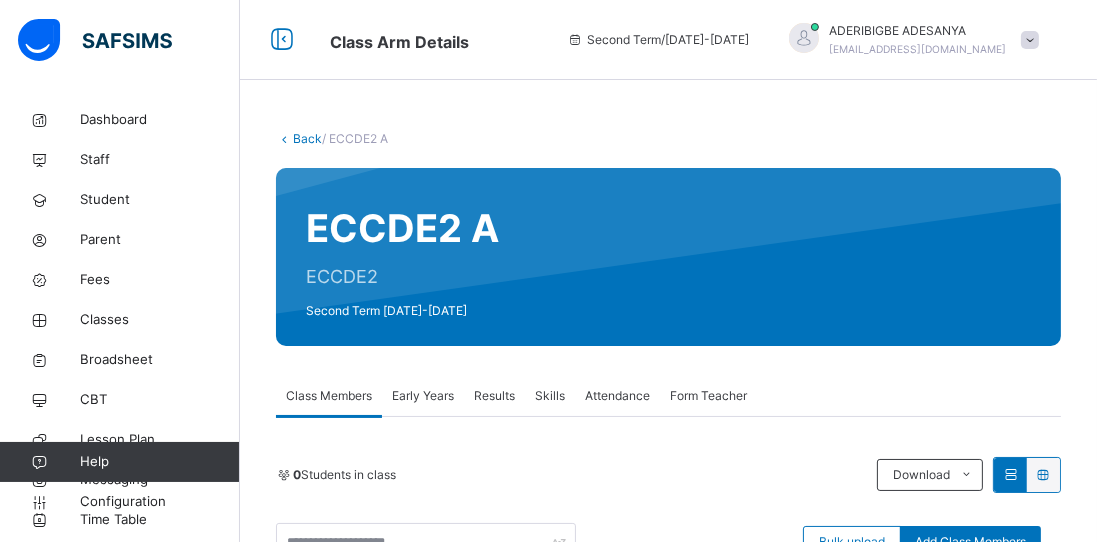click on "Form Teacher" at bounding box center (708, 396) 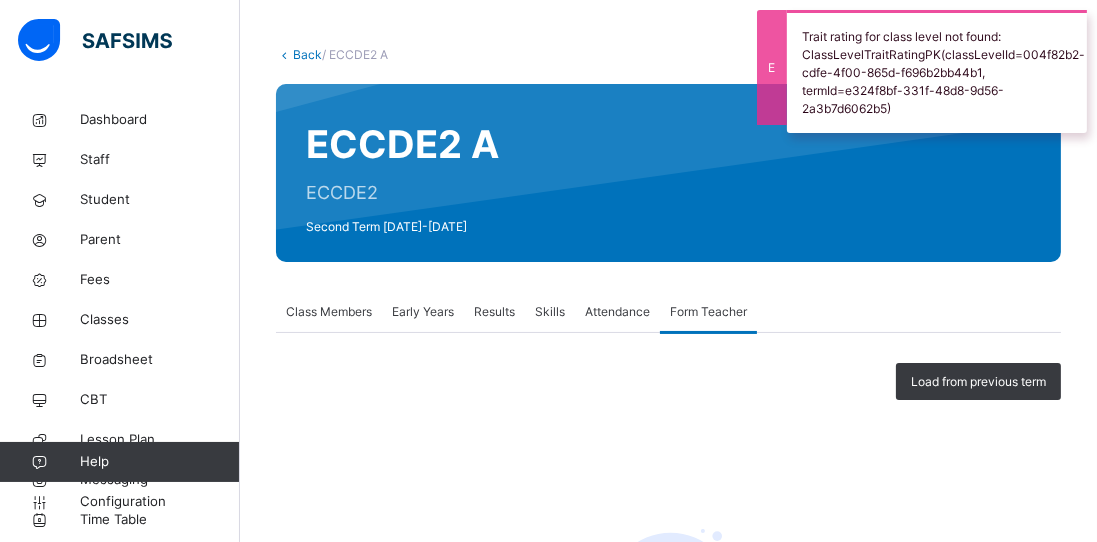 scroll, scrollTop: 82, scrollLeft: 0, axis: vertical 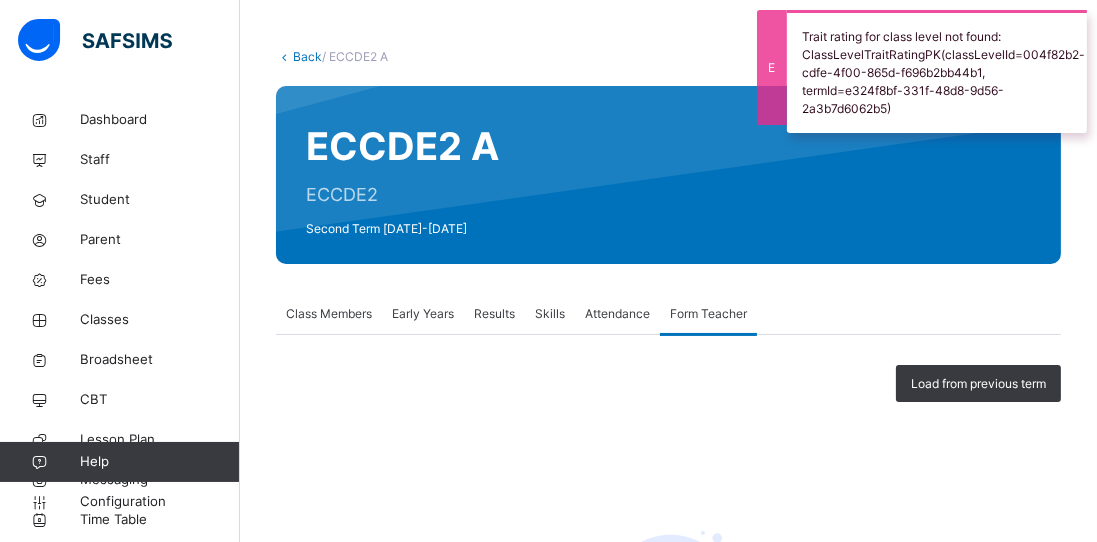 click on "Load from previous term" at bounding box center (978, 384) 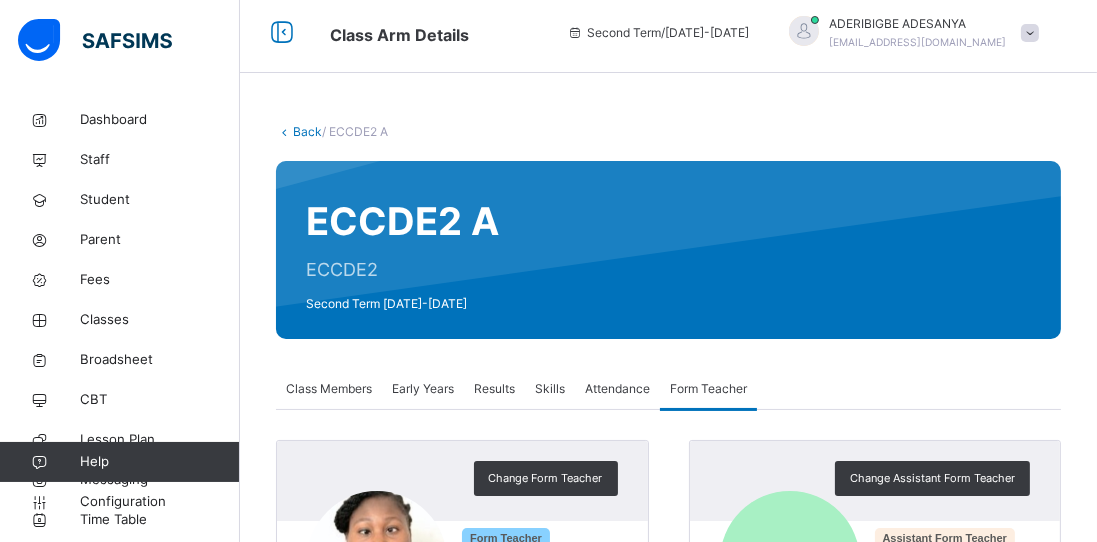 scroll, scrollTop: 0, scrollLeft: 0, axis: both 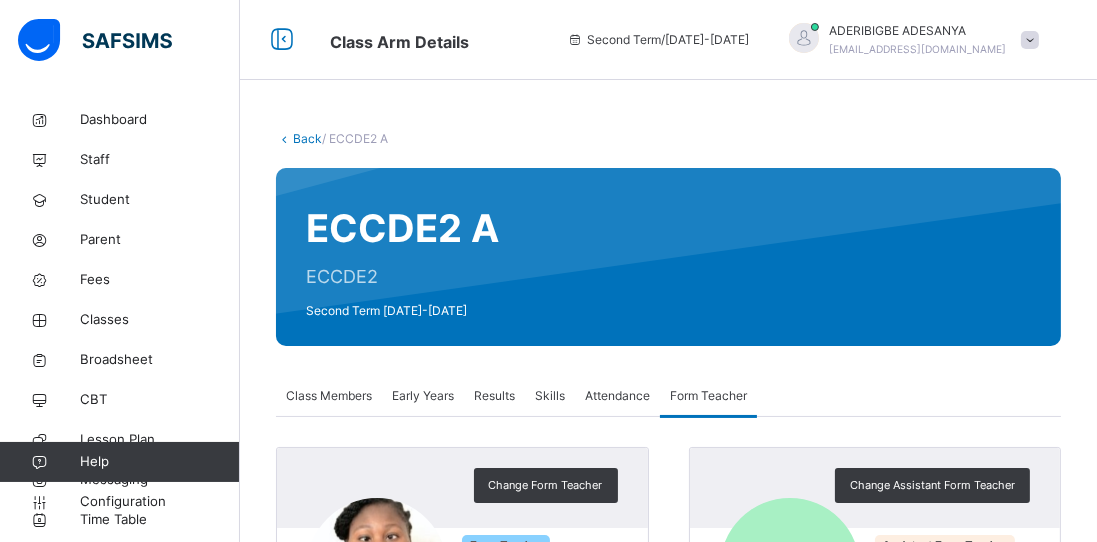 click on "Back" at bounding box center (307, 138) 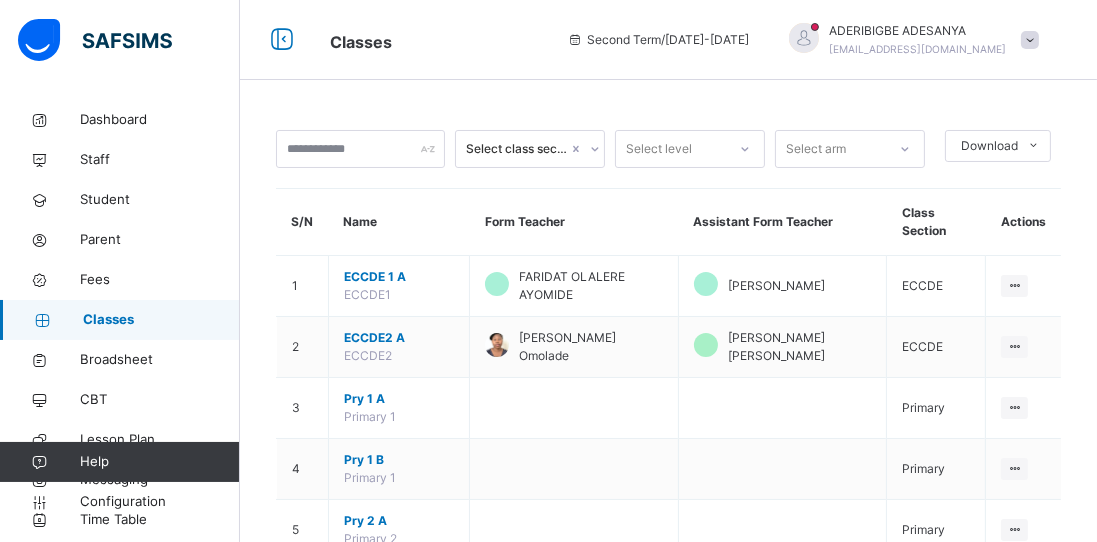 click on "Pry 1   A" at bounding box center (399, 399) 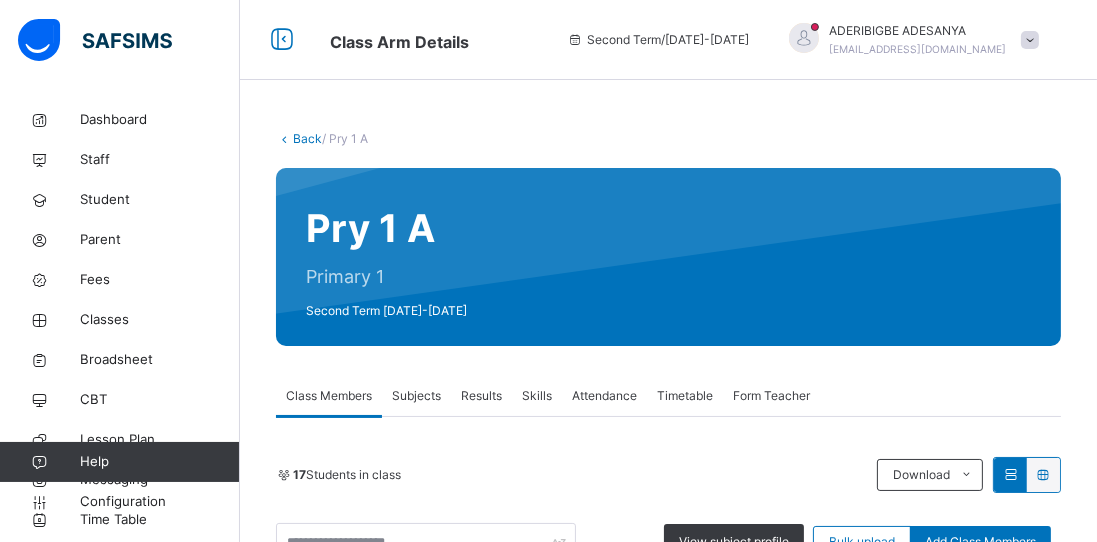 click on "Subjects" at bounding box center [416, 396] 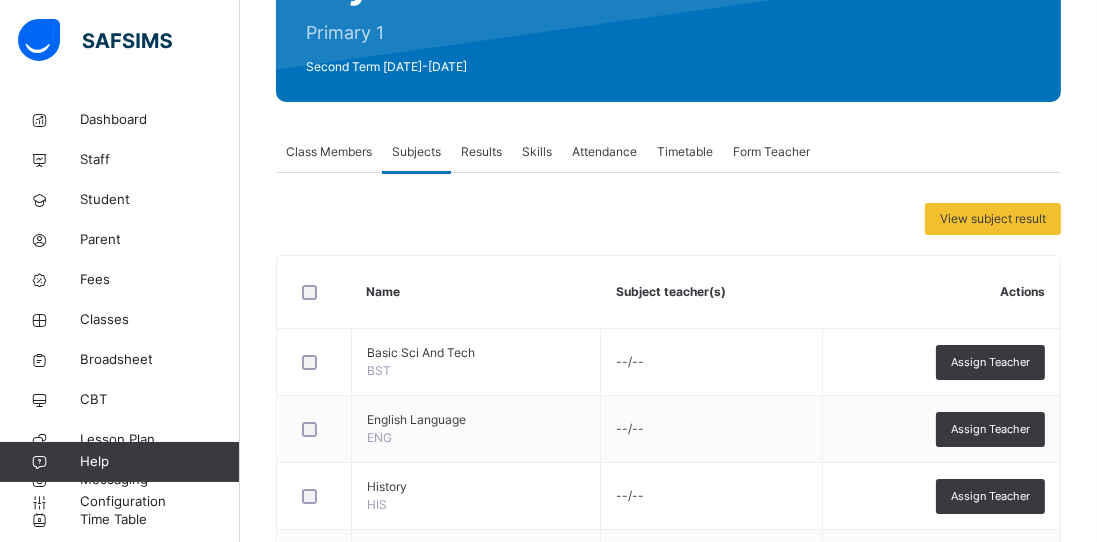 scroll, scrollTop: 260, scrollLeft: 0, axis: vertical 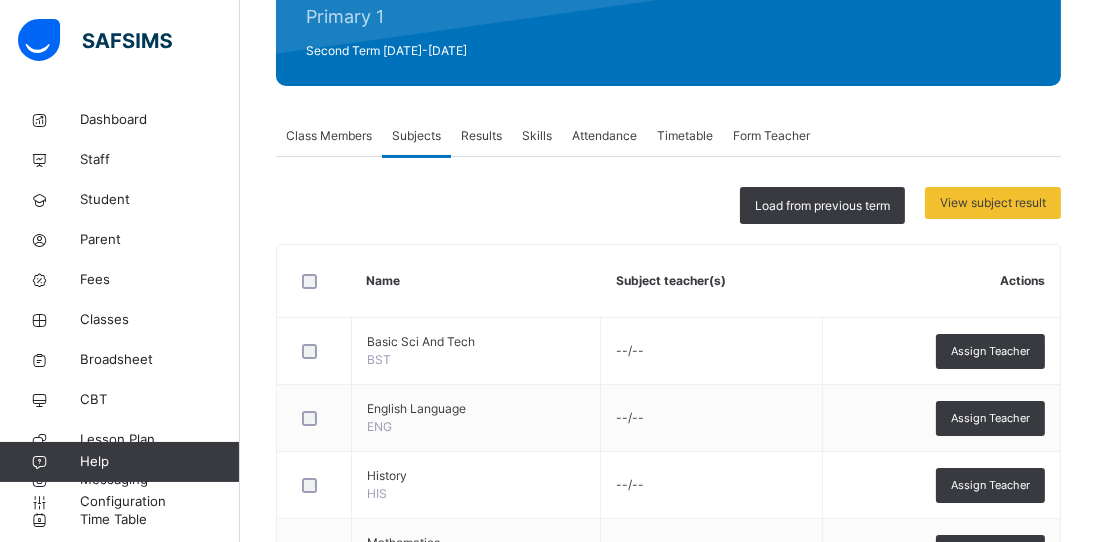 click on "Load from previous term" at bounding box center [822, 205] 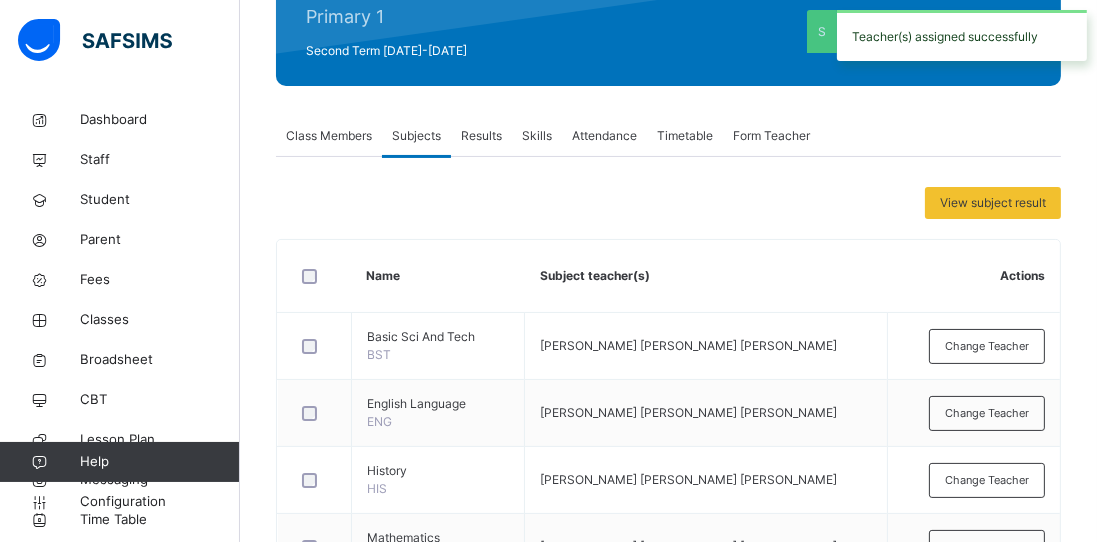 click on "Form Teacher" at bounding box center (771, 136) 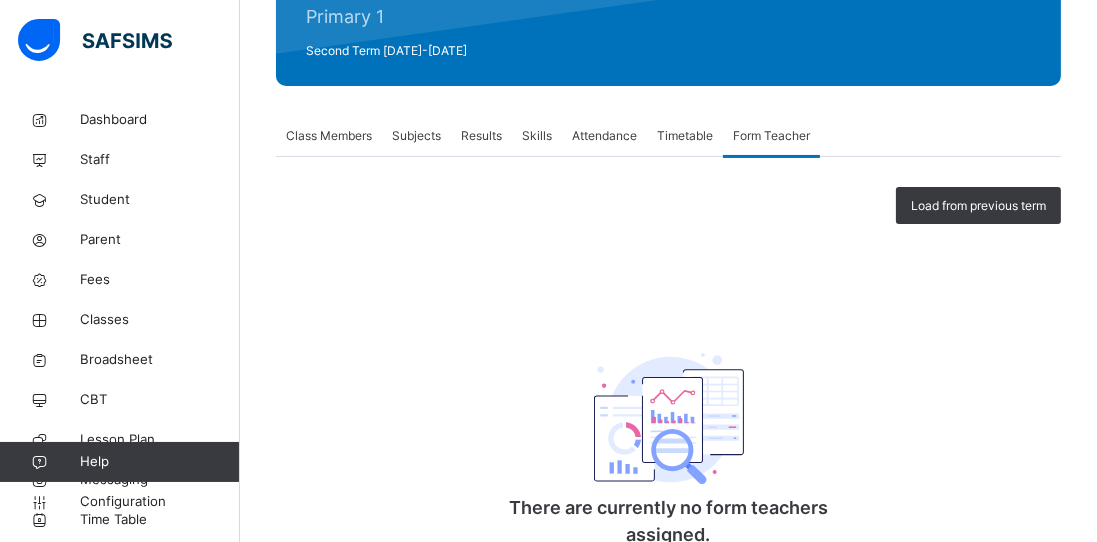 click on "Load from previous term" at bounding box center [978, 206] 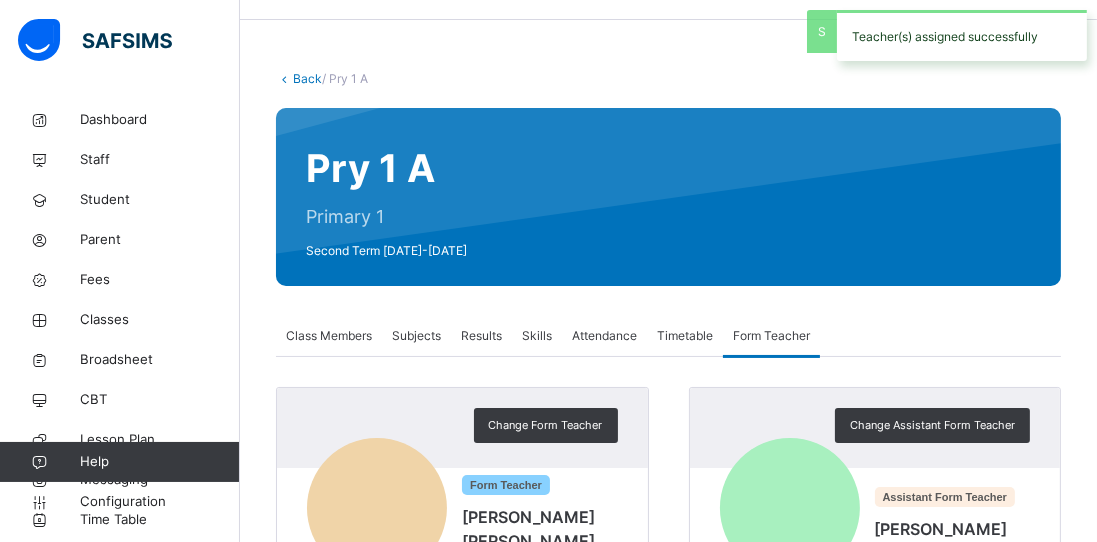 scroll, scrollTop: 52, scrollLeft: 0, axis: vertical 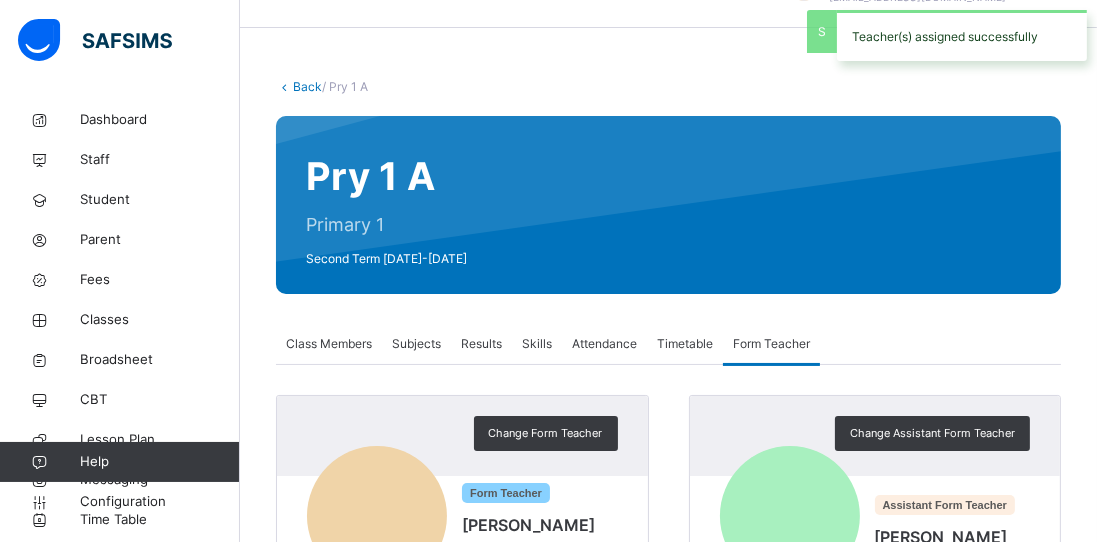 click on "Back" at bounding box center [307, 86] 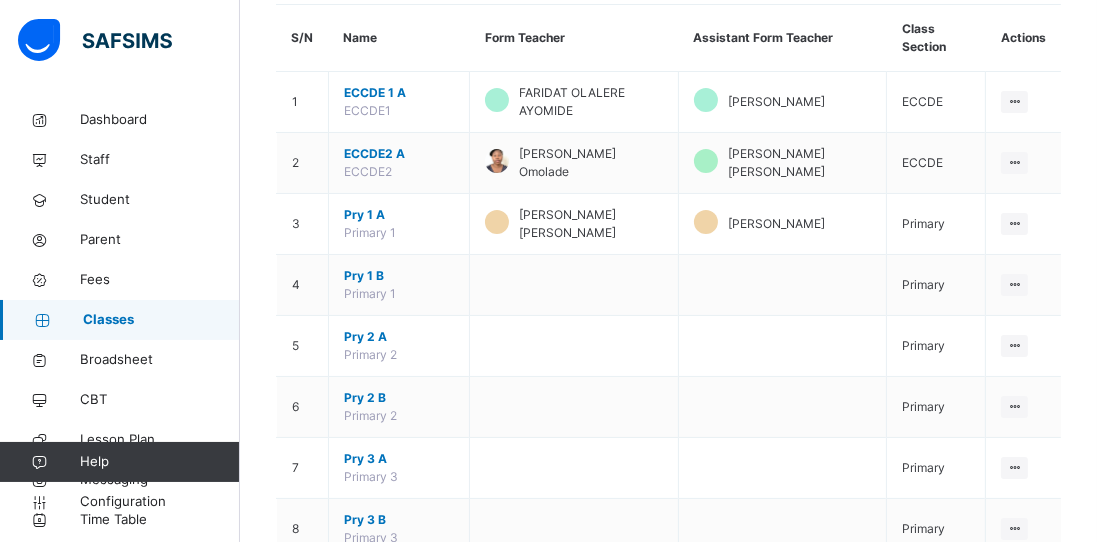 scroll, scrollTop: 184, scrollLeft: 0, axis: vertical 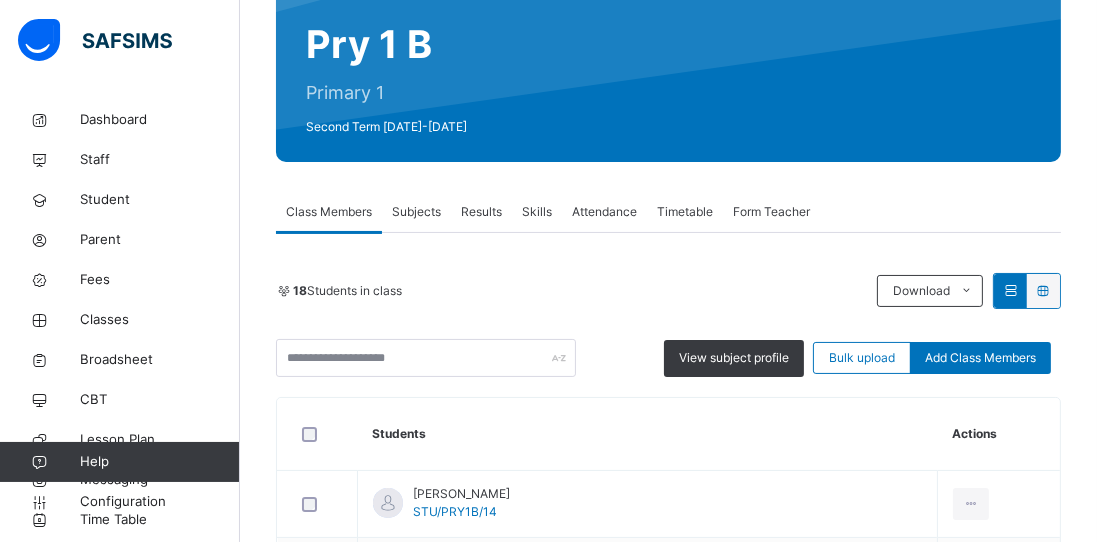 click on "Subjects" at bounding box center (416, 212) 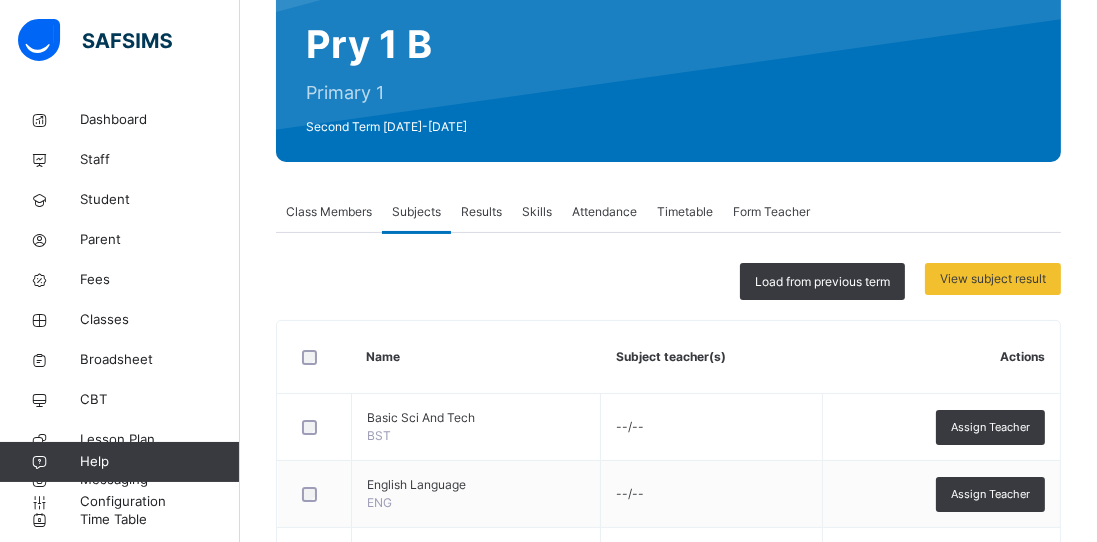 click on "Load from previous term" at bounding box center (822, 282) 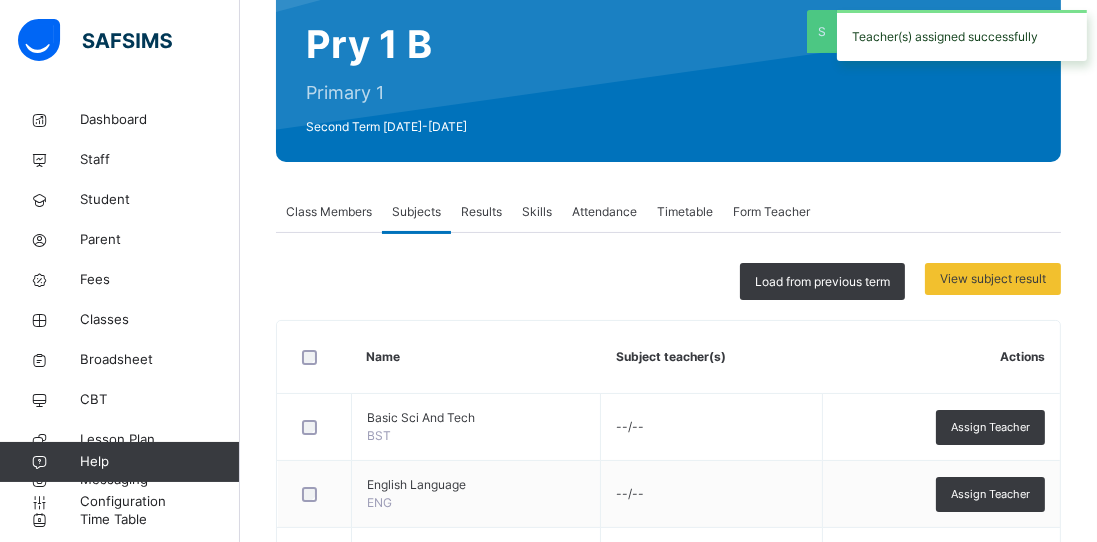 click on "Form Teacher" at bounding box center [771, 212] 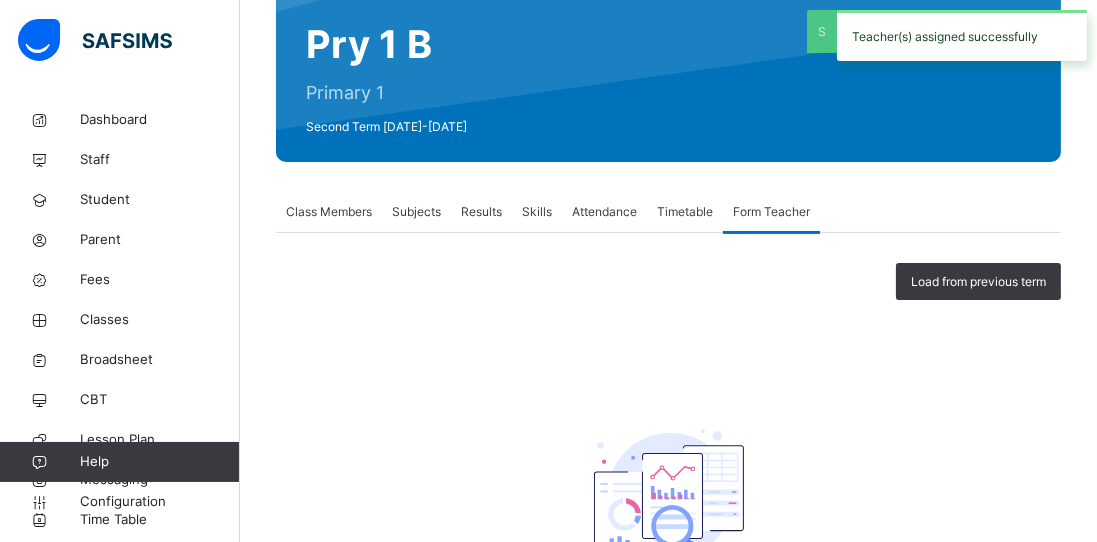 click on "Load from previous term" at bounding box center (978, 282) 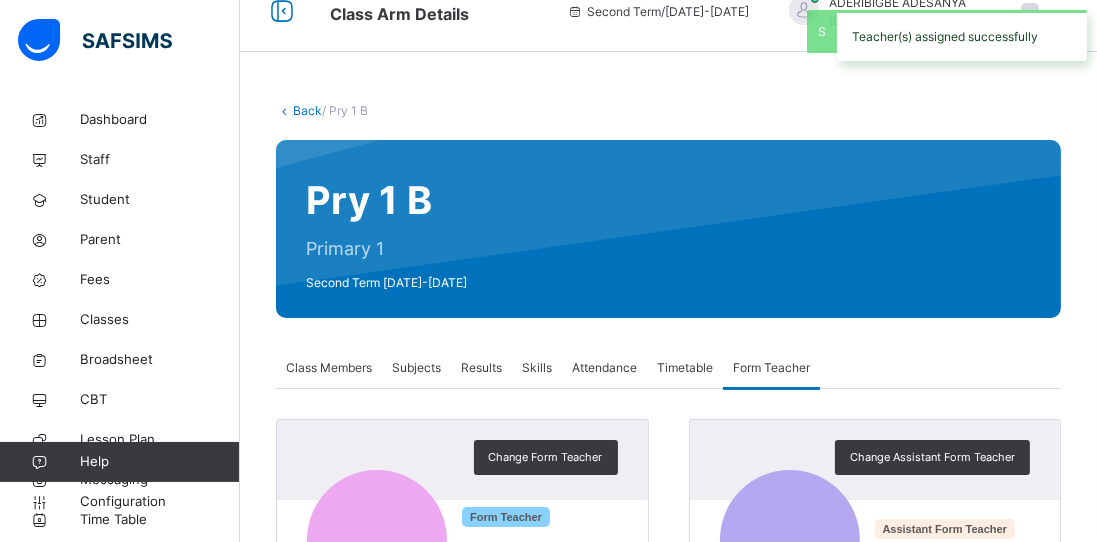 scroll, scrollTop: 0, scrollLeft: 0, axis: both 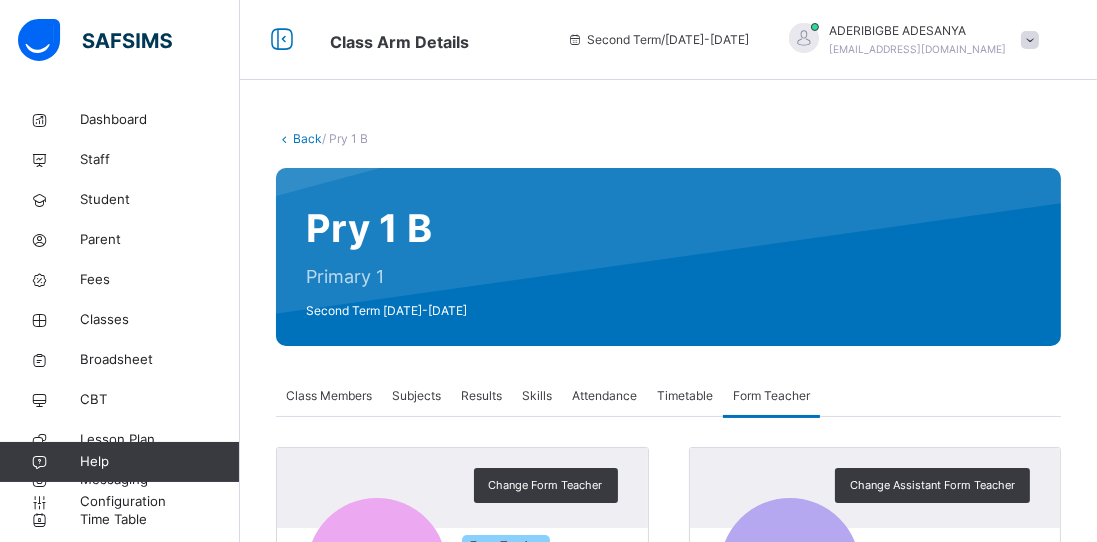 click on "Back" at bounding box center [307, 138] 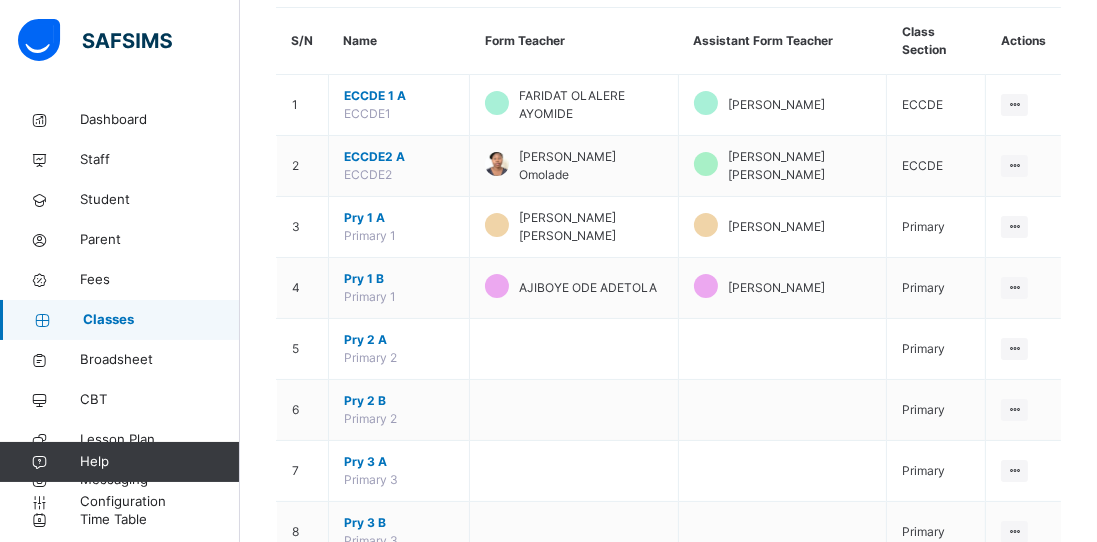 click on "Pry 2   A" at bounding box center (399, 340) 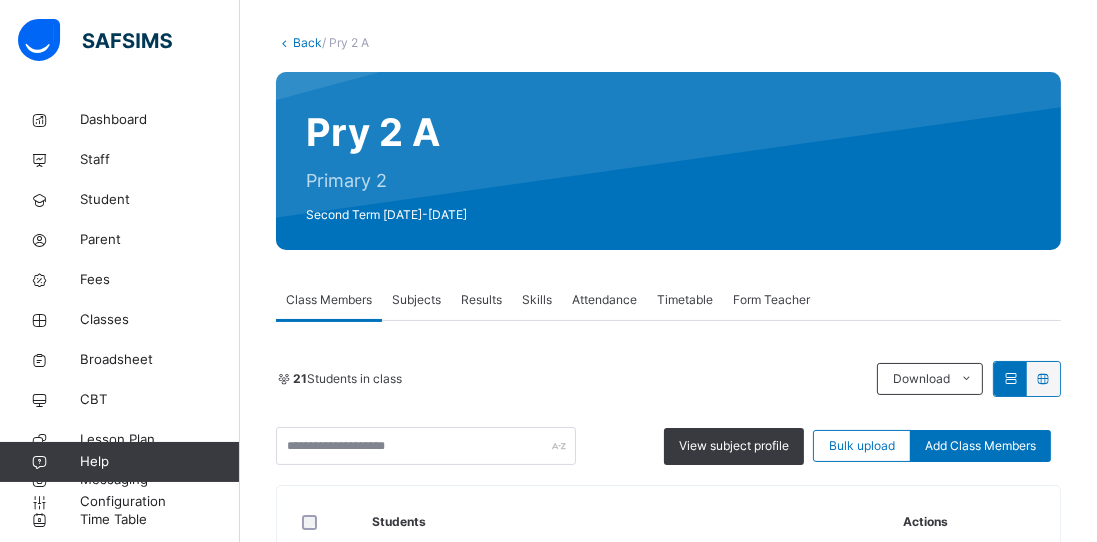 scroll, scrollTop: 181, scrollLeft: 0, axis: vertical 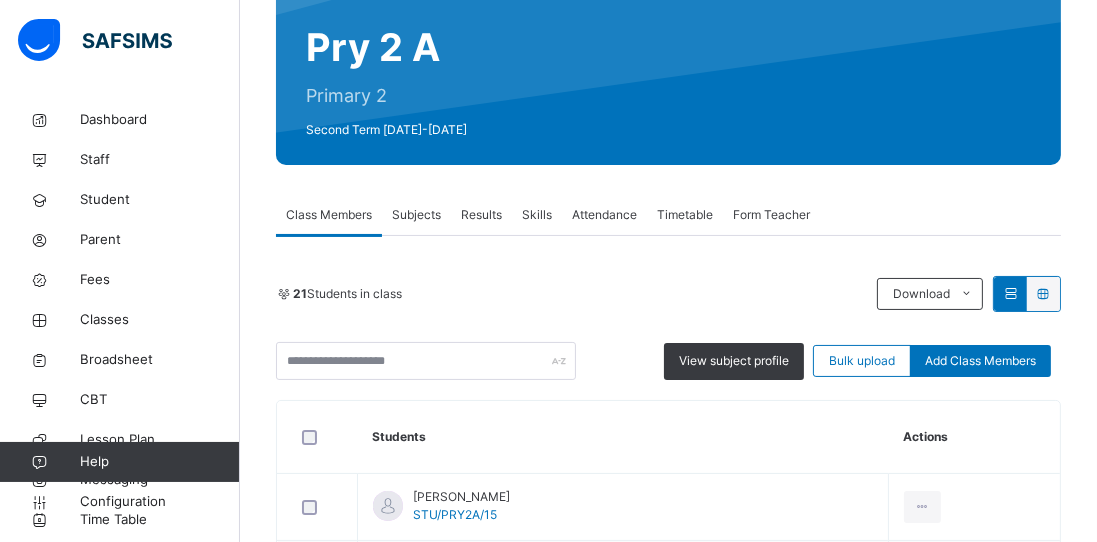 click on "Subjects" at bounding box center [416, 215] 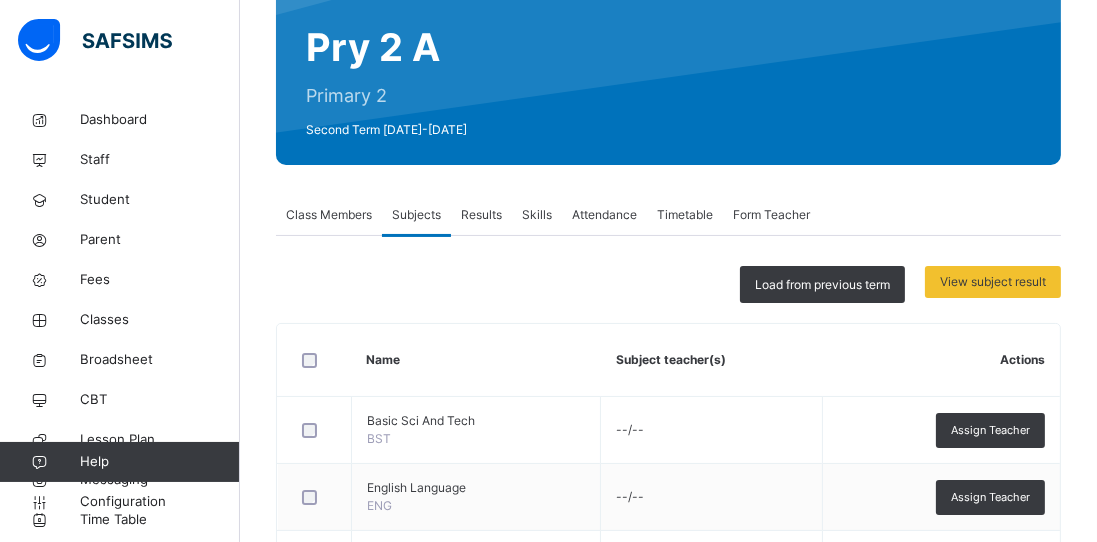 click on "Load from previous term" at bounding box center [822, 284] 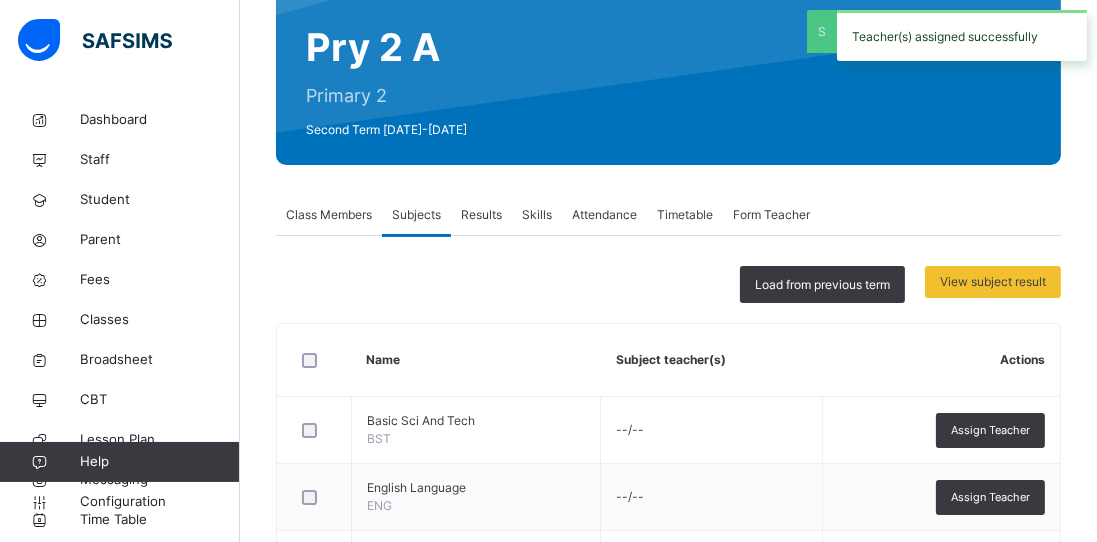 click on "Form Teacher" at bounding box center (771, 215) 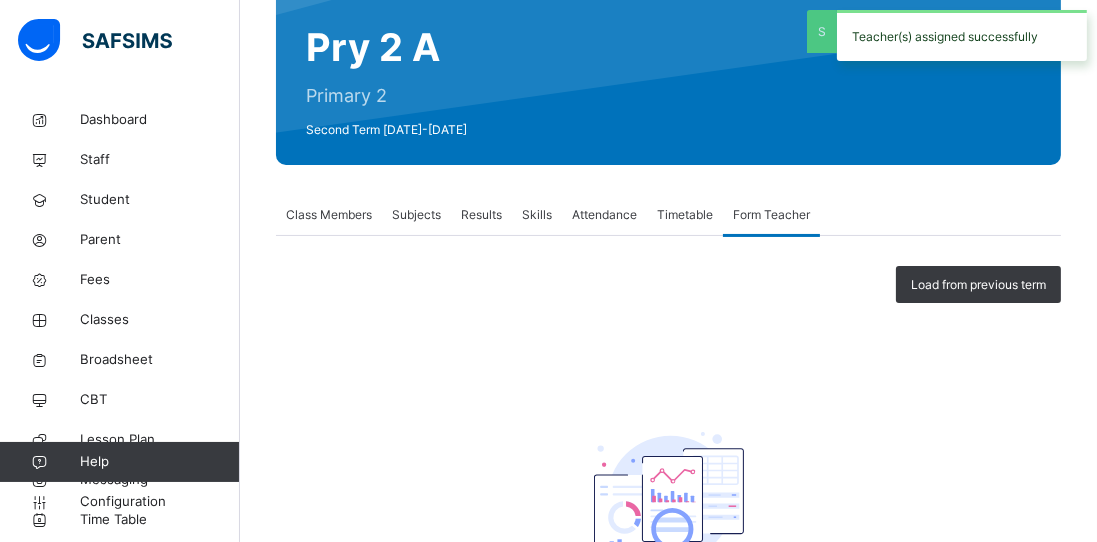click on "Load from previous term" at bounding box center (978, 285) 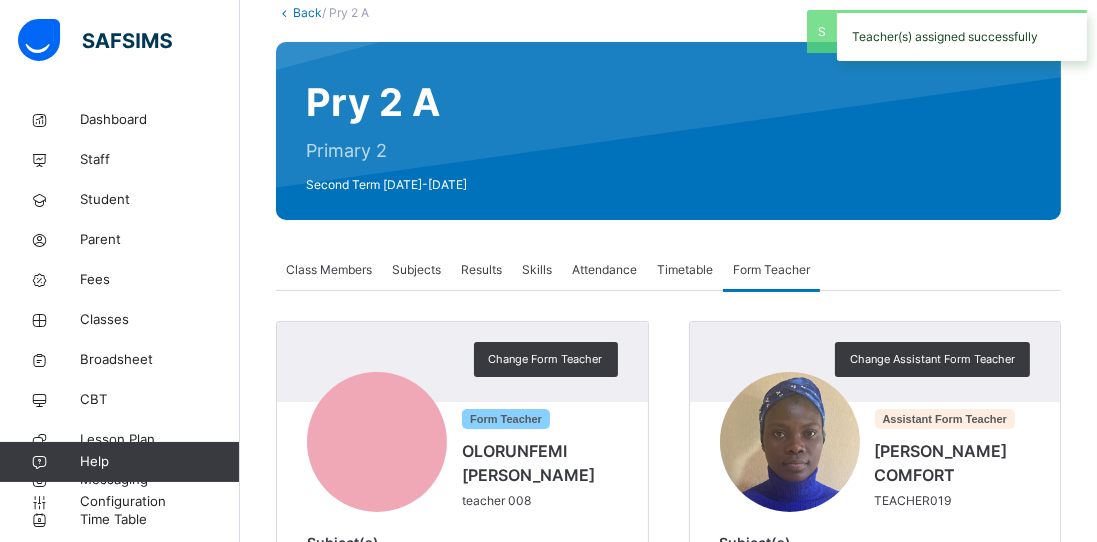 scroll, scrollTop: 0, scrollLeft: 0, axis: both 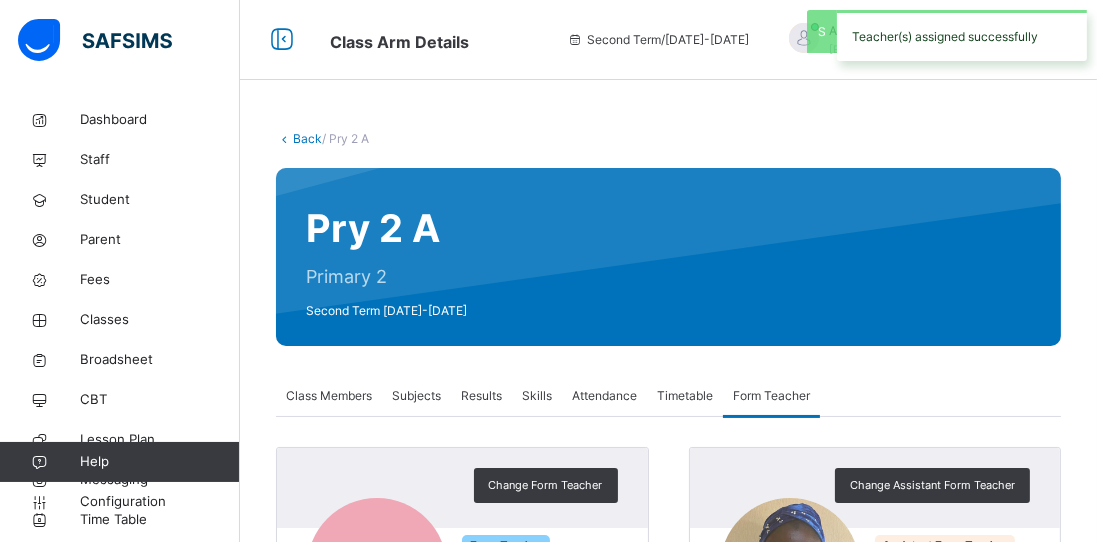 click on "Back" at bounding box center [307, 138] 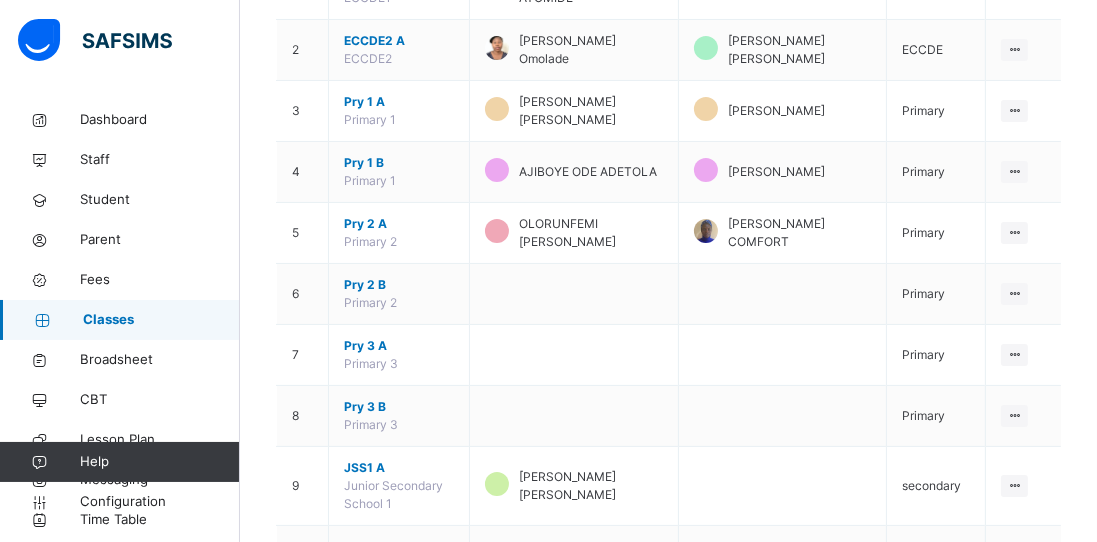 scroll, scrollTop: 298, scrollLeft: 0, axis: vertical 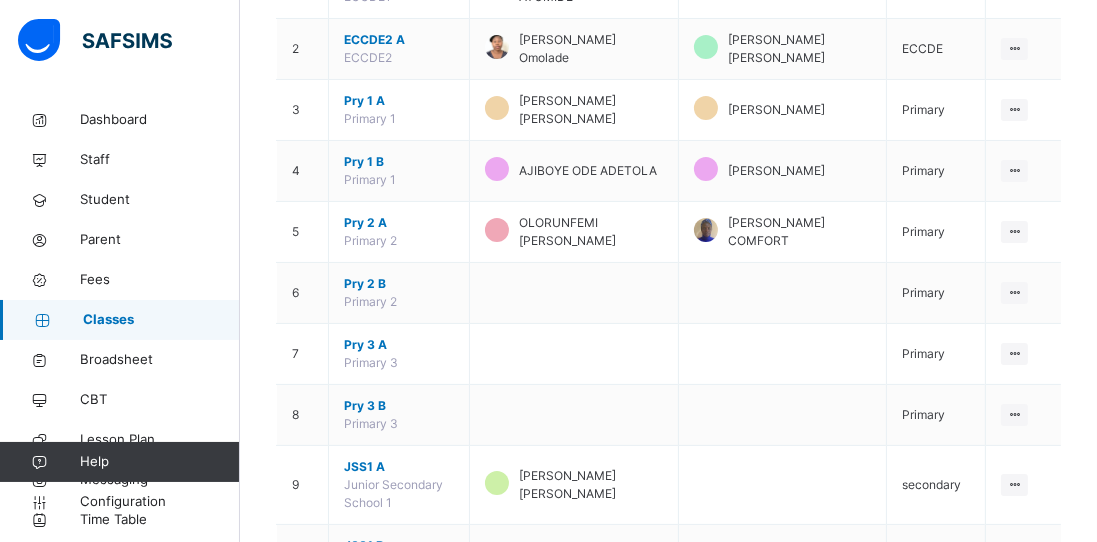 click on "Pry 2   B" at bounding box center (399, 284) 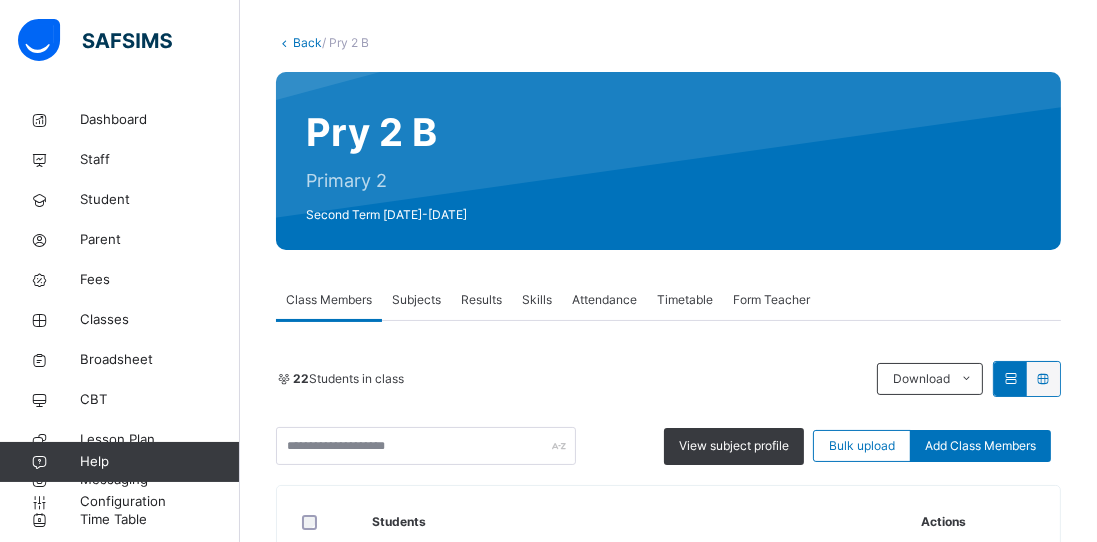 scroll, scrollTop: 298, scrollLeft: 0, axis: vertical 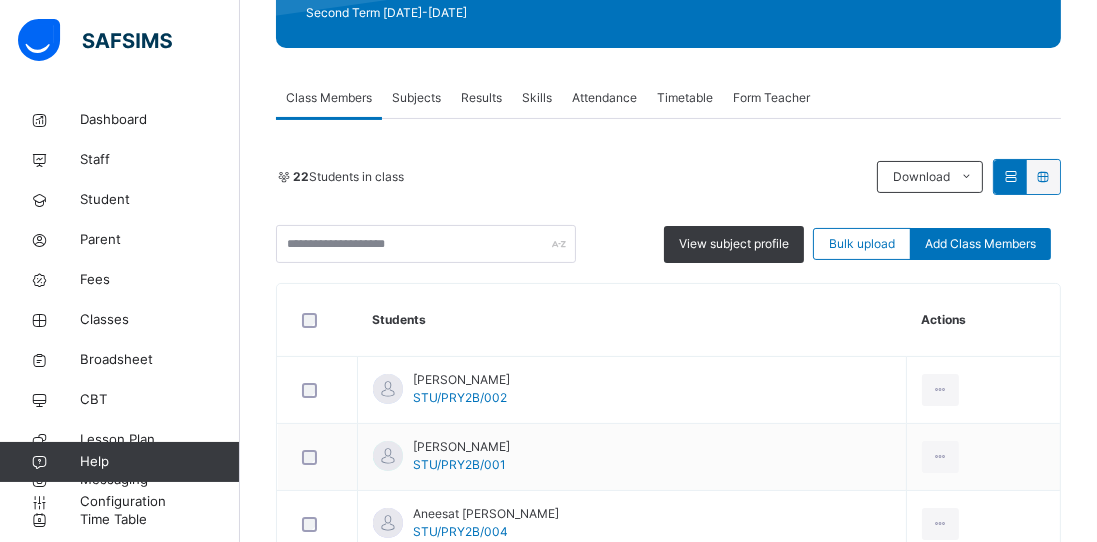 click on "Subjects" at bounding box center (416, 98) 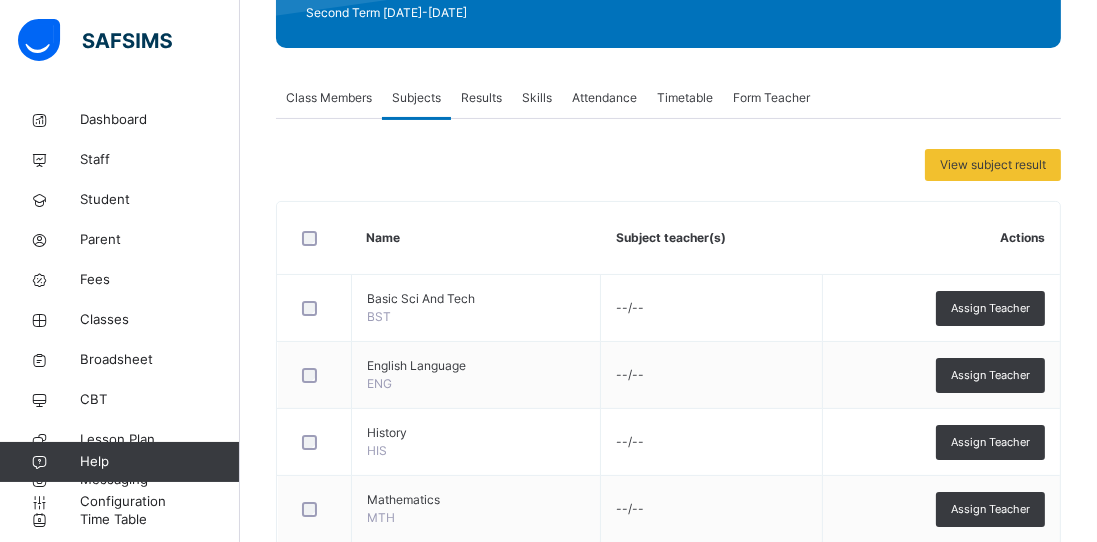 click on "Form Teacher" at bounding box center (771, 98) 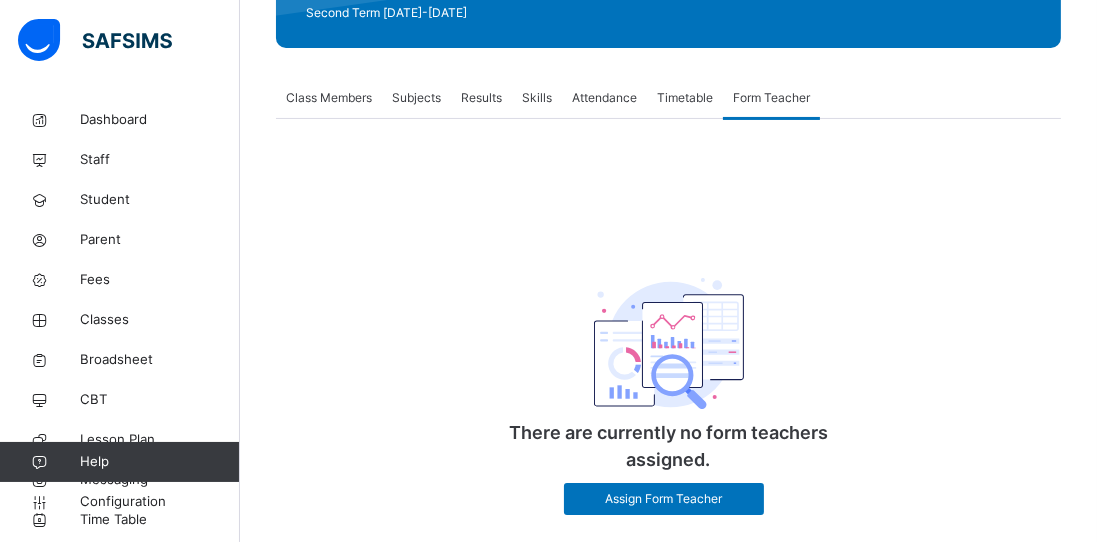 click on "Subjects" at bounding box center (416, 98) 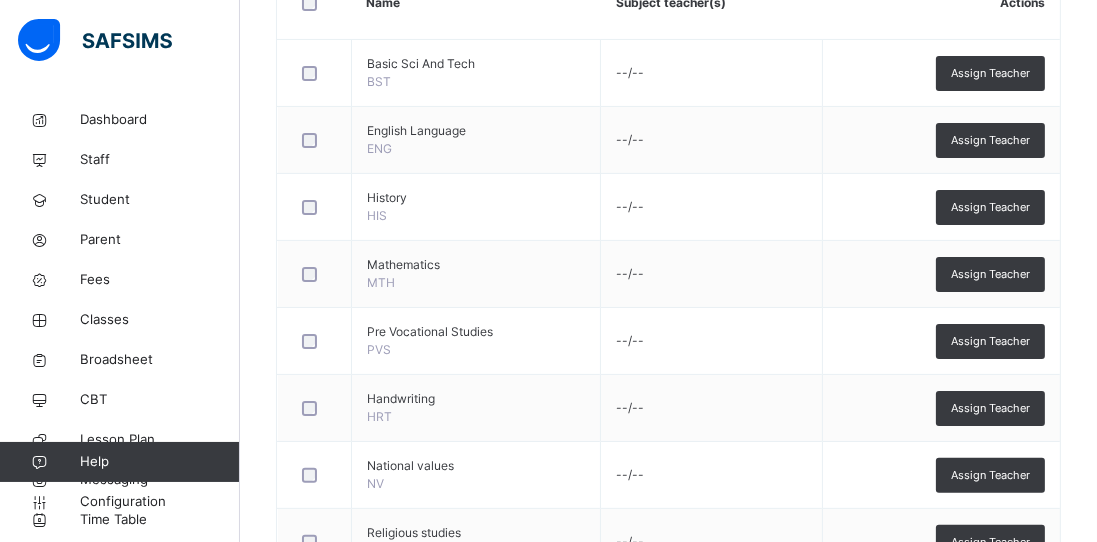 scroll, scrollTop: 0, scrollLeft: 0, axis: both 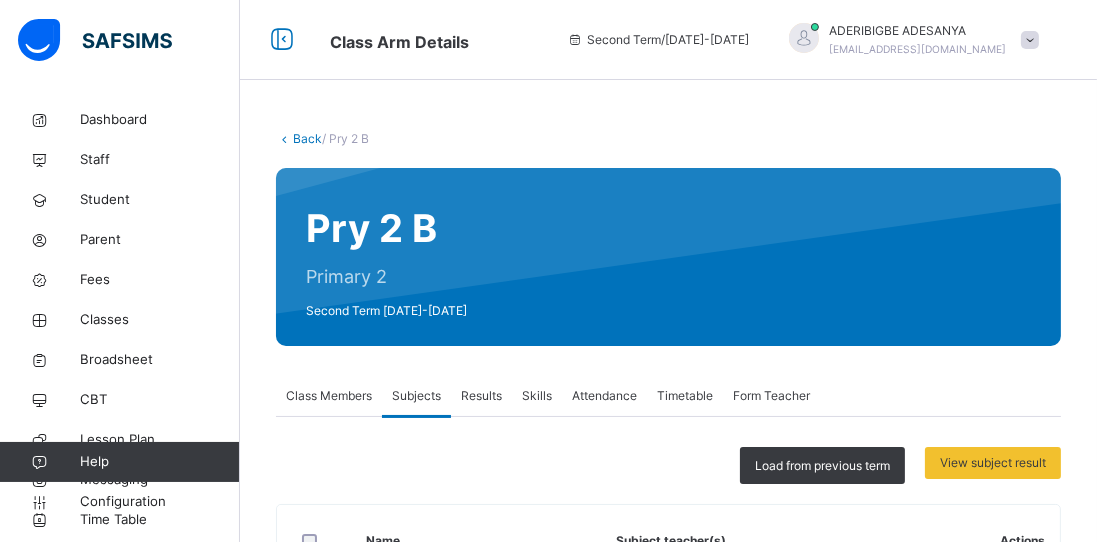 click on "Load from previous term" at bounding box center [822, 466] 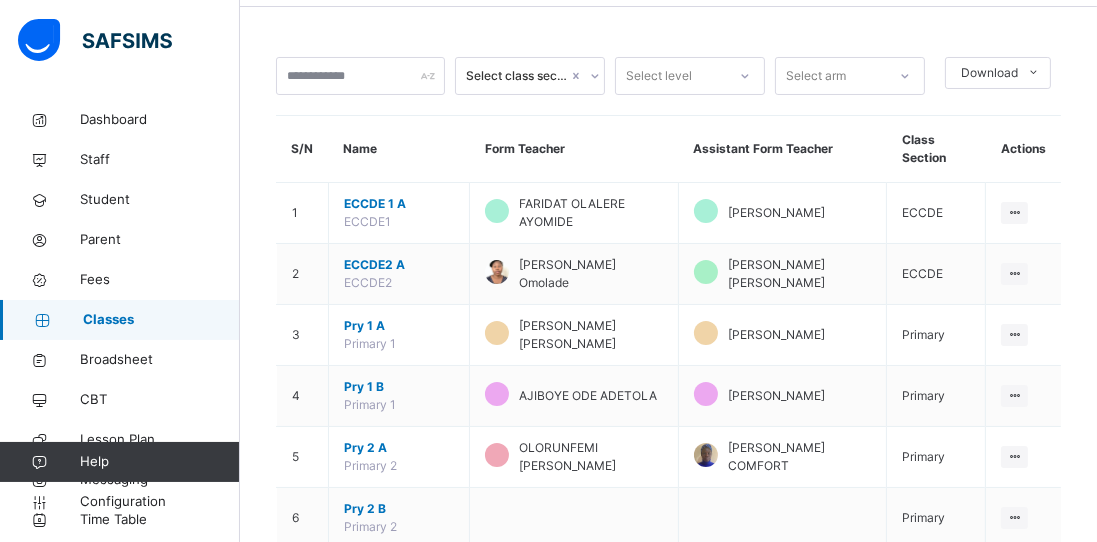 scroll, scrollTop: 76, scrollLeft: 0, axis: vertical 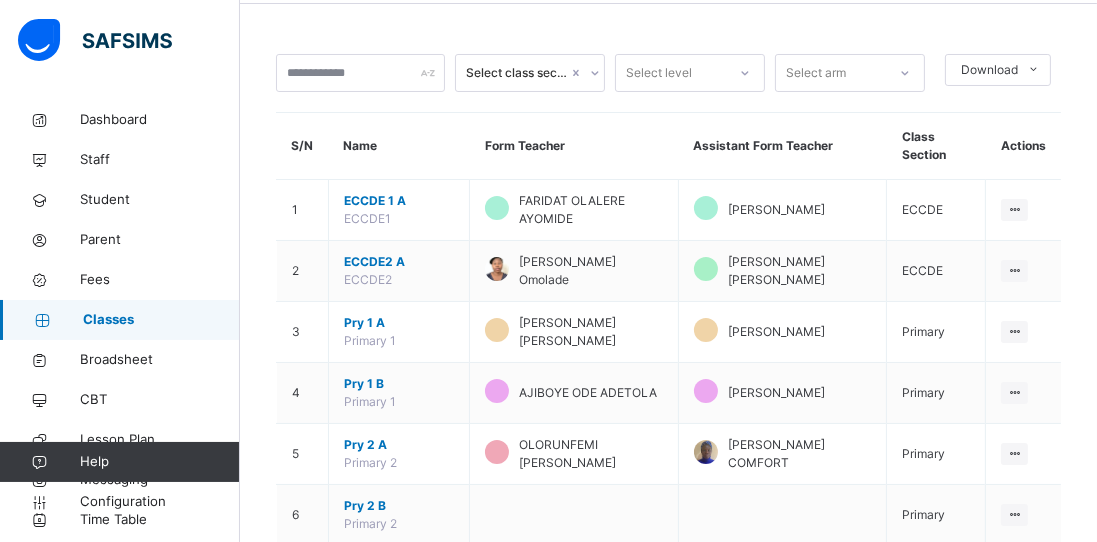 click on "Pry 3   A" at bounding box center (399, 567) 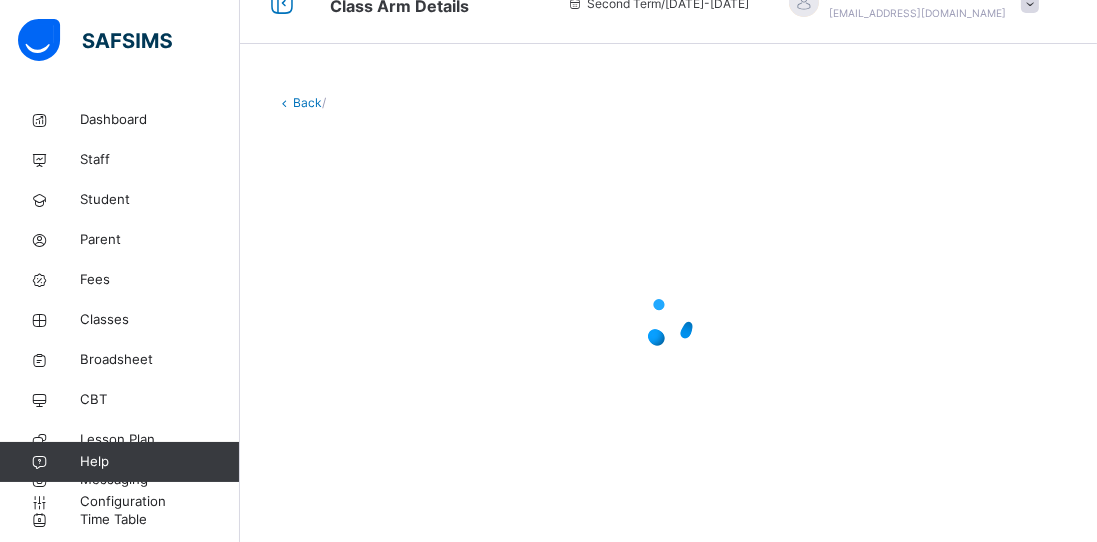 scroll, scrollTop: 0, scrollLeft: 0, axis: both 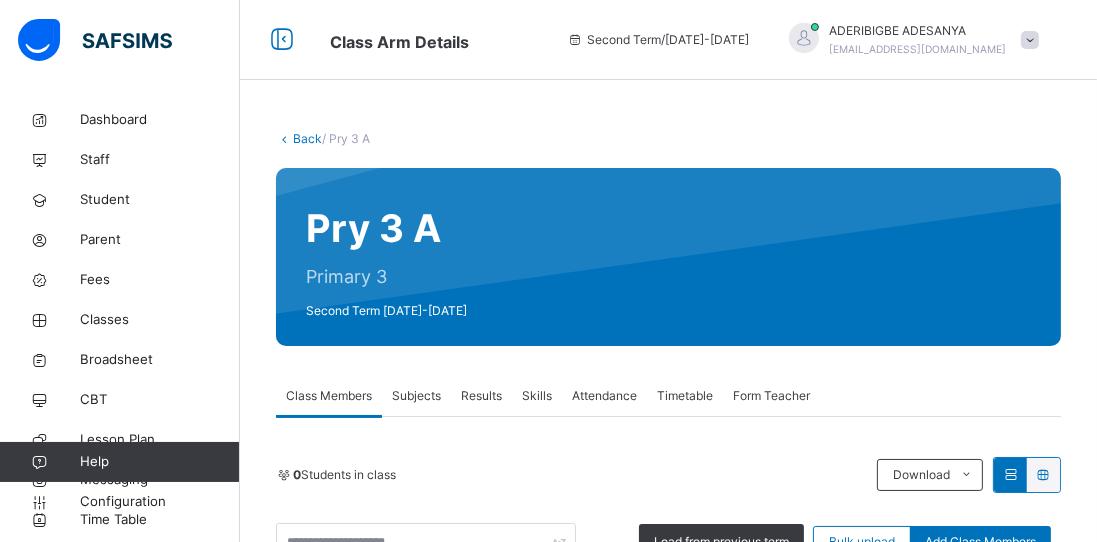 click on "Load from previous term" at bounding box center [721, 542] 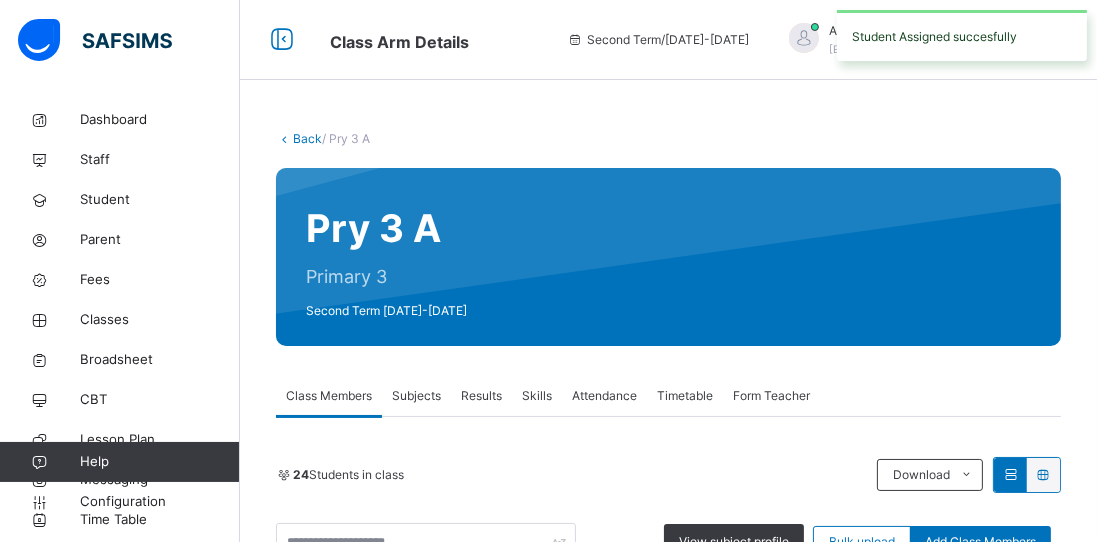 click on "Form Teacher" at bounding box center [771, 396] 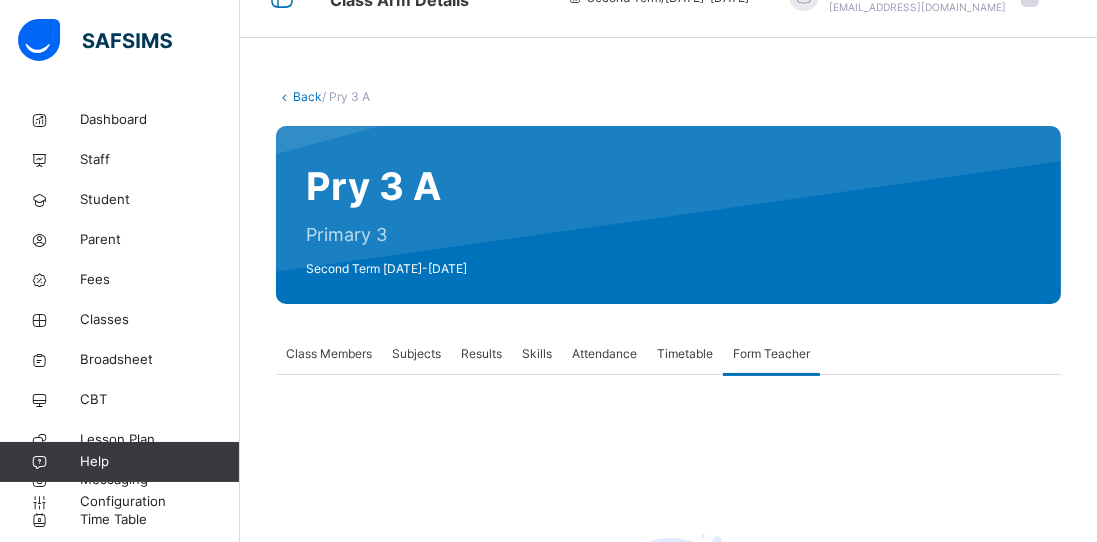 scroll, scrollTop: 0, scrollLeft: 0, axis: both 